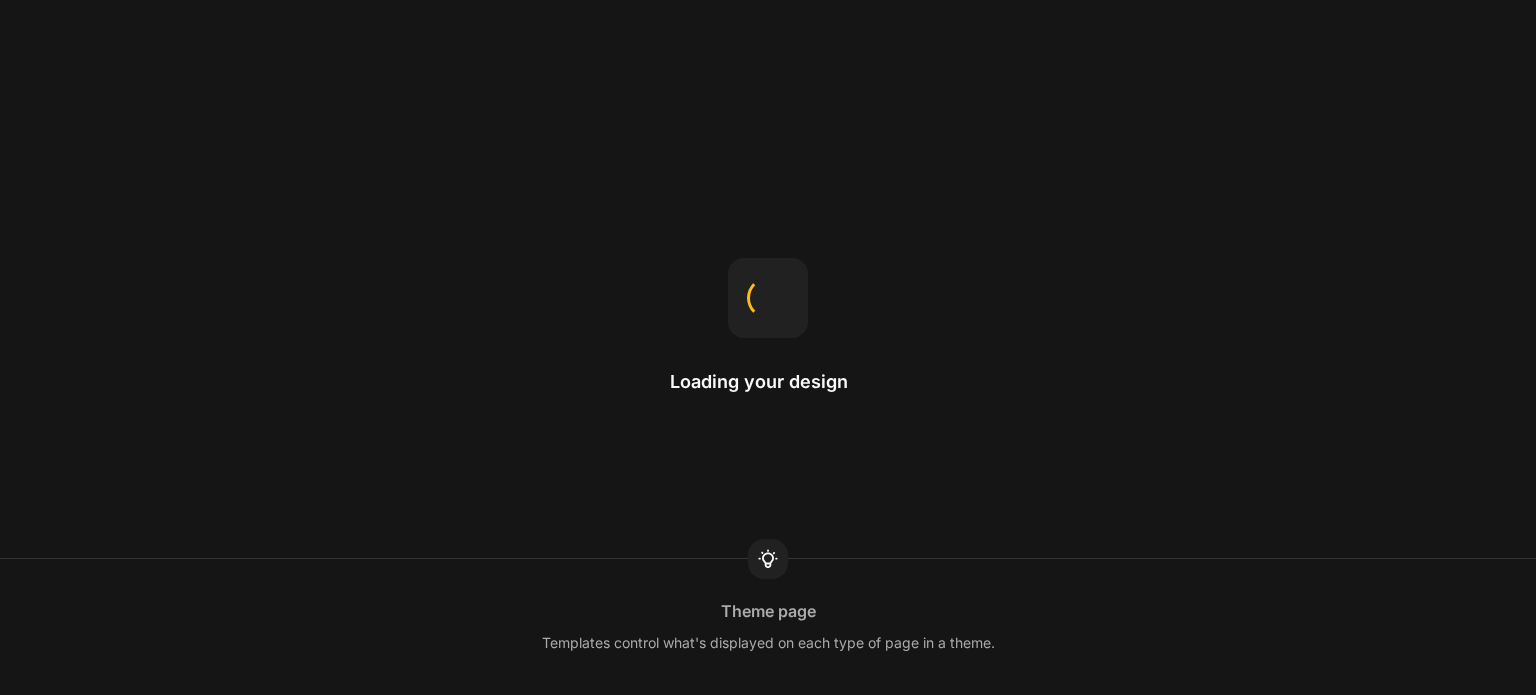 scroll, scrollTop: 0, scrollLeft: 0, axis: both 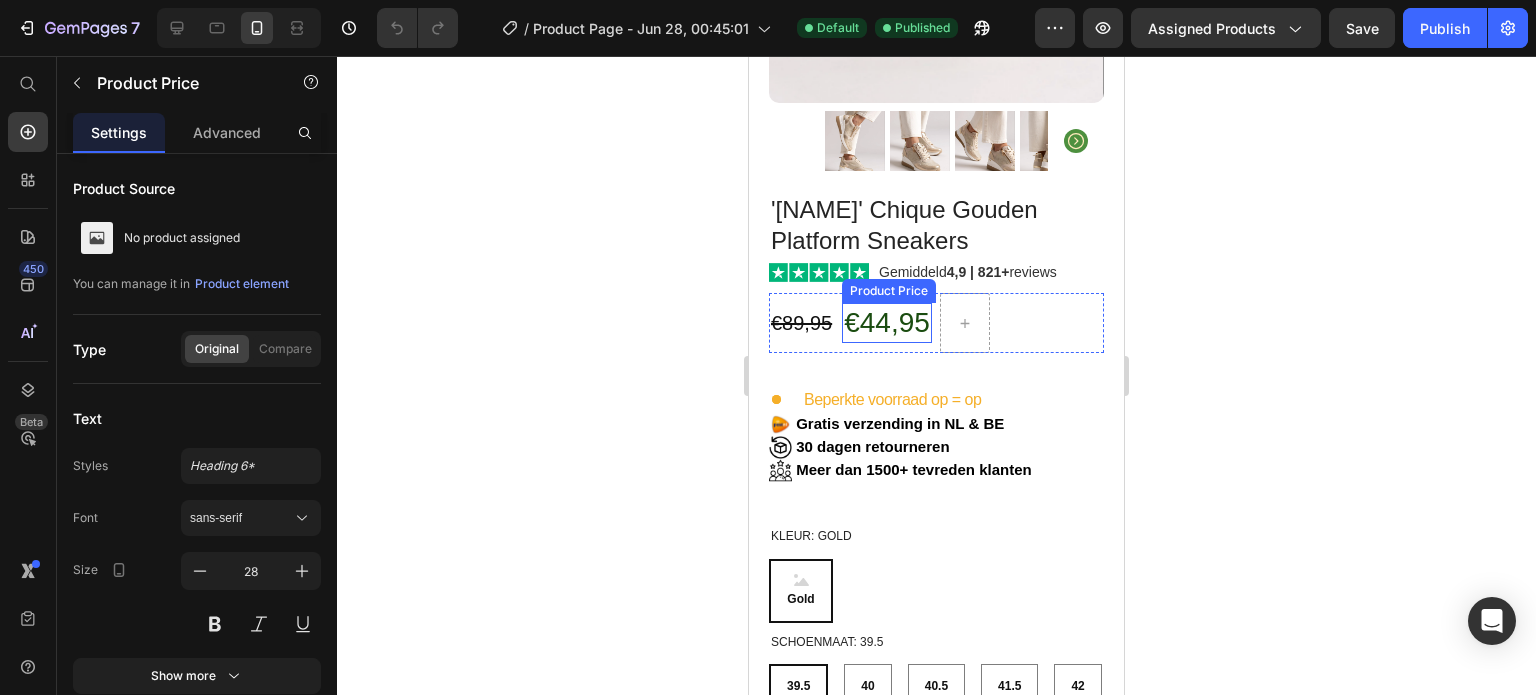 click on "€44,95" at bounding box center [887, 323] 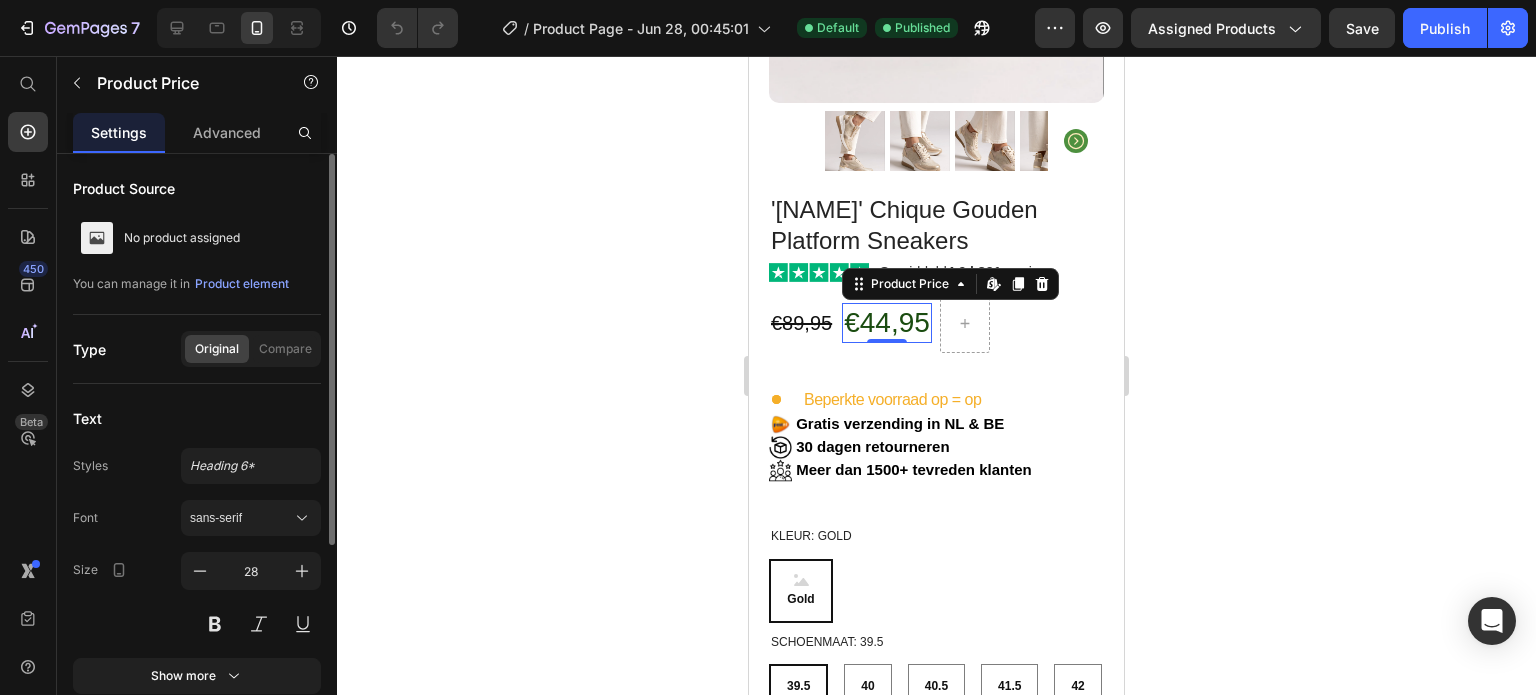 click at bounding box center (251, 624) 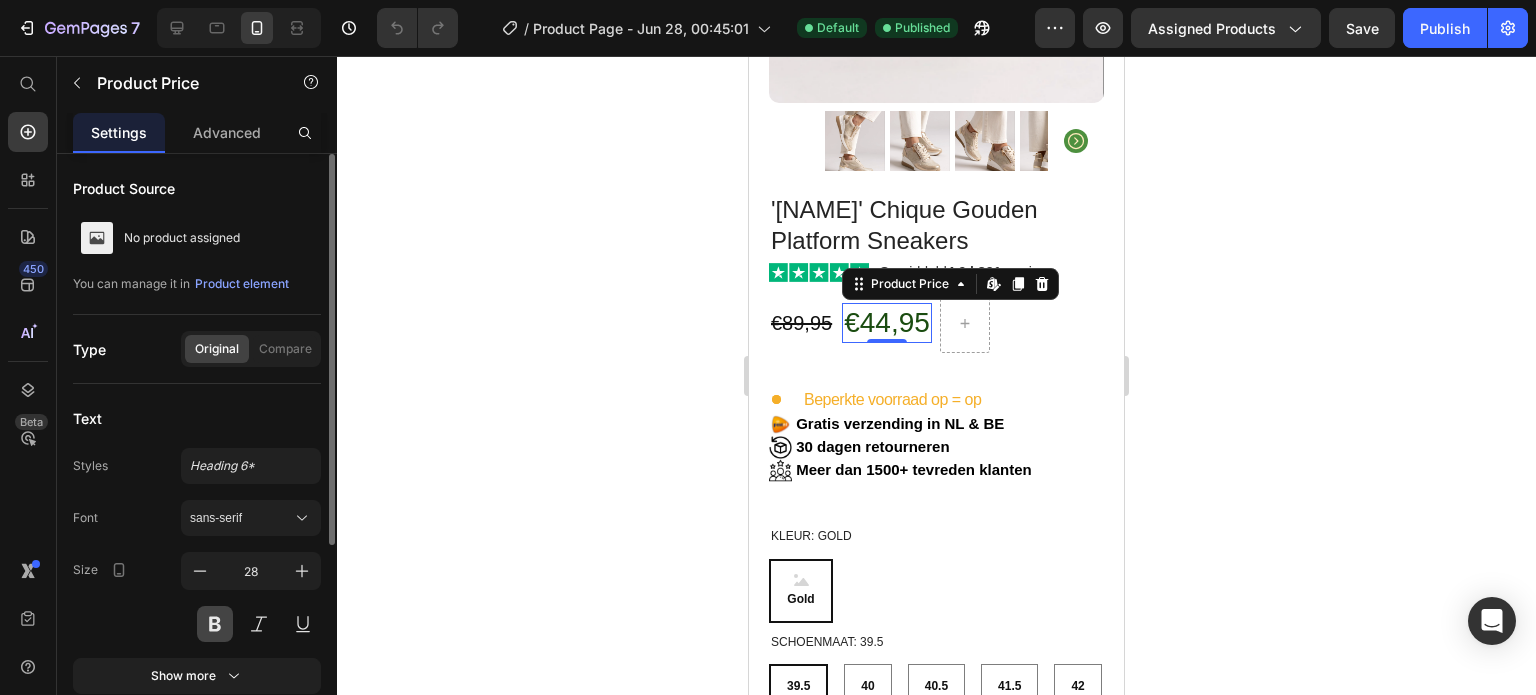 click at bounding box center [215, 624] 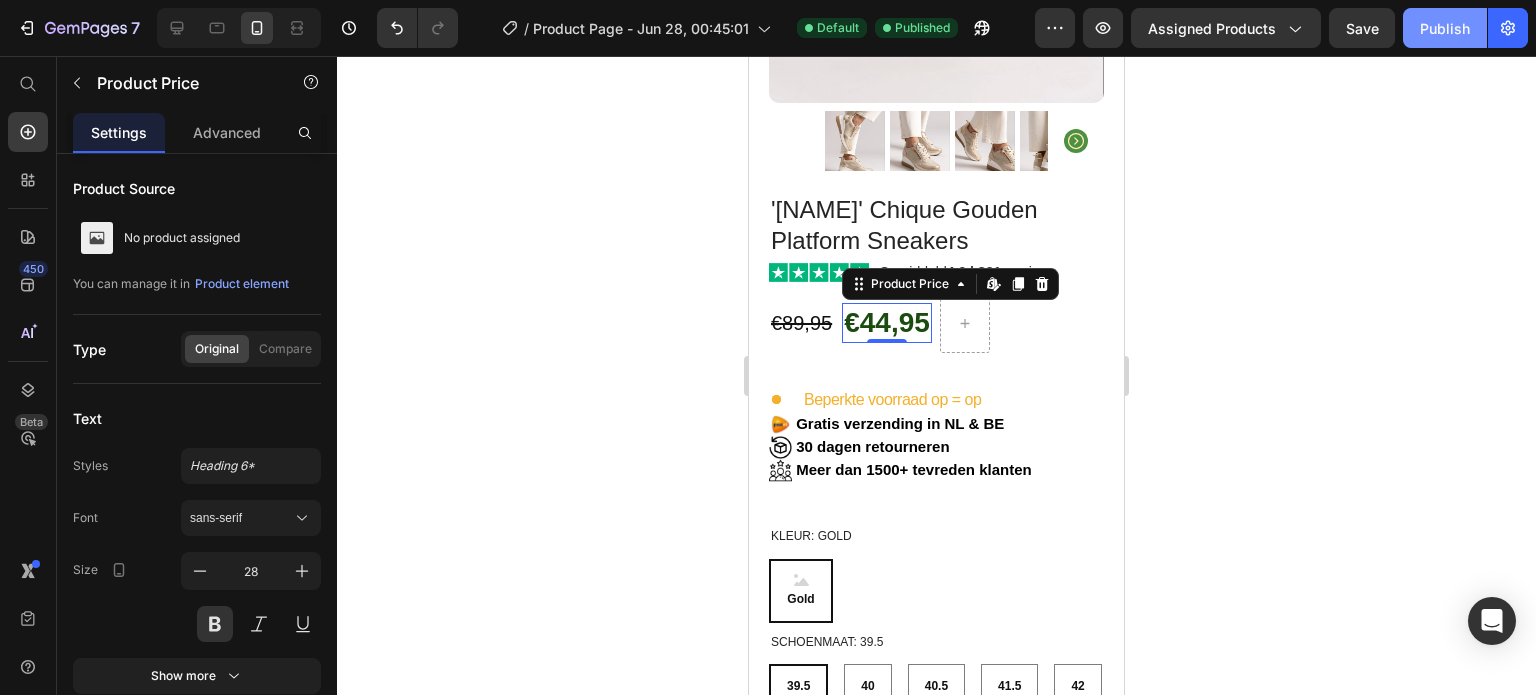 click on "Publish" at bounding box center (1445, 28) 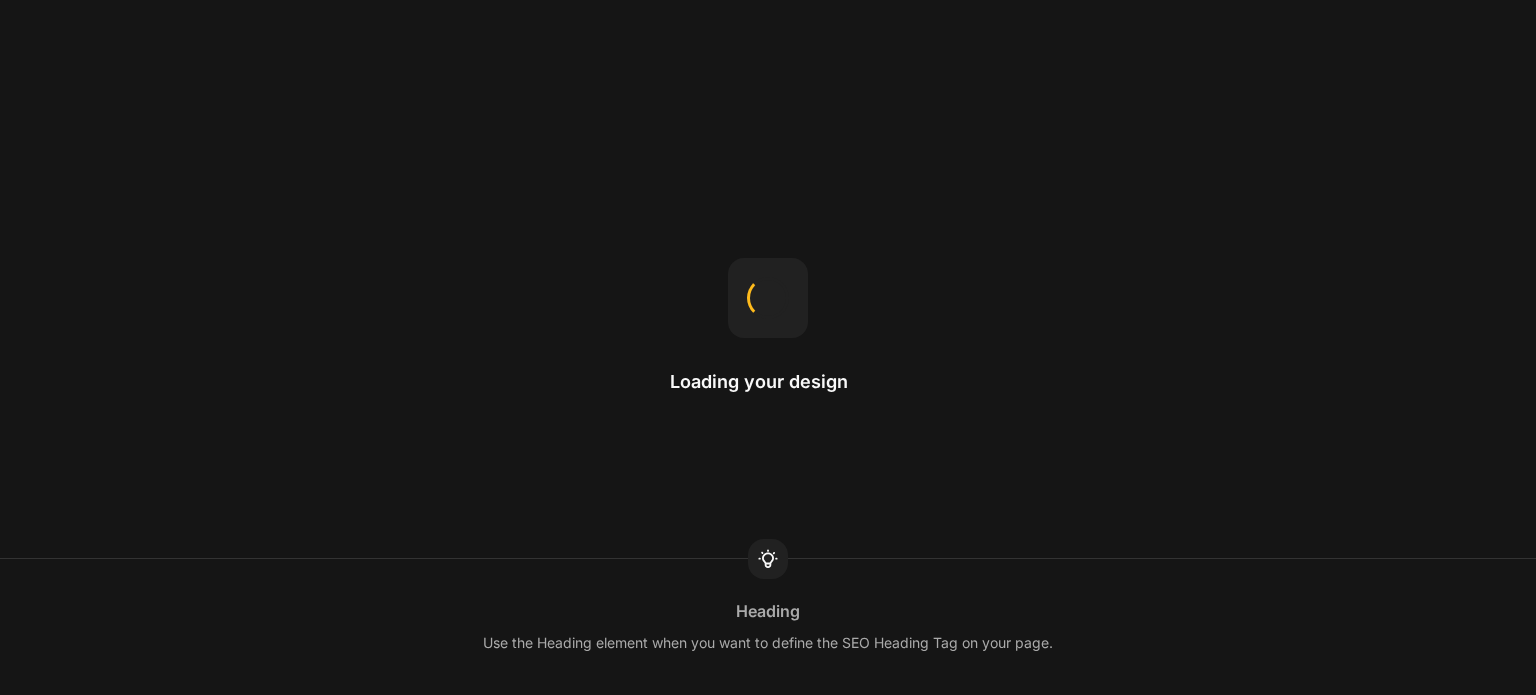 scroll, scrollTop: 0, scrollLeft: 0, axis: both 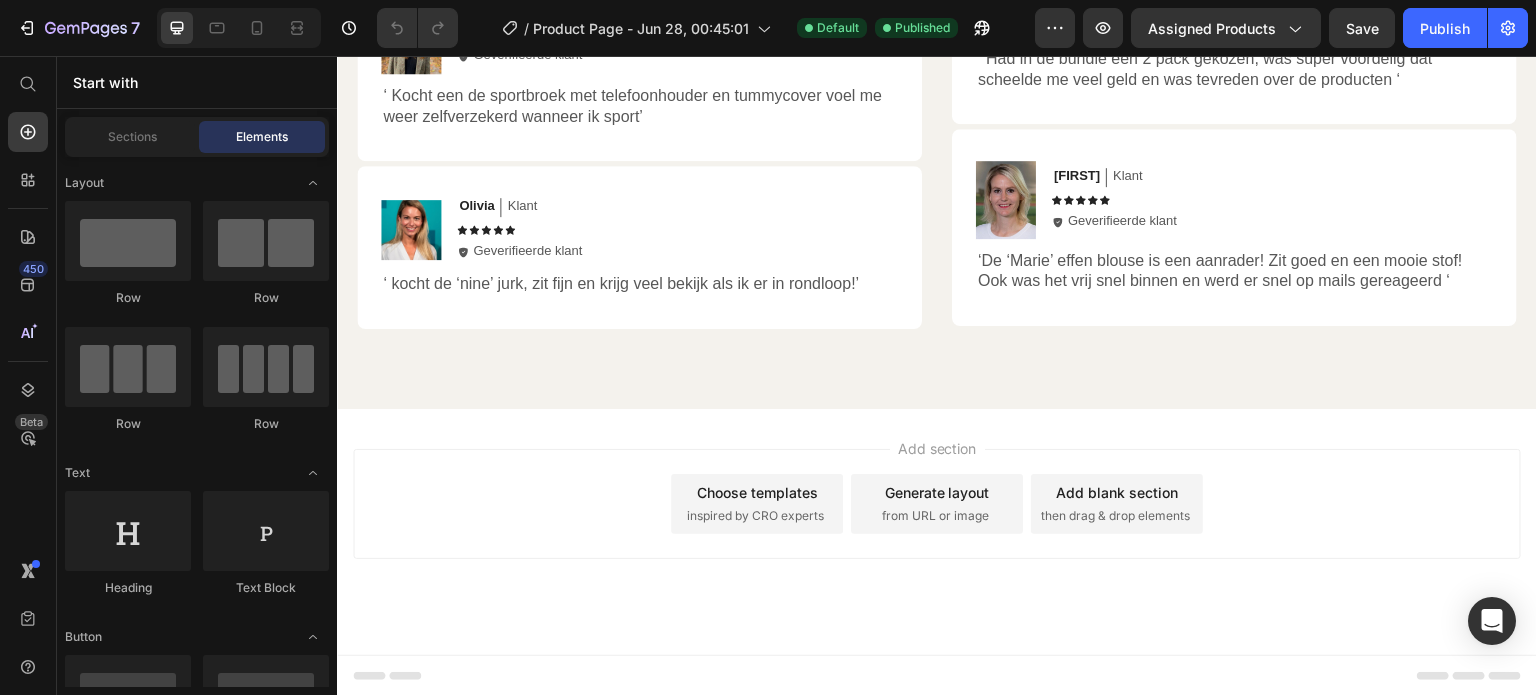 click on "Choose templates" at bounding box center (757, 492) 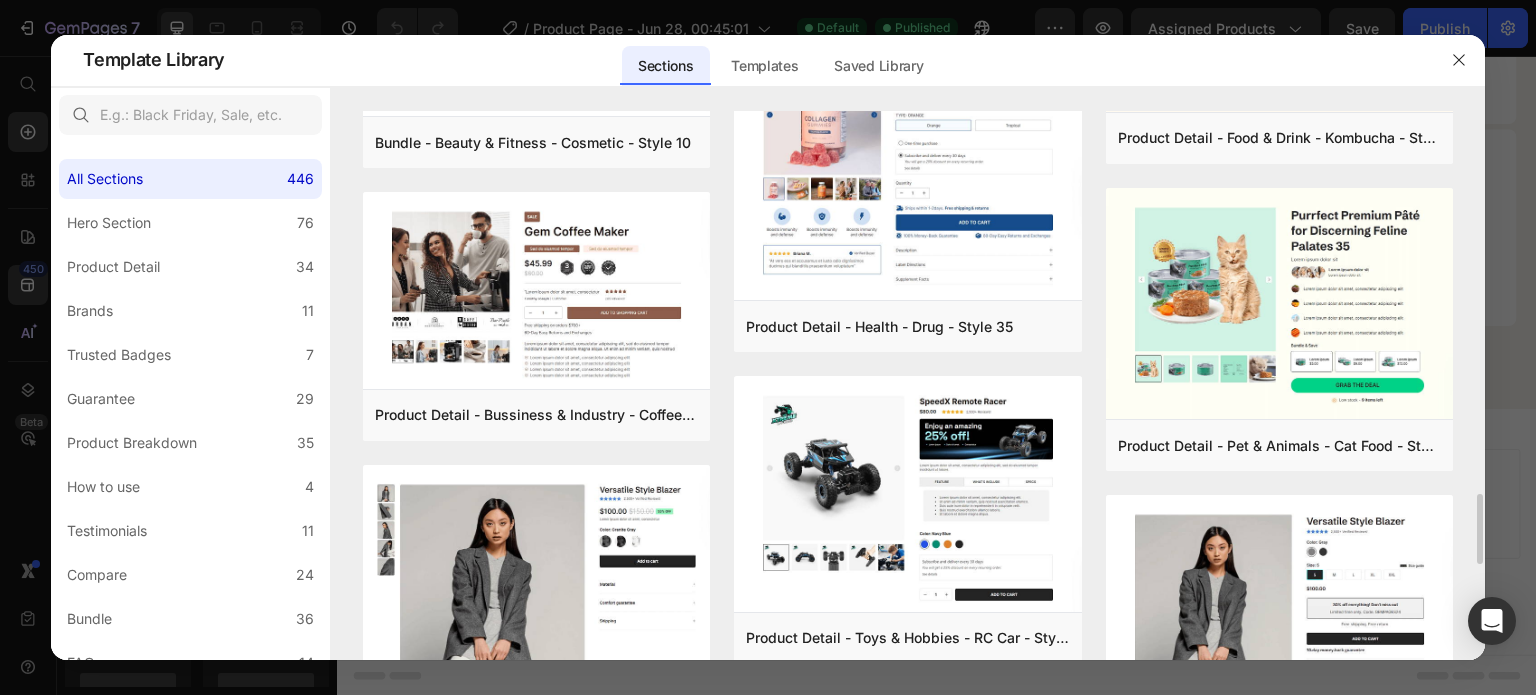 scroll, scrollTop: 2968, scrollLeft: 0, axis: vertical 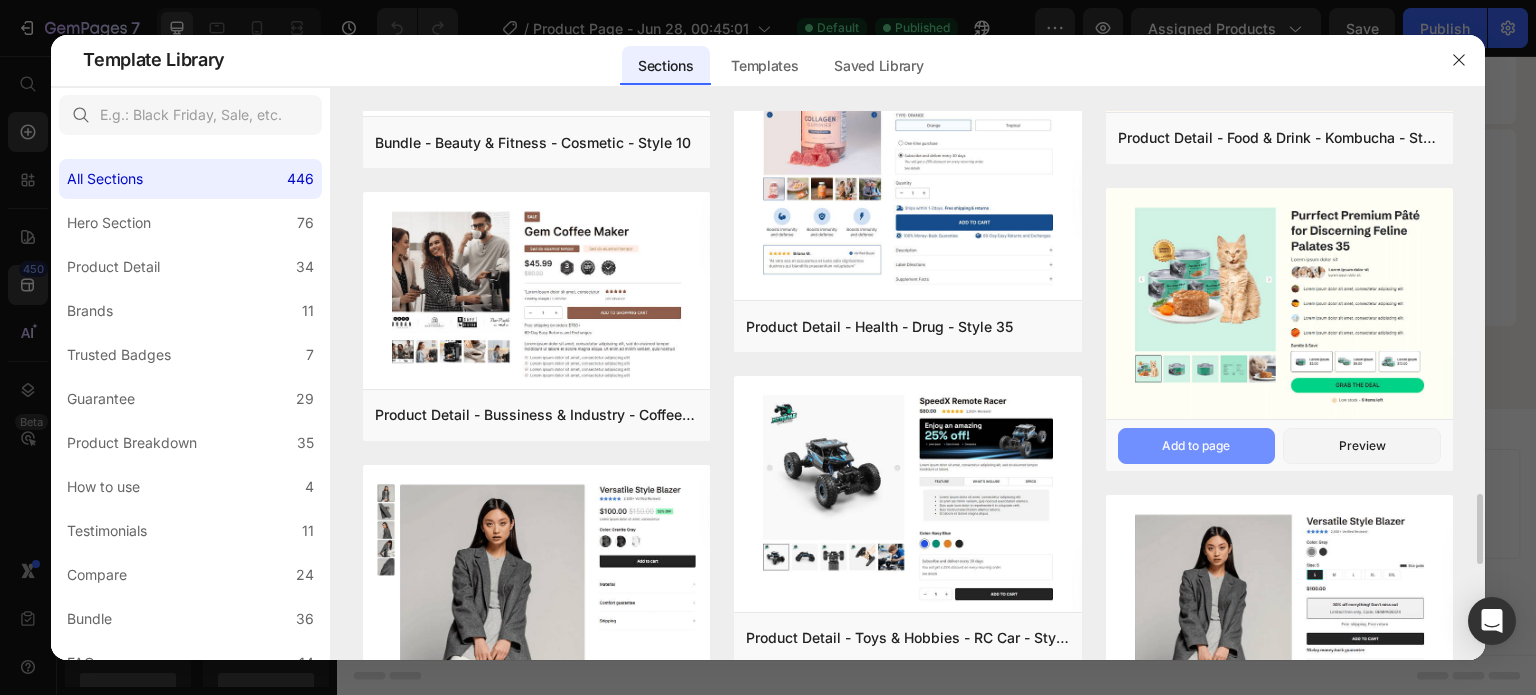 click on "Add to page" at bounding box center (1196, 446) 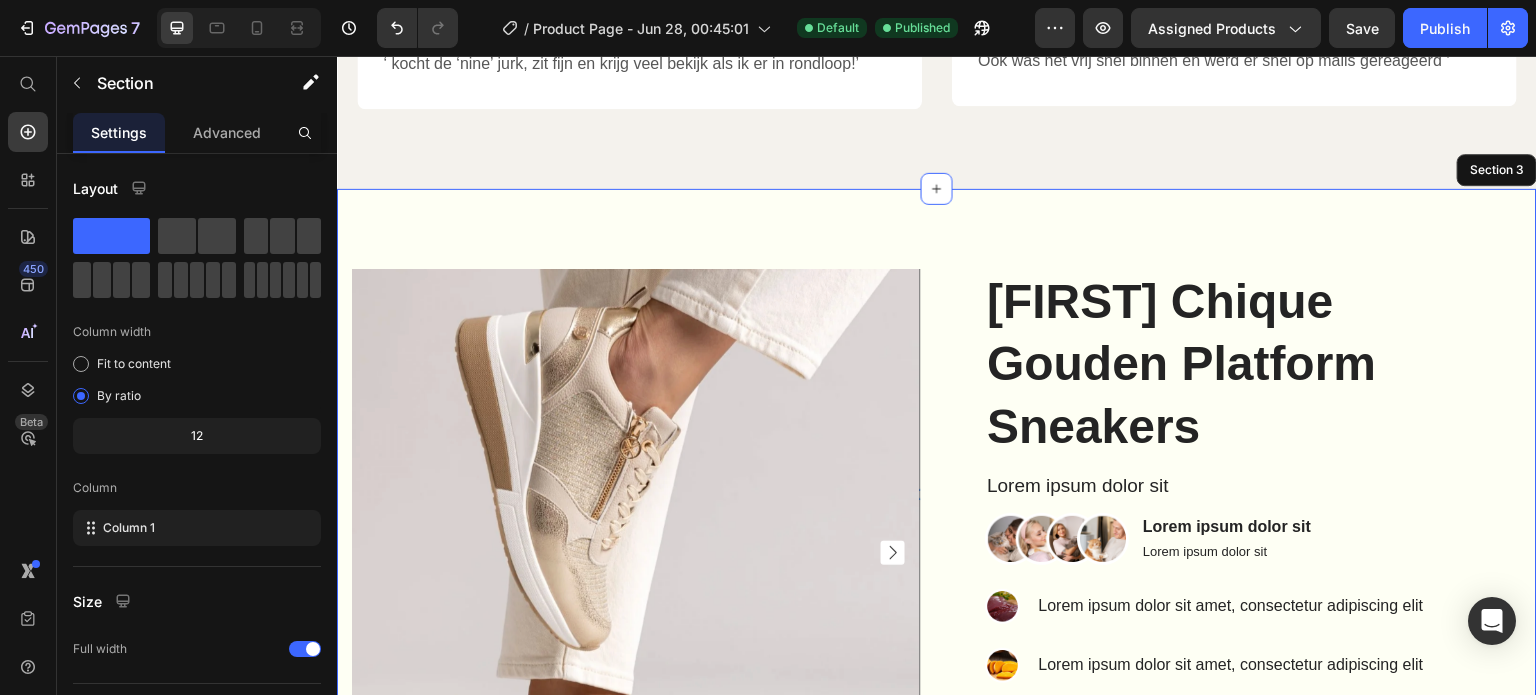 scroll, scrollTop: 2600, scrollLeft: 0, axis: vertical 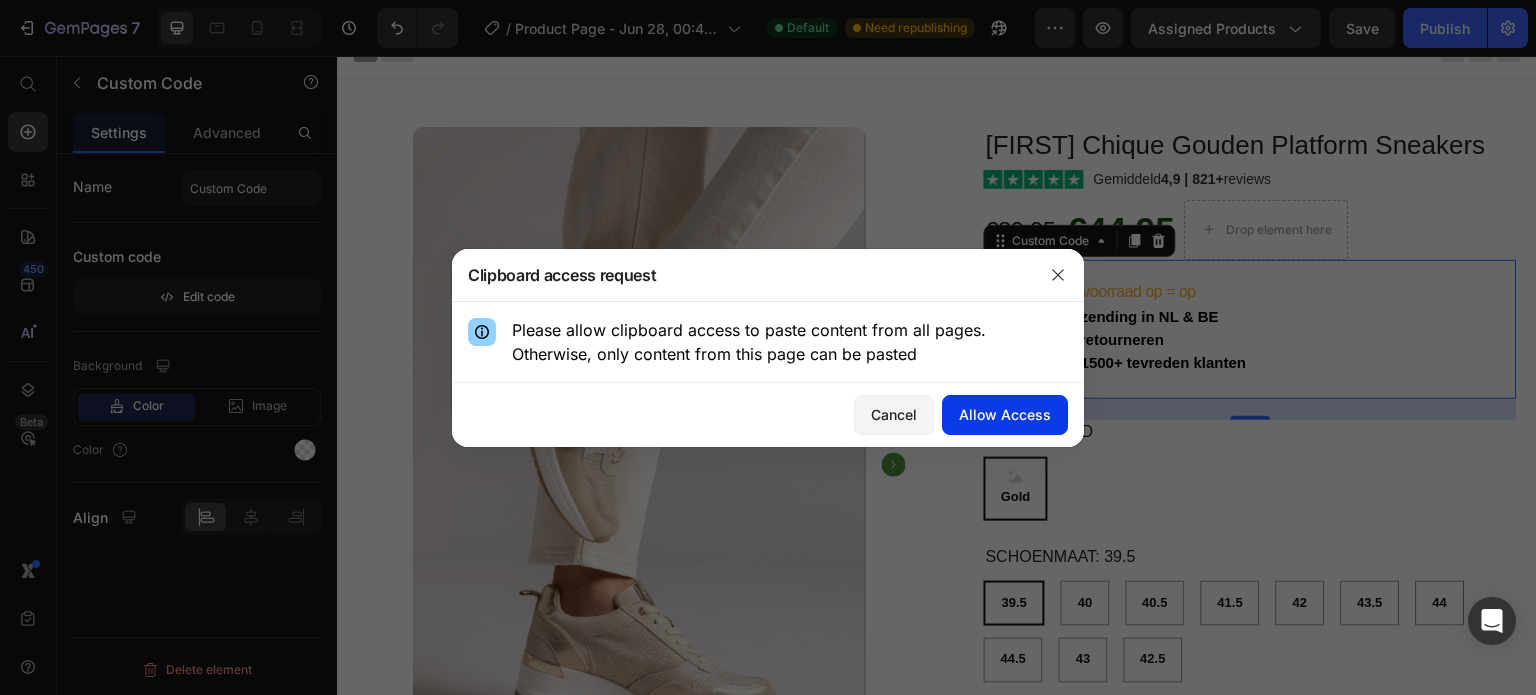 click on "Allow Access" at bounding box center (1005, 414) 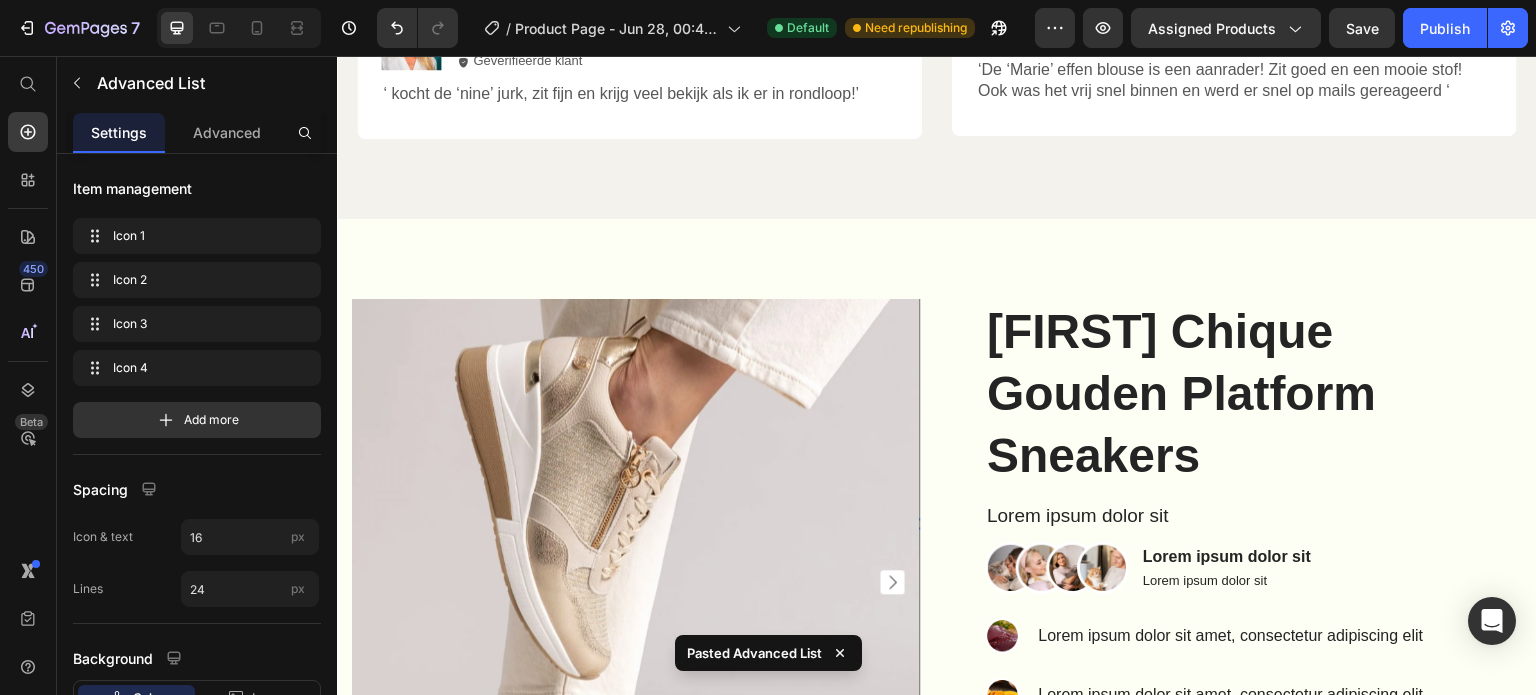 scroll, scrollTop: 2686, scrollLeft: 0, axis: vertical 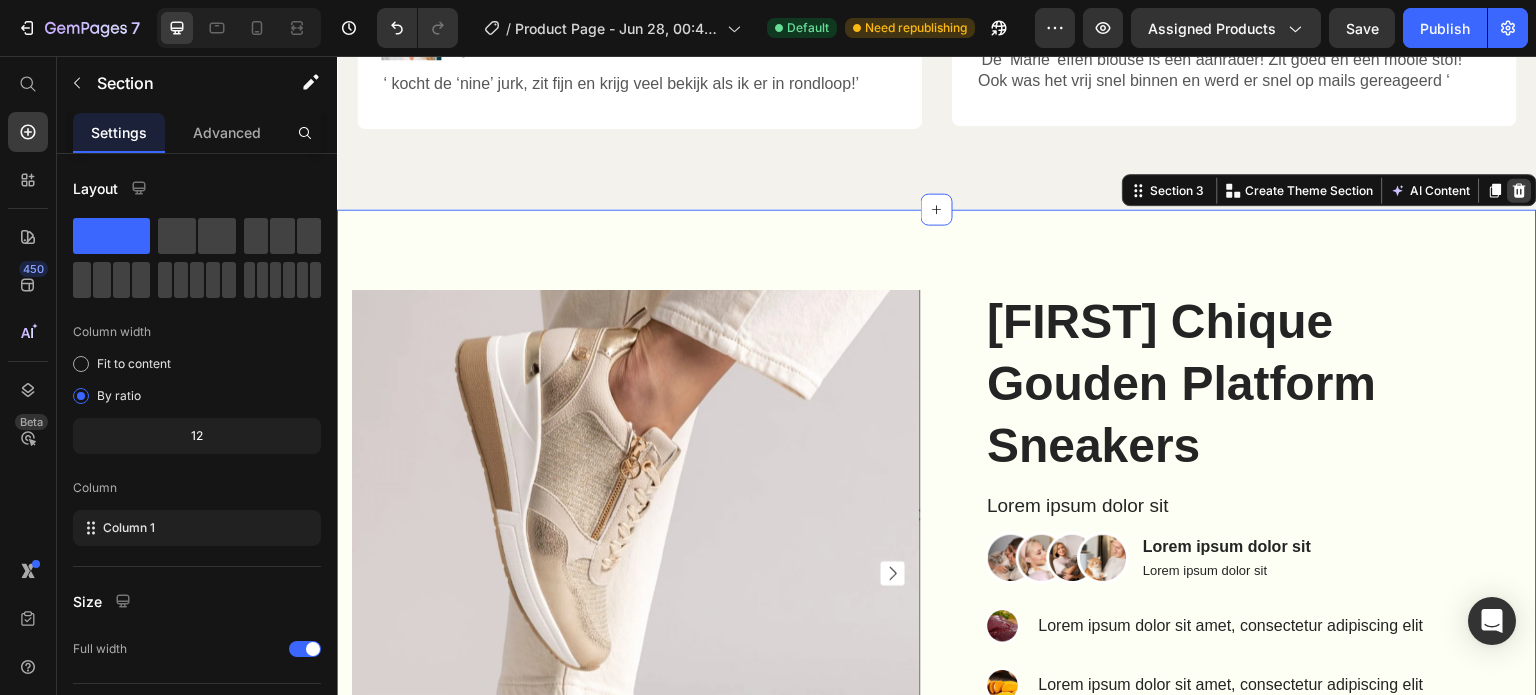 click 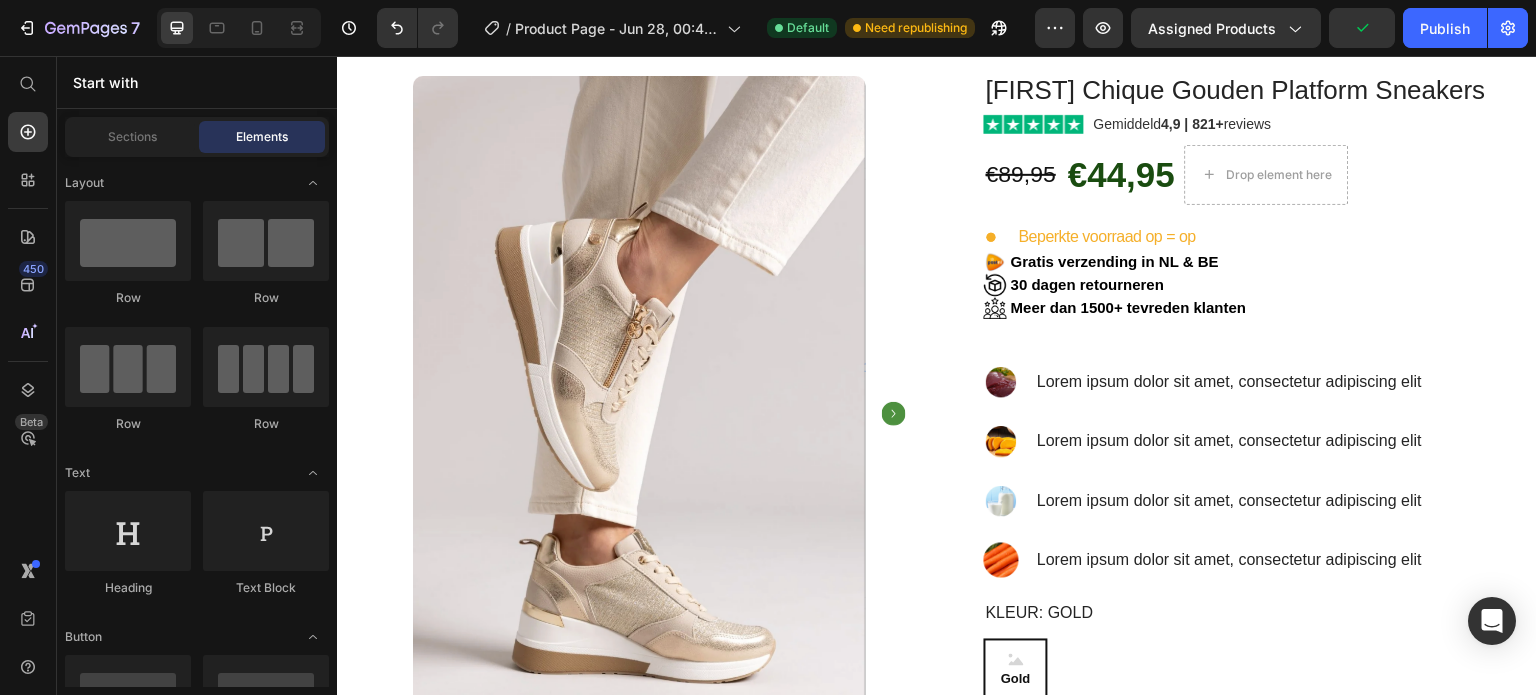 scroll, scrollTop: 70, scrollLeft: 0, axis: vertical 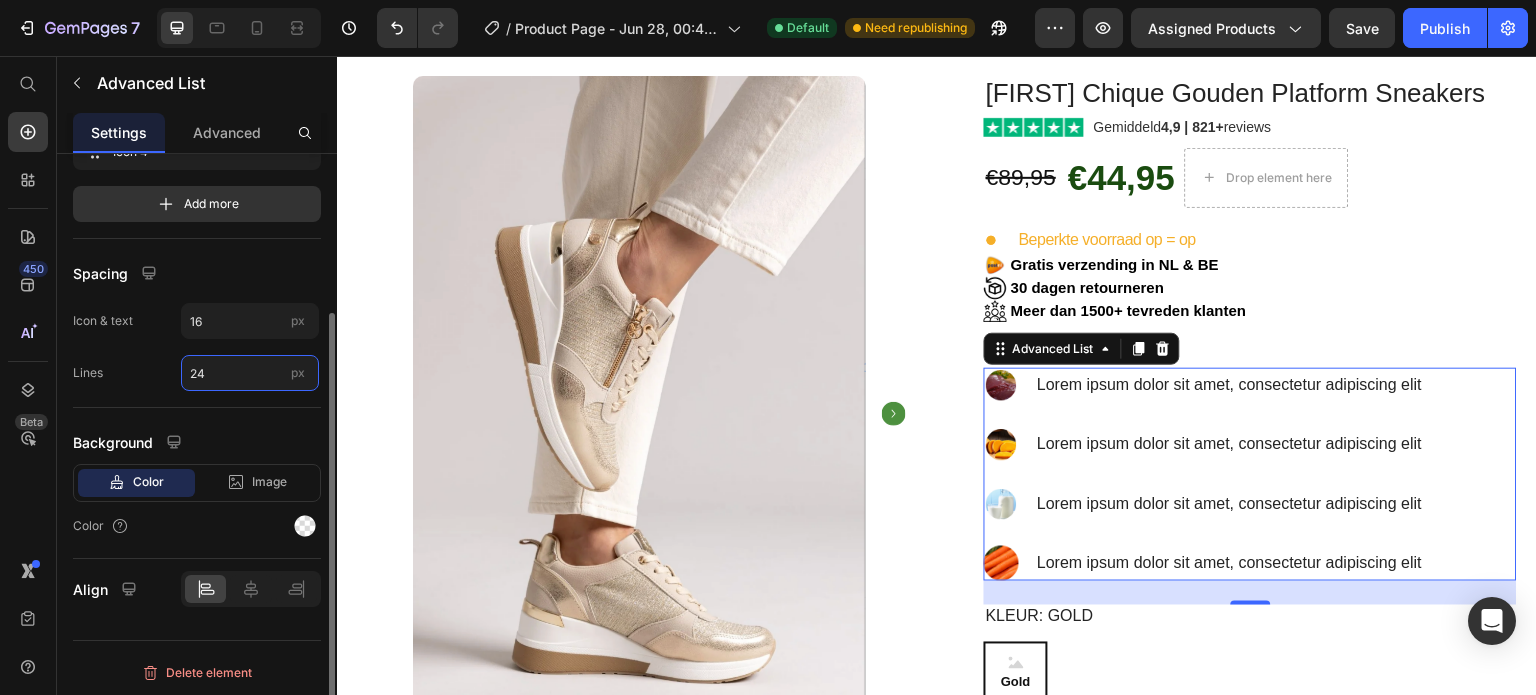 click on "24" at bounding box center (250, 373) 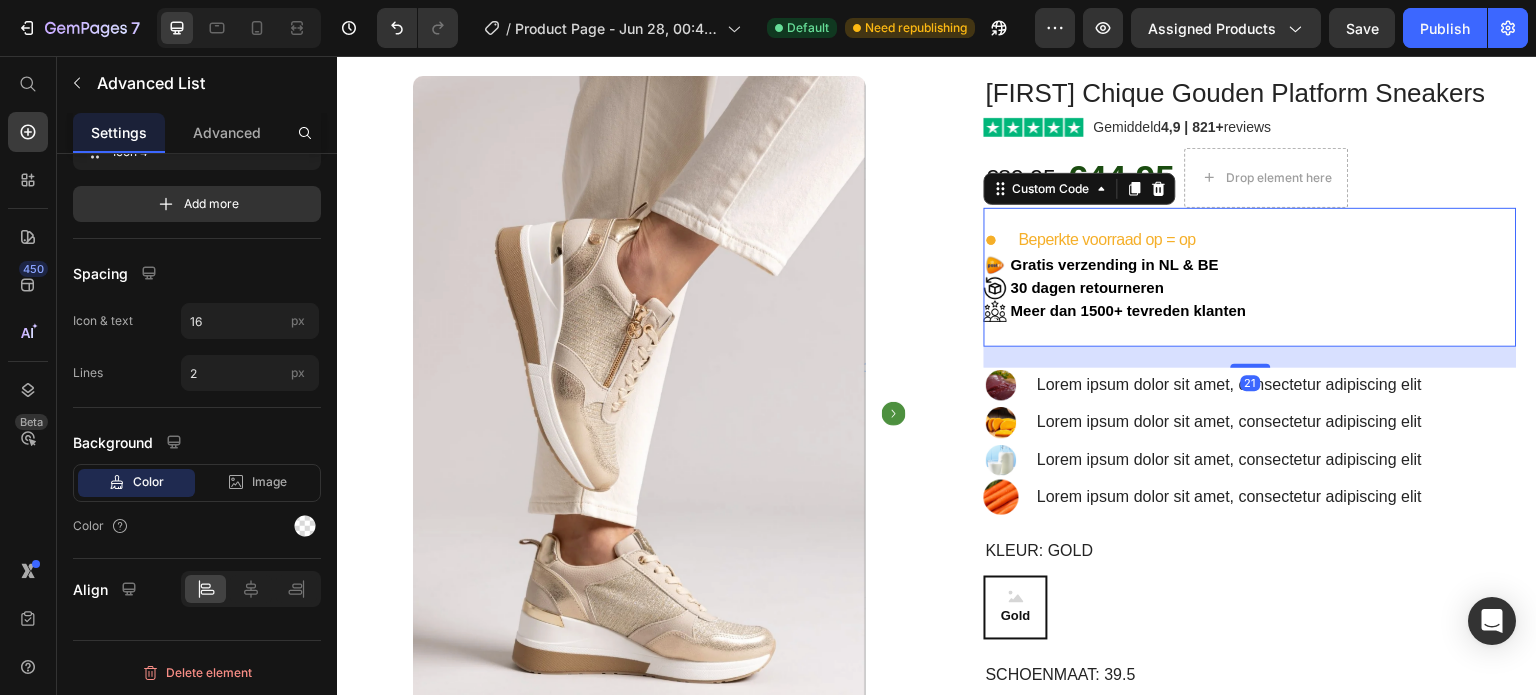 scroll, scrollTop: 0, scrollLeft: 0, axis: both 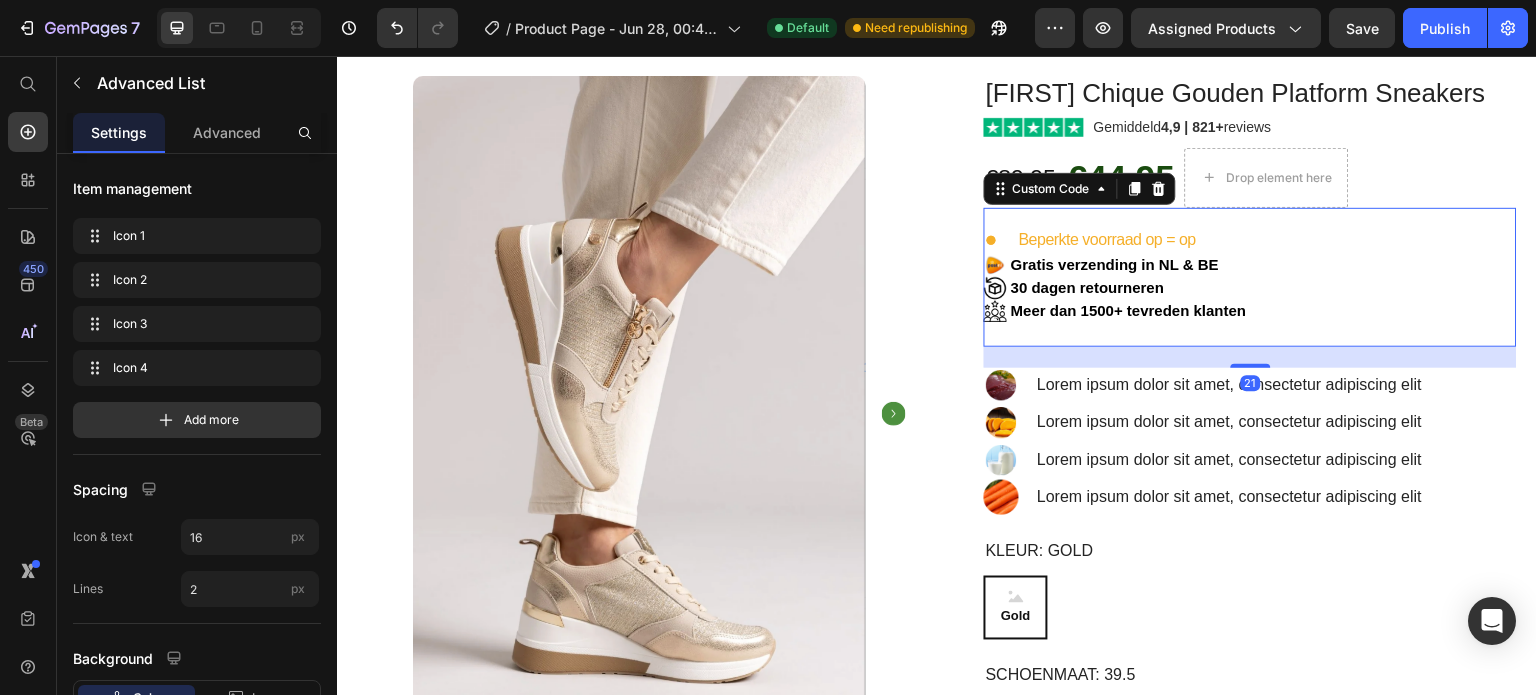 click at bounding box center [991, 240] 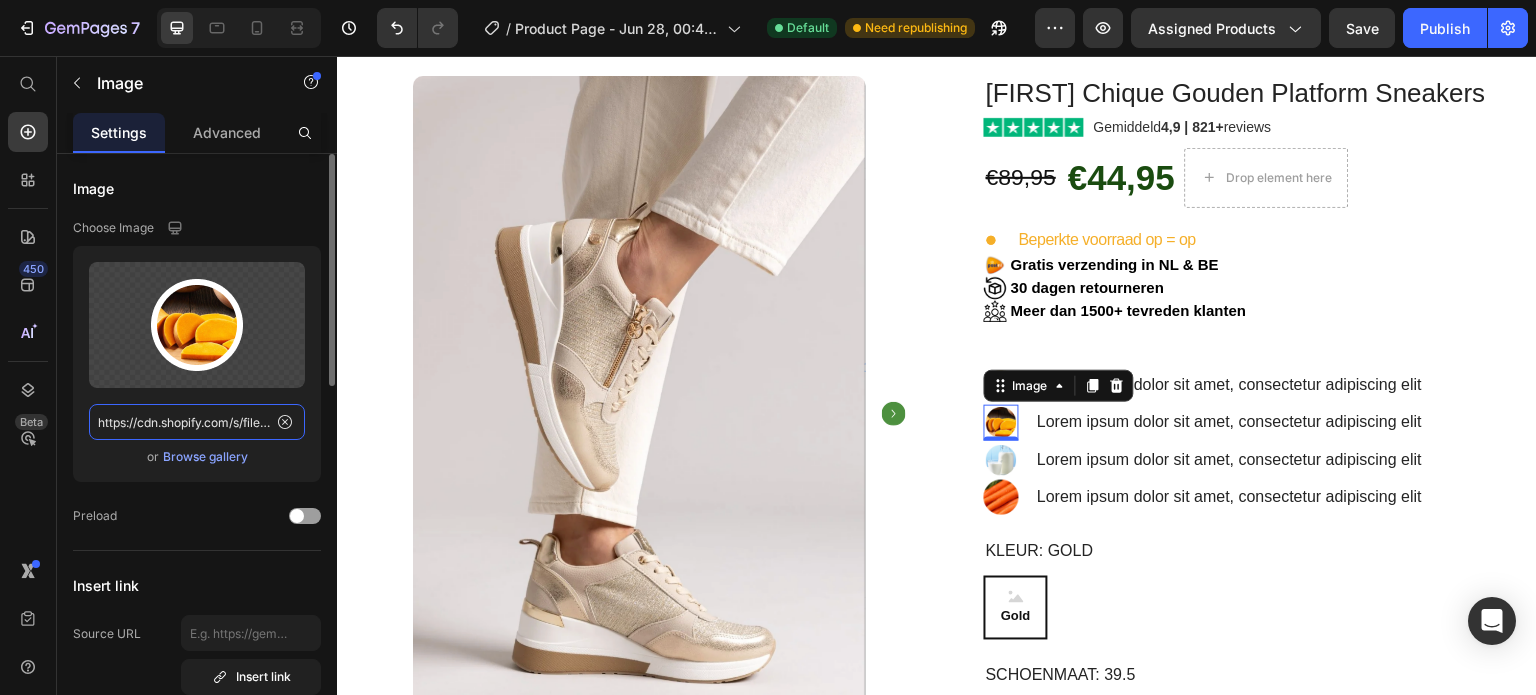 click on "https://cdn.shopify.com/s/files/1/2005/9307/files/gempages_432750572815254551-f23d823a-a1c3-4999-87bf-216233668a59.png?v=1718182217" 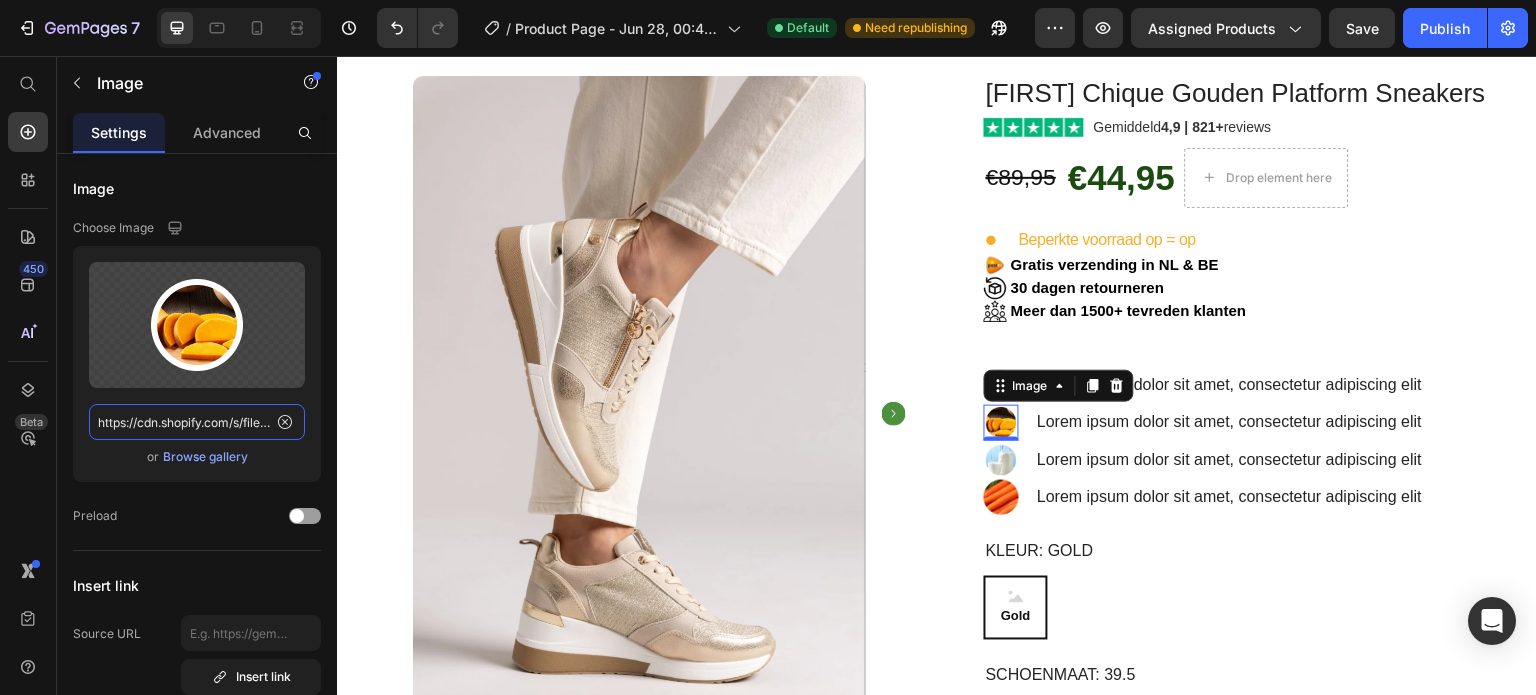paste on "www.google.com/url?sa=i&url=https%3A%2F%2Fwww.pngegg.com%2Fen%2Fsearch%3Fq%3Dpostnl&psig=AOvVaw0QTl079zKgAeRsuJvdZt11&ust=1752280675253000&source=images&cd=vfe&opi=89978449&ved=0CBQQjRxqFwoTCNik8qvIs44DFQAAAAAdAAAAABAf" 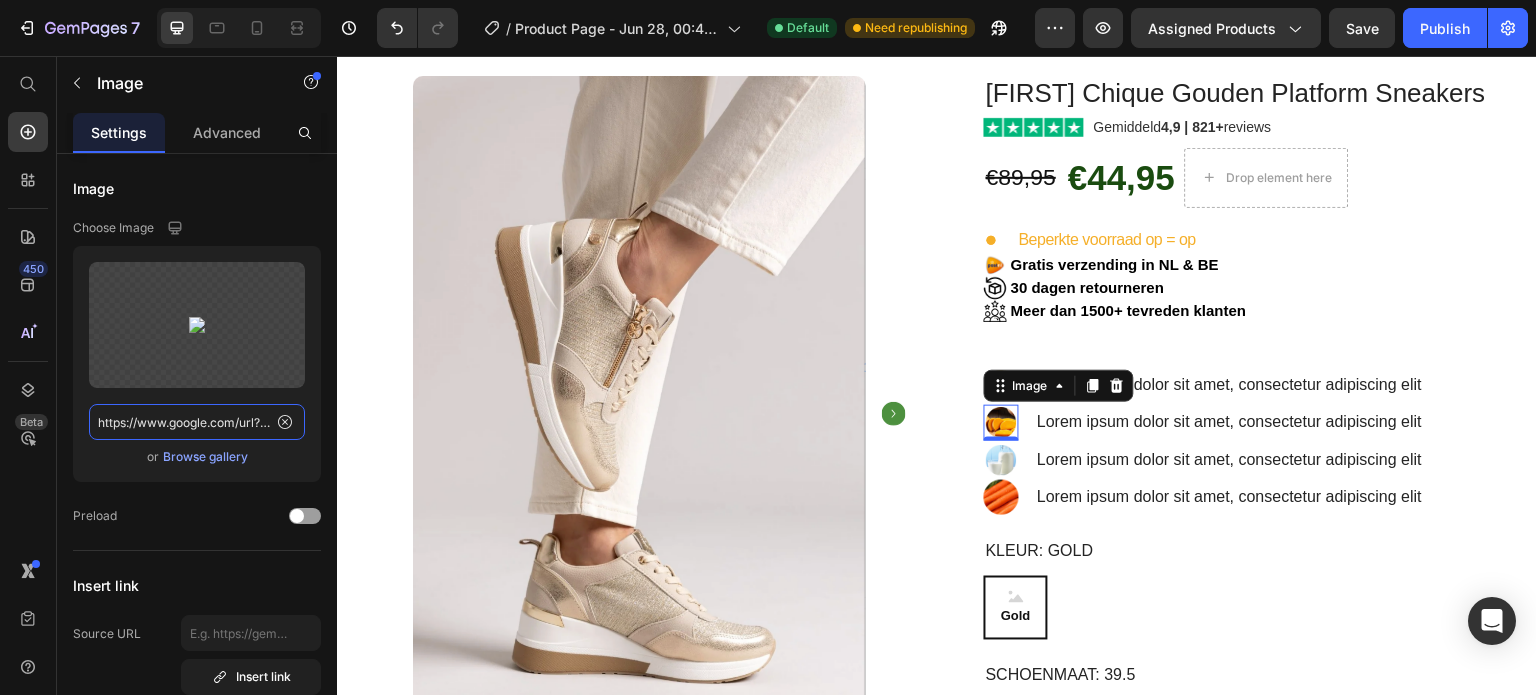 scroll, scrollTop: 0, scrollLeft: 1418, axis: horizontal 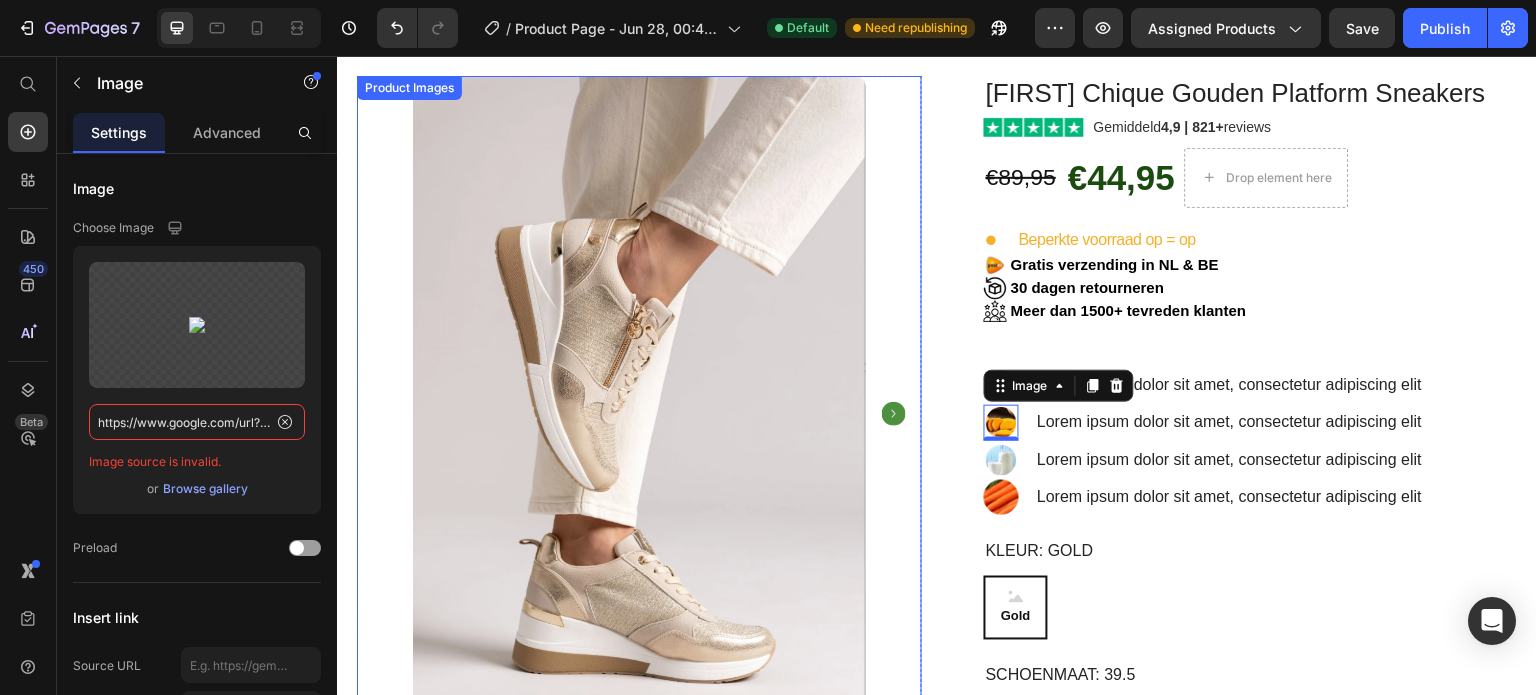 paste on "e7.pngegg.com/pngimages/701/820/png-clipart-postnl-parcels-belgium-nv-mail-postnl-extra-home-logo-others-emblem-text-thumbnail.png" 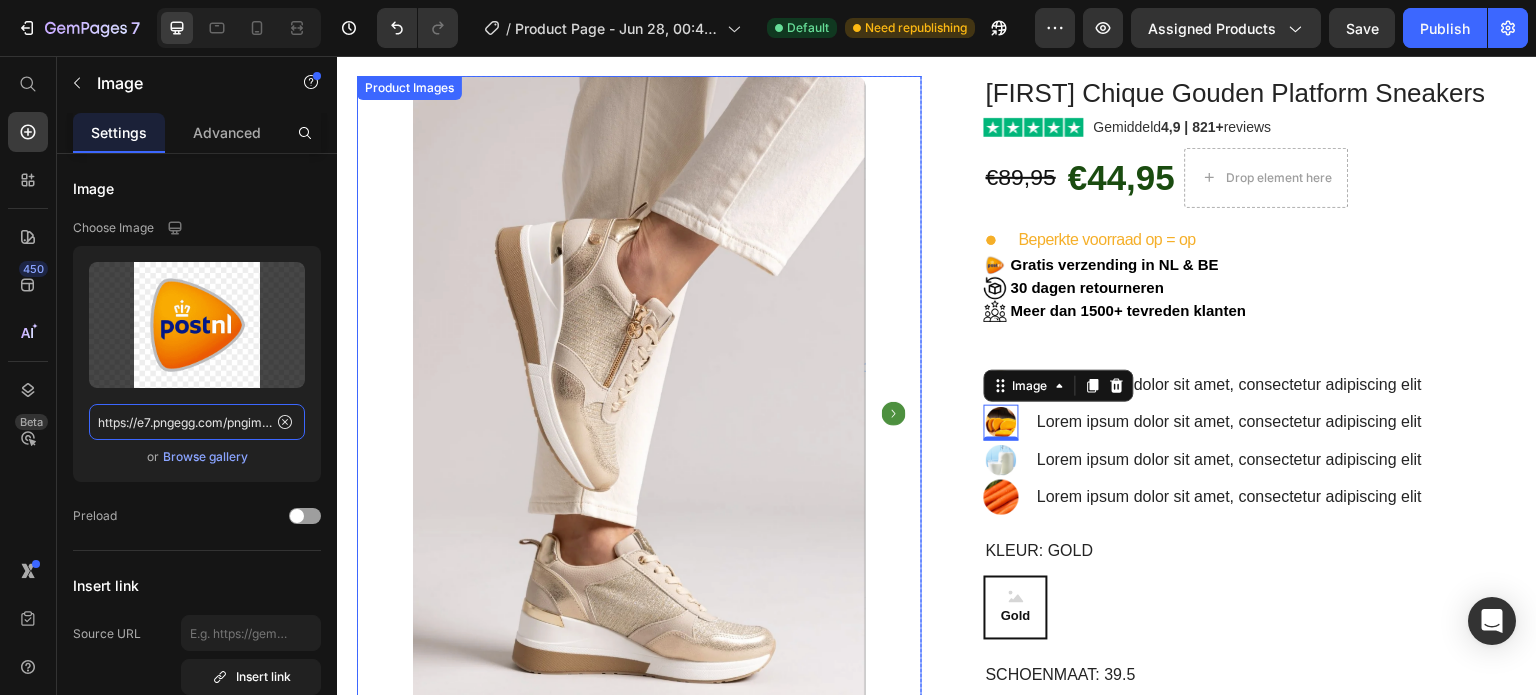 scroll, scrollTop: 0, scrollLeft: 670, axis: horizontal 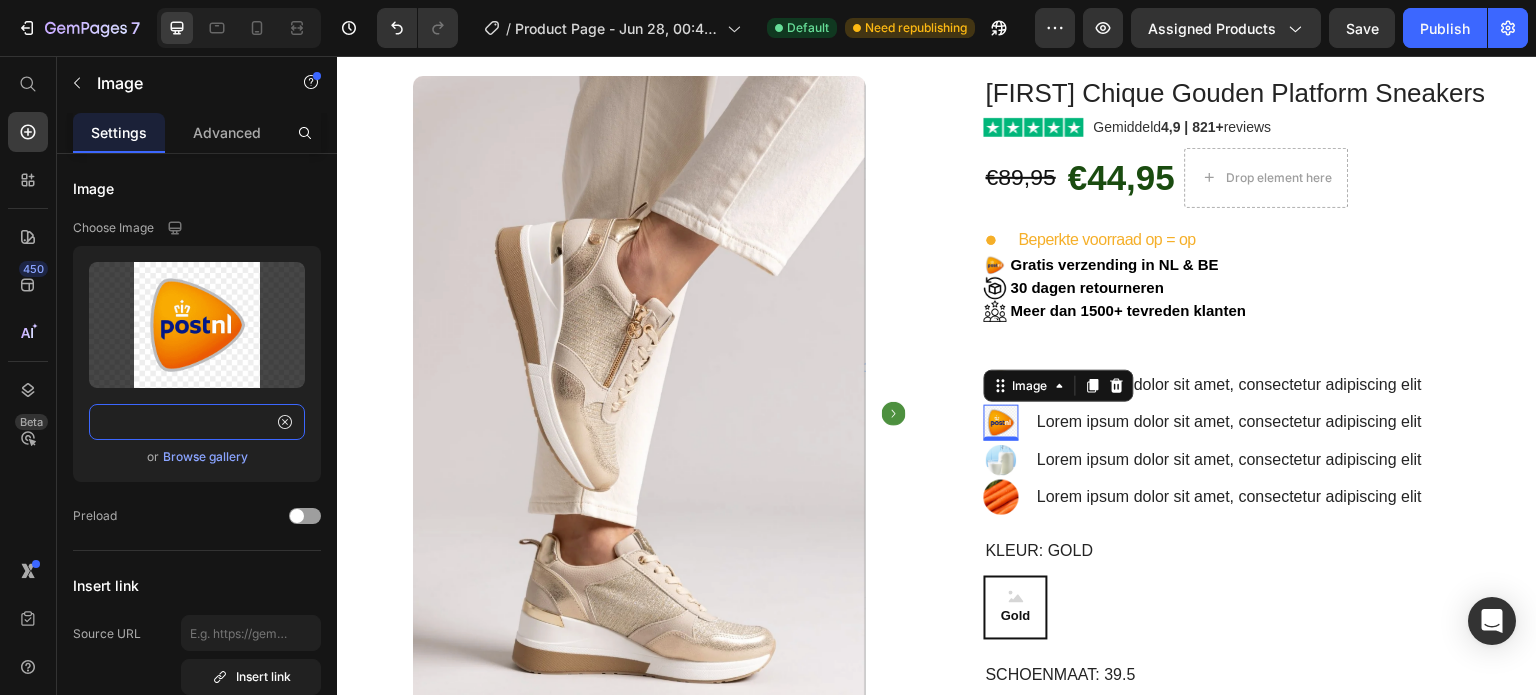 type on "https://e7.pngegg.com/pngimages/701/820/png-clipart-postnl-parcels-belgium-nv-mail-postnl-extra-home-logo-others-emblem-text-thumbnail.png" 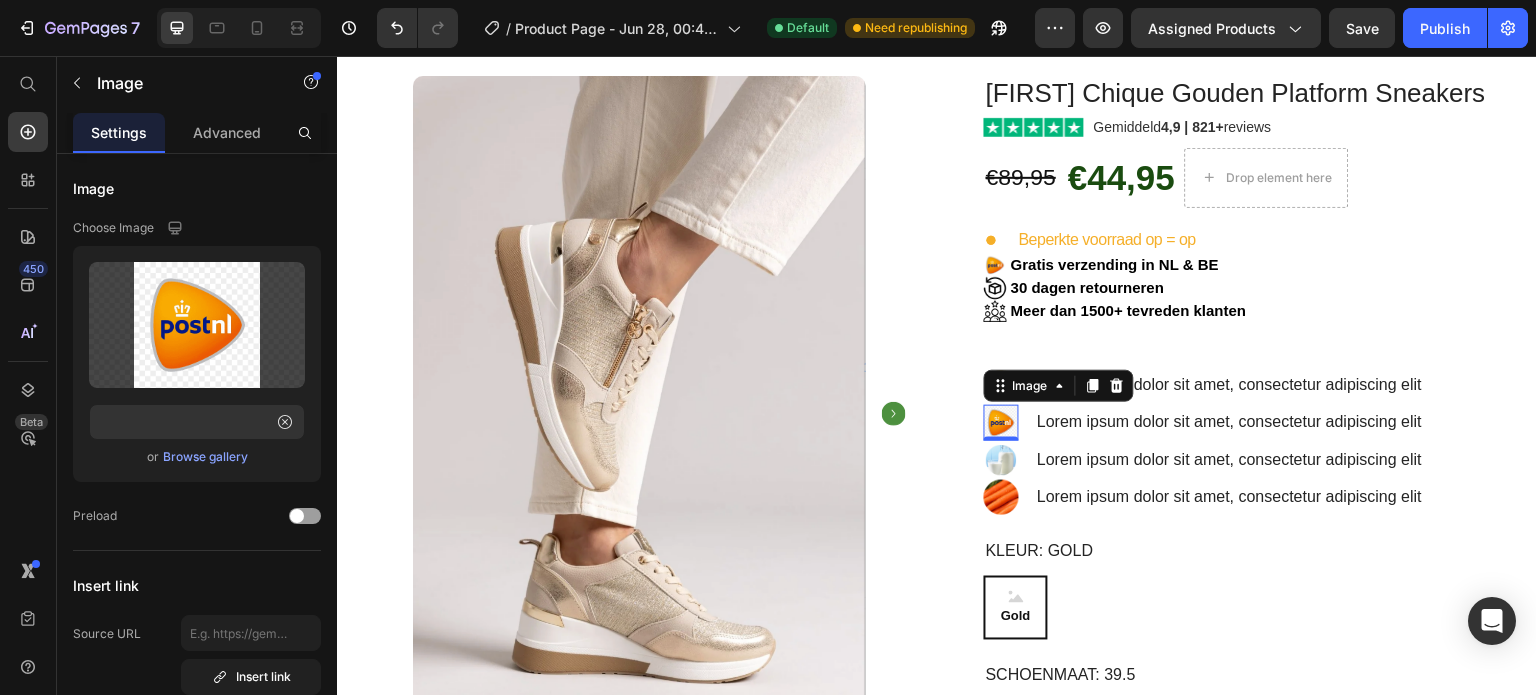scroll, scrollTop: 0, scrollLeft: 0, axis: both 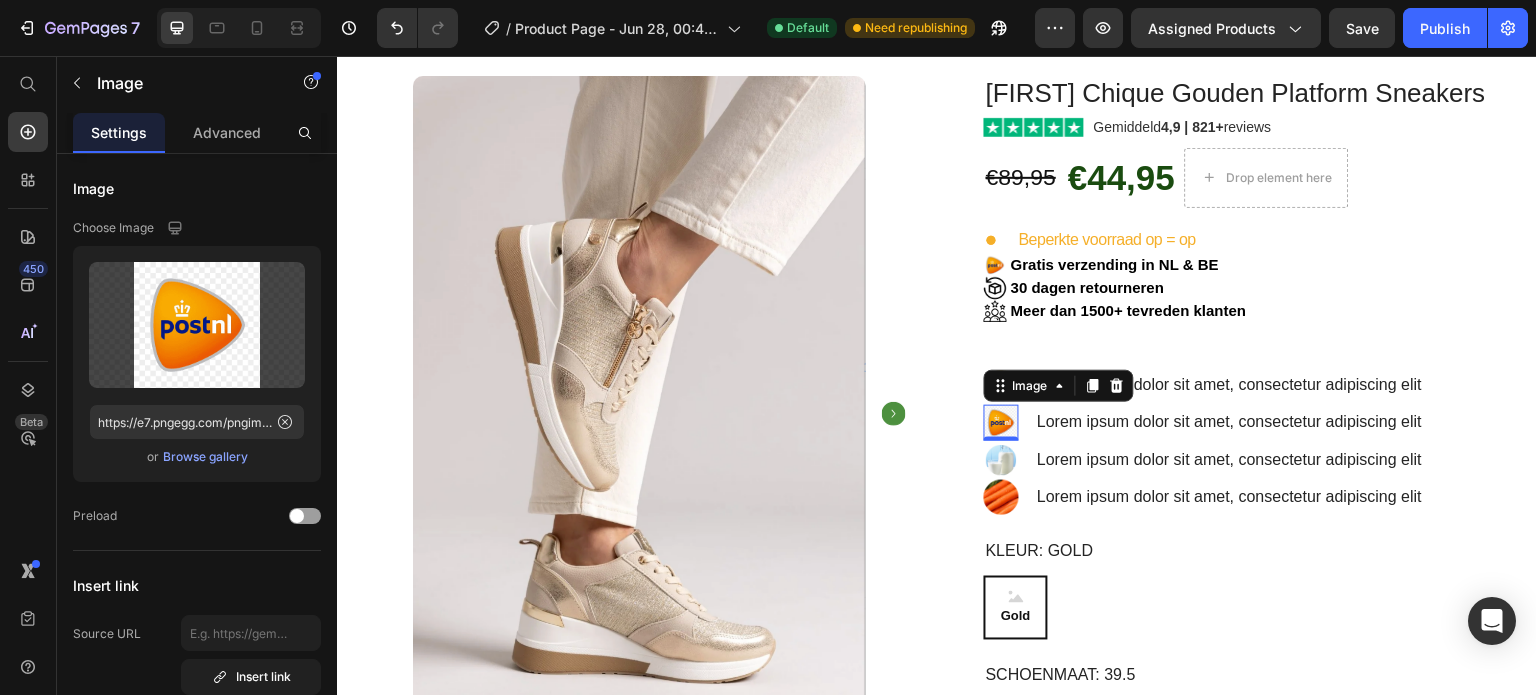 click on "450 Beta" at bounding box center [28, 307] 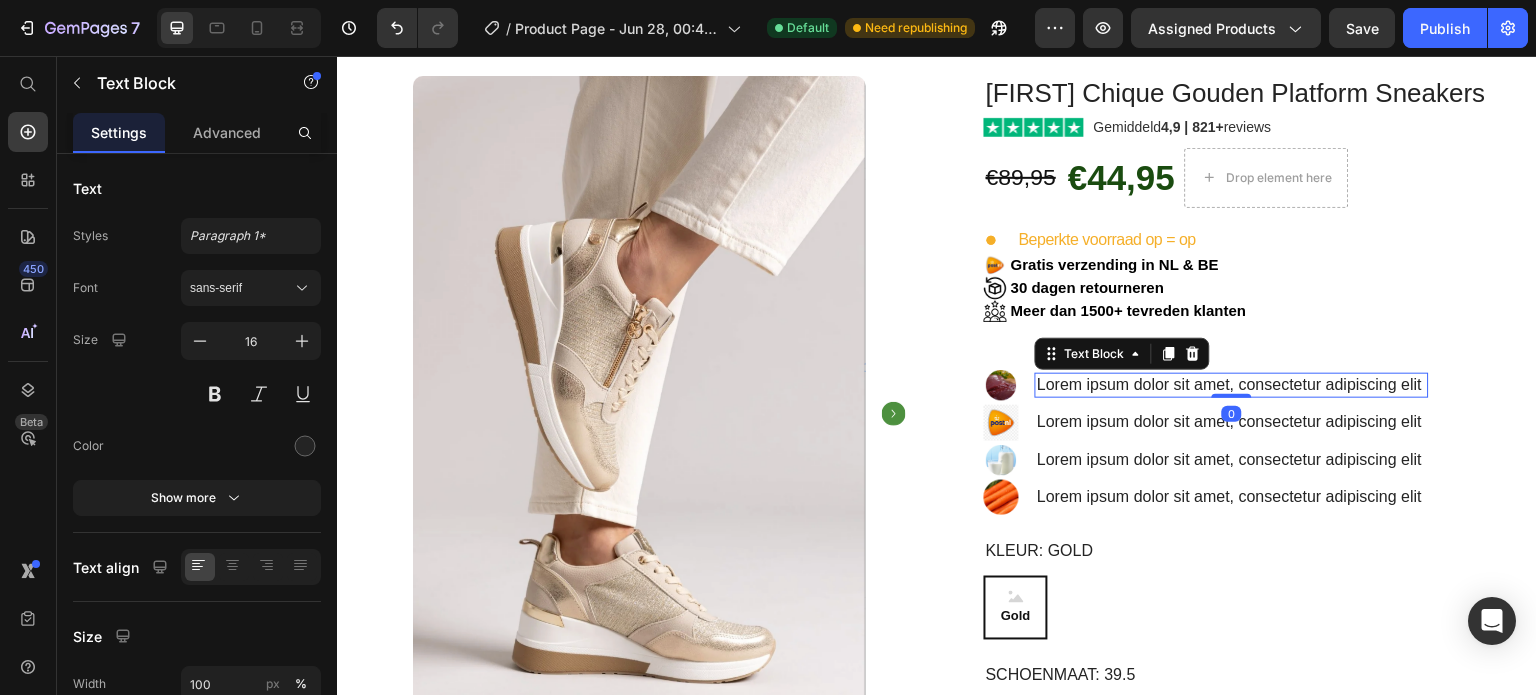 click on "Lorem ipsum dolor sit amet, consectetur adipiscing elit" at bounding box center [1232, 385] 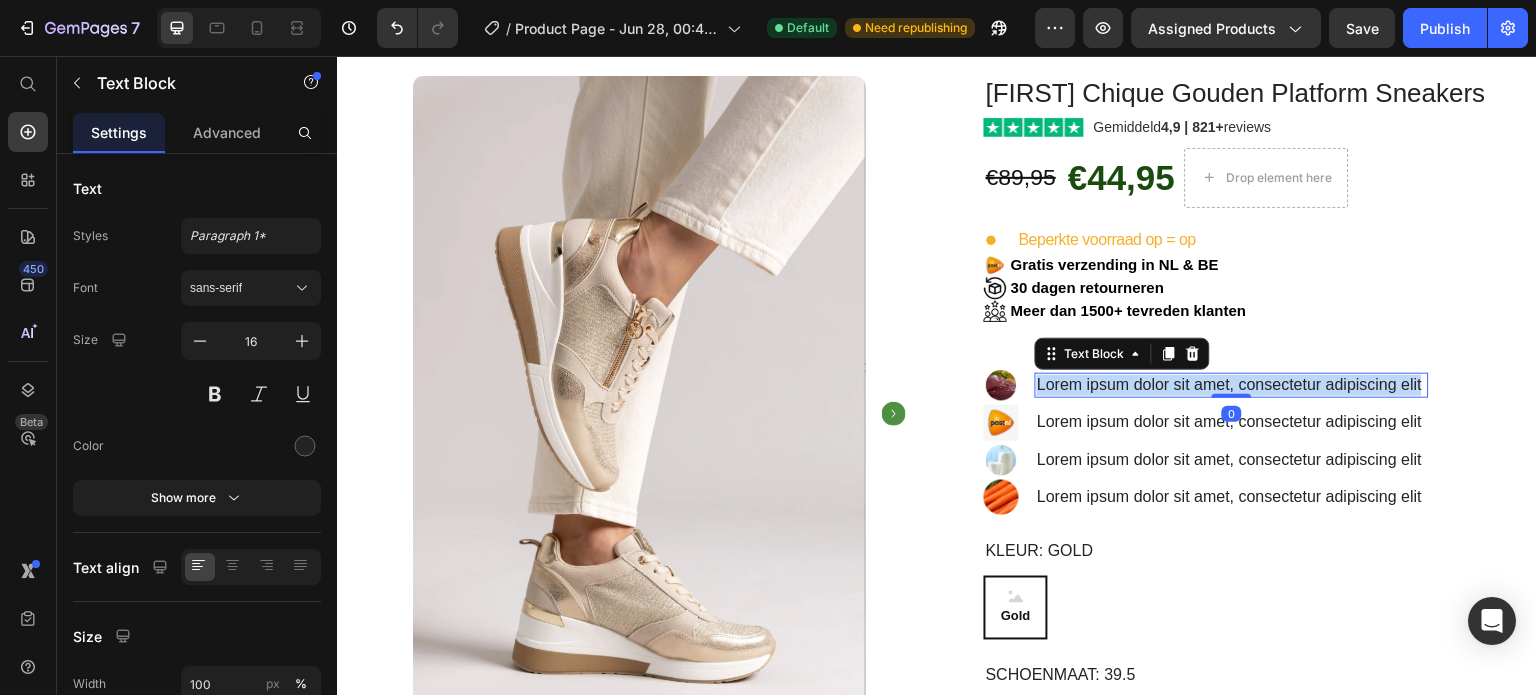 click on "Lorem ipsum dolor sit amet, consectetur adipiscing elit" at bounding box center [1232, 385] 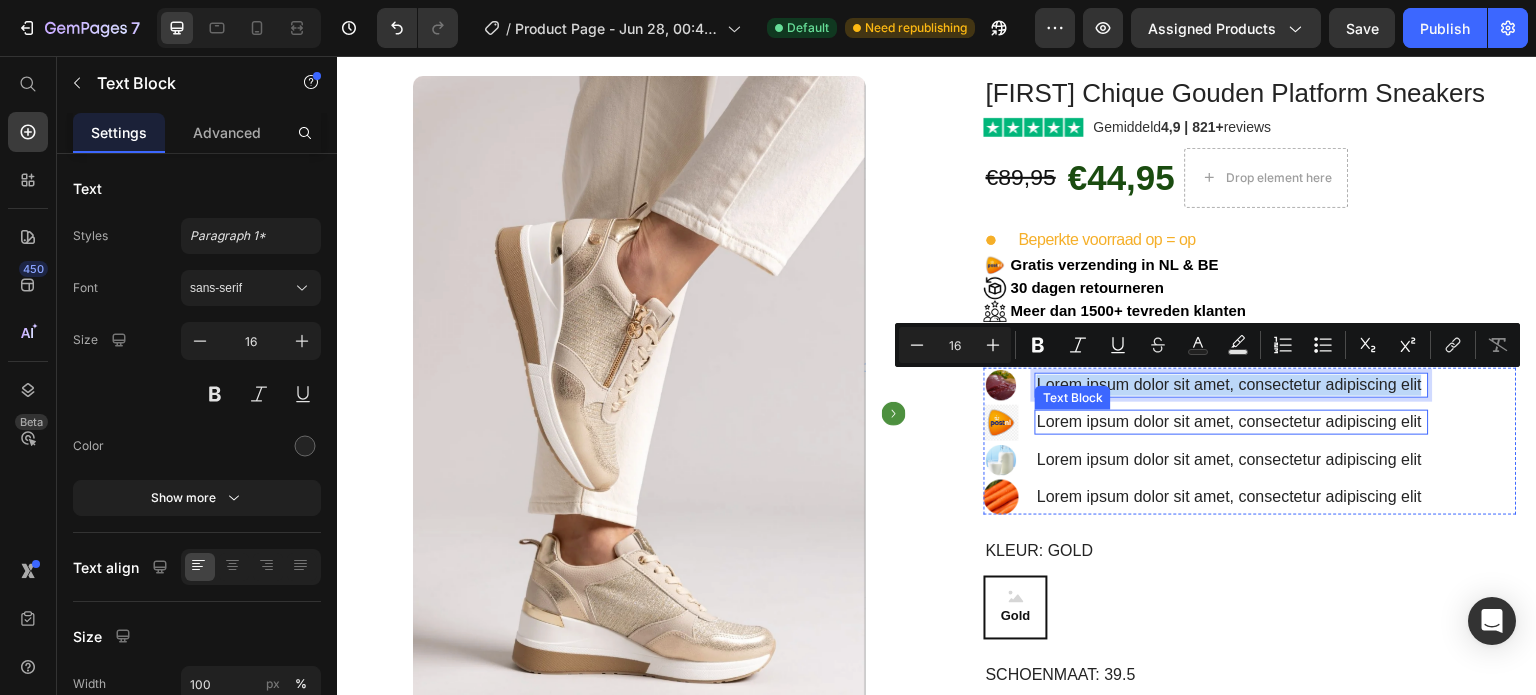 click on "Lorem ipsum dolor sit amet, consectetur adipiscing elit" at bounding box center [1232, 422] 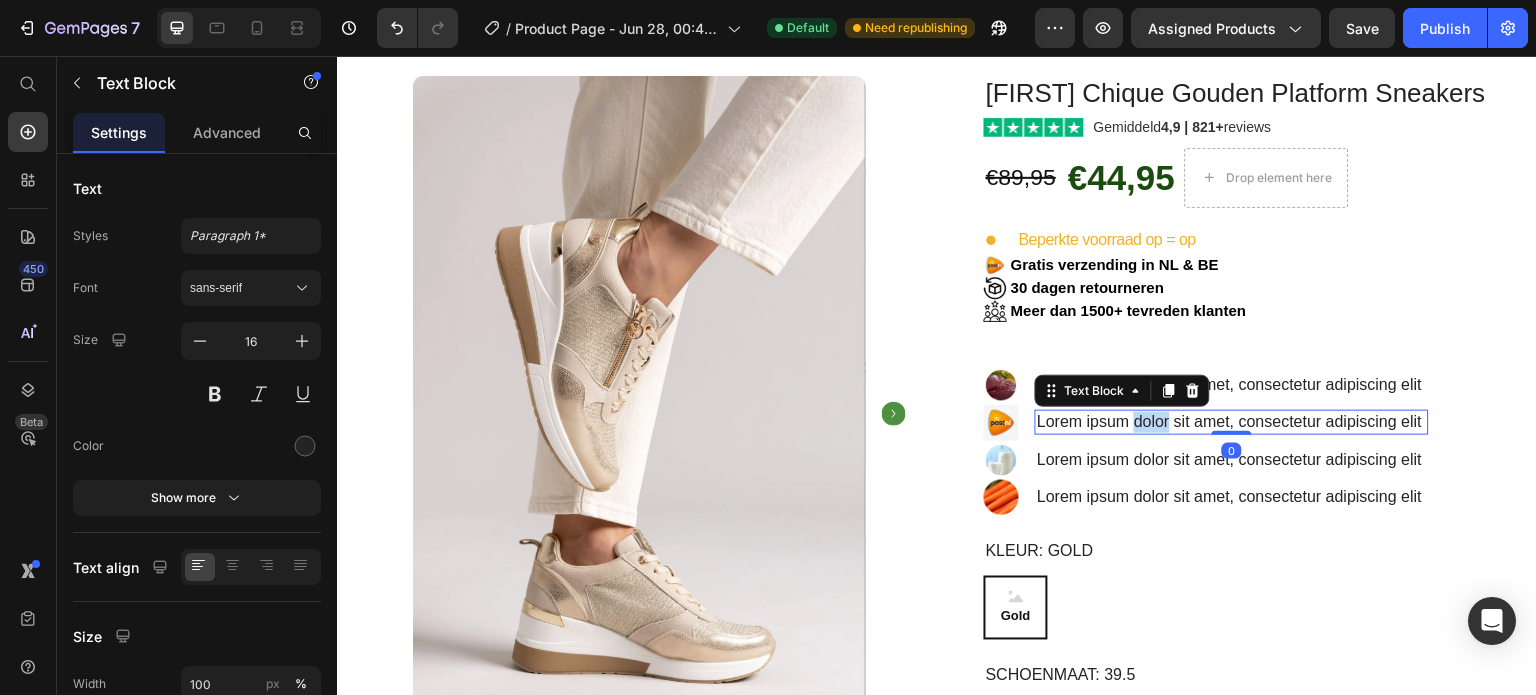 click on "Lorem ipsum dolor sit amet, consectetur adipiscing elit" at bounding box center [1232, 422] 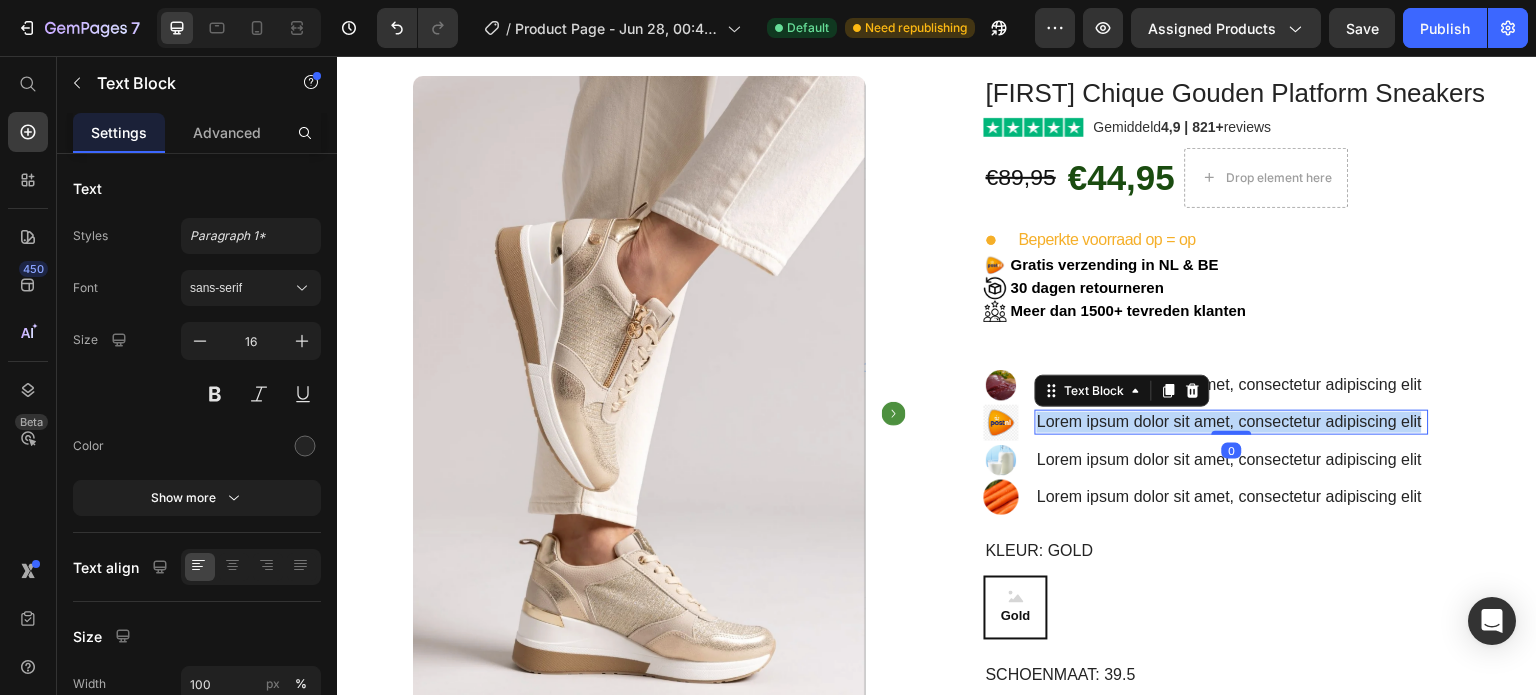 click on "Lorem ipsum dolor sit amet, consectetur adipiscing elit" at bounding box center (1232, 422) 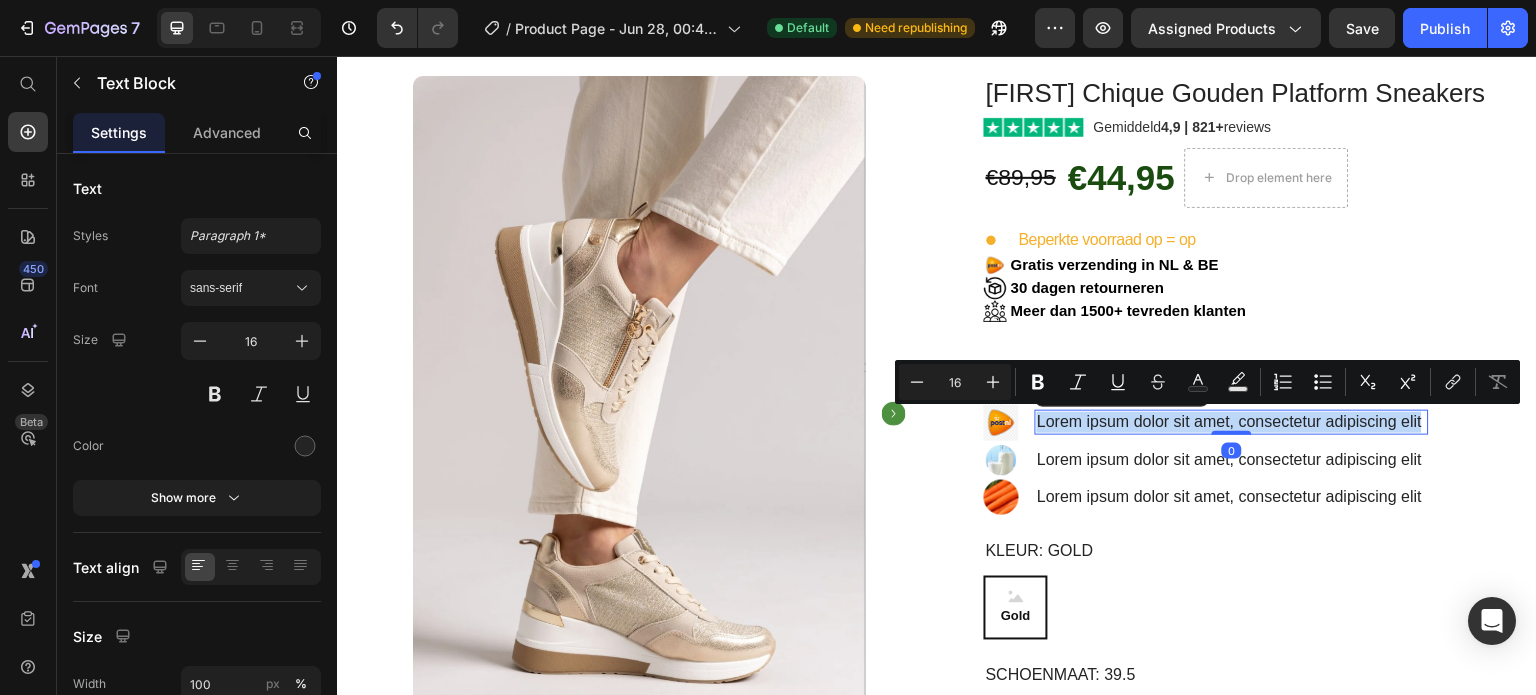 click on "Lorem ipsum dolor sit amet, consectetur adipiscing elit" at bounding box center (1232, 422) 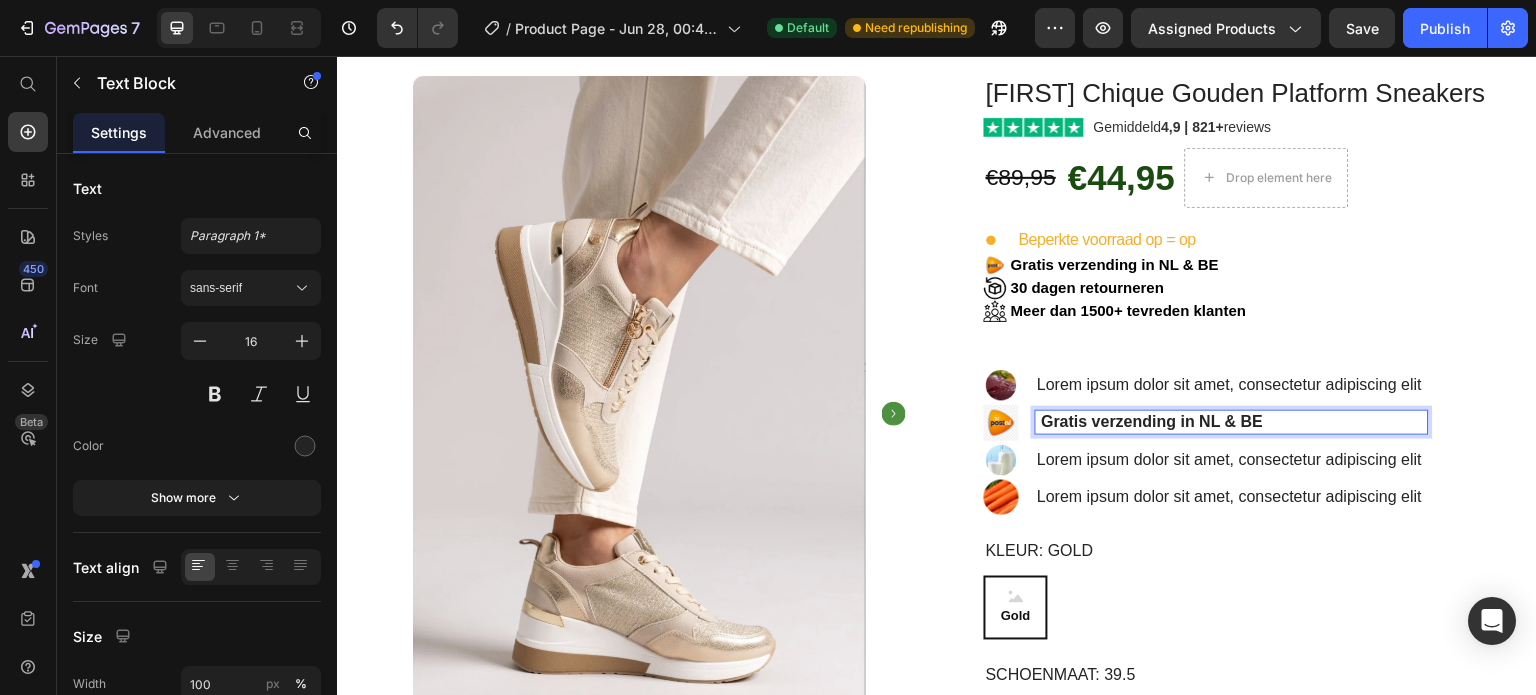 click on "Gratis verzending in NL & BE" at bounding box center [1153, 421] 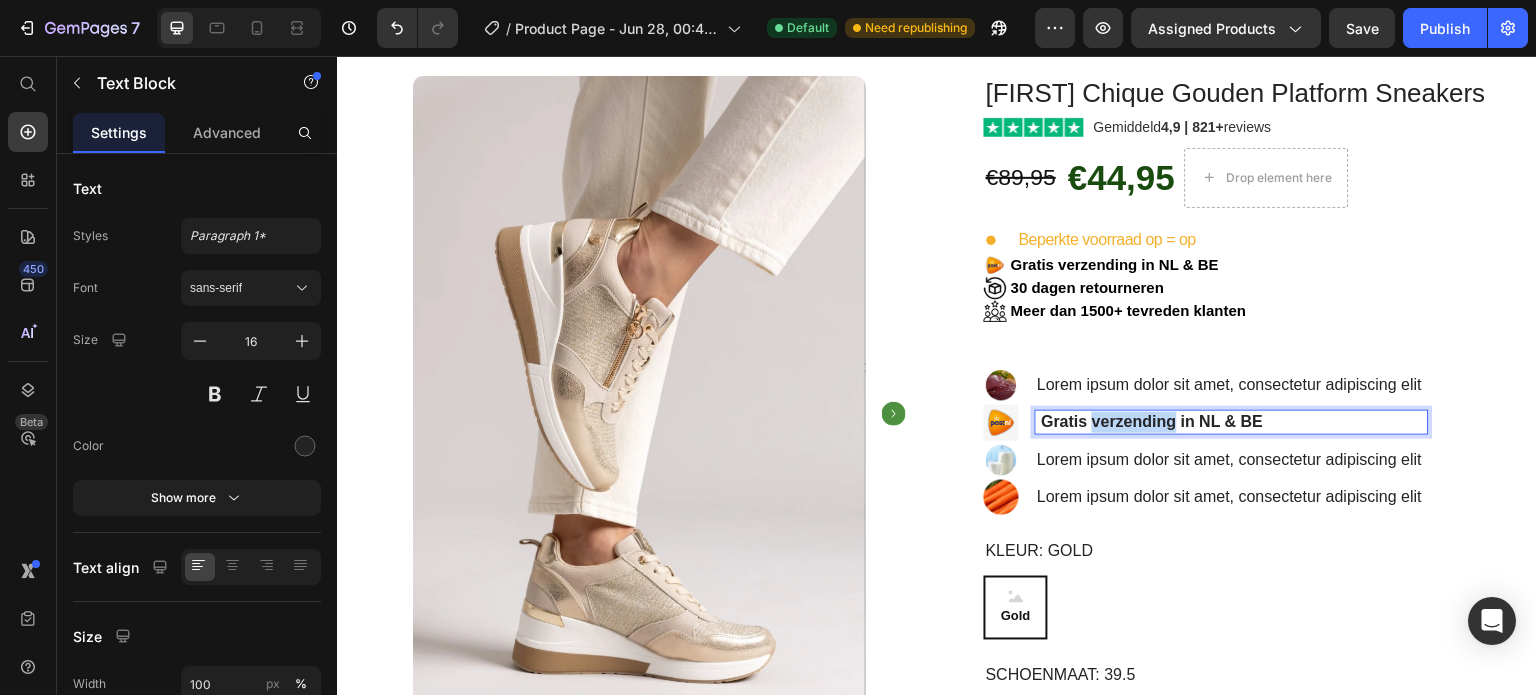 click on "Gratis verzending in NL & BE" at bounding box center [1153, 421] 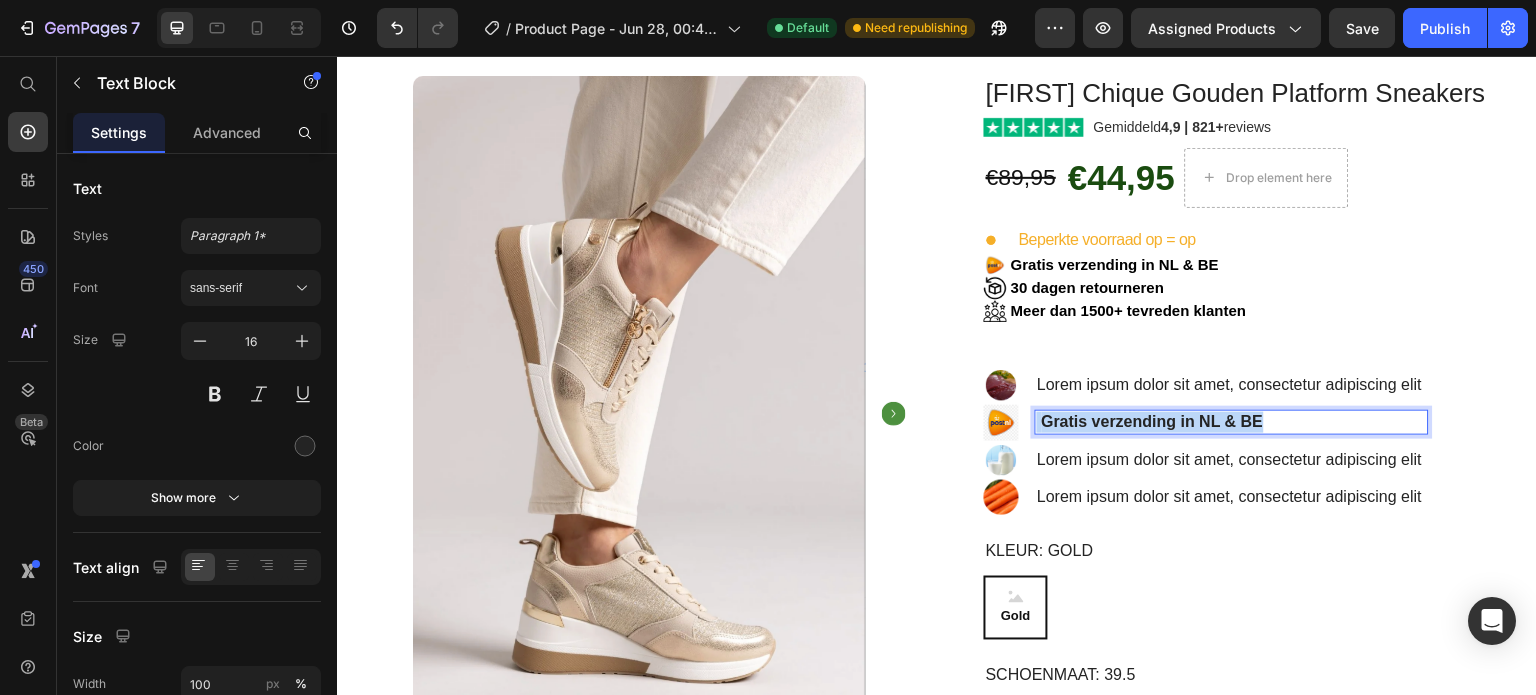 click on "Gratis verzending in NL & BE" at bounding box center [1153, 421] 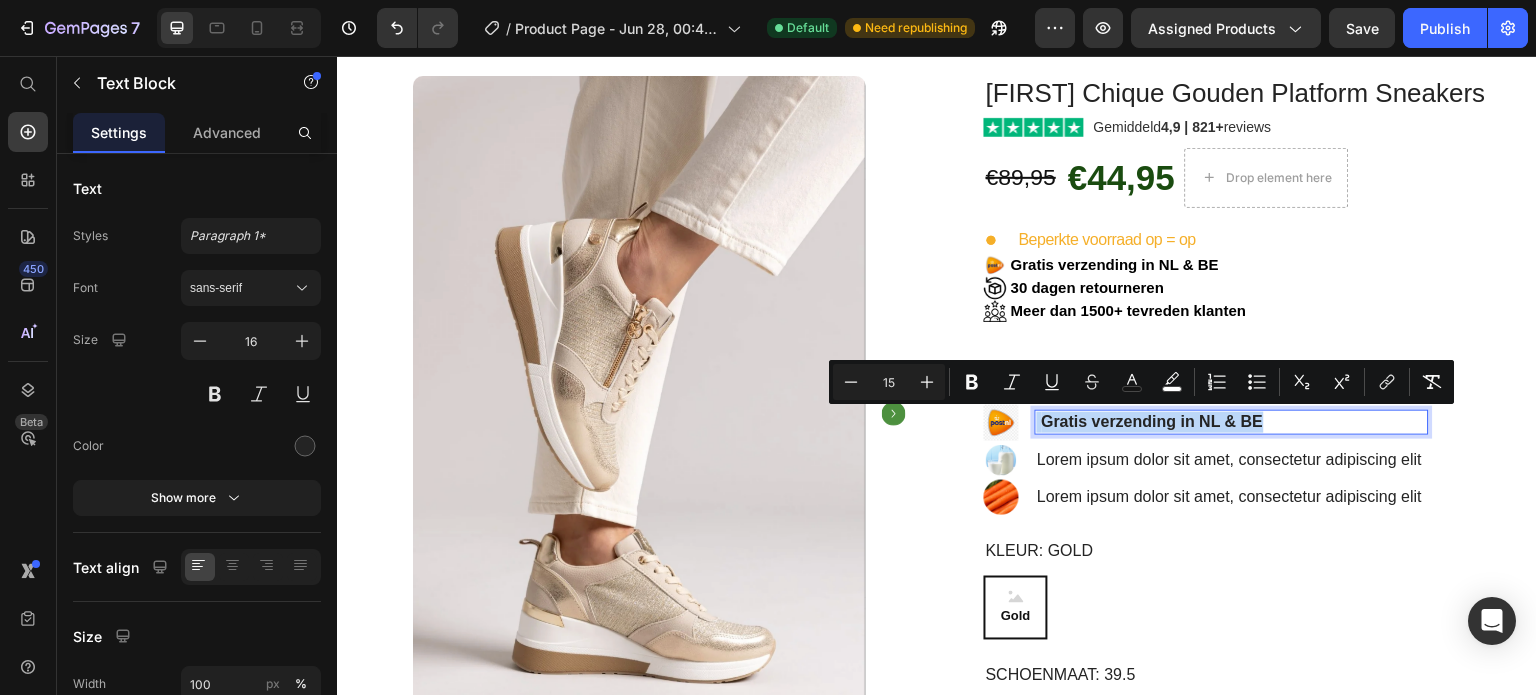 click on "Gratis verzending in NL & BE" at bounding box center [1153, 421] 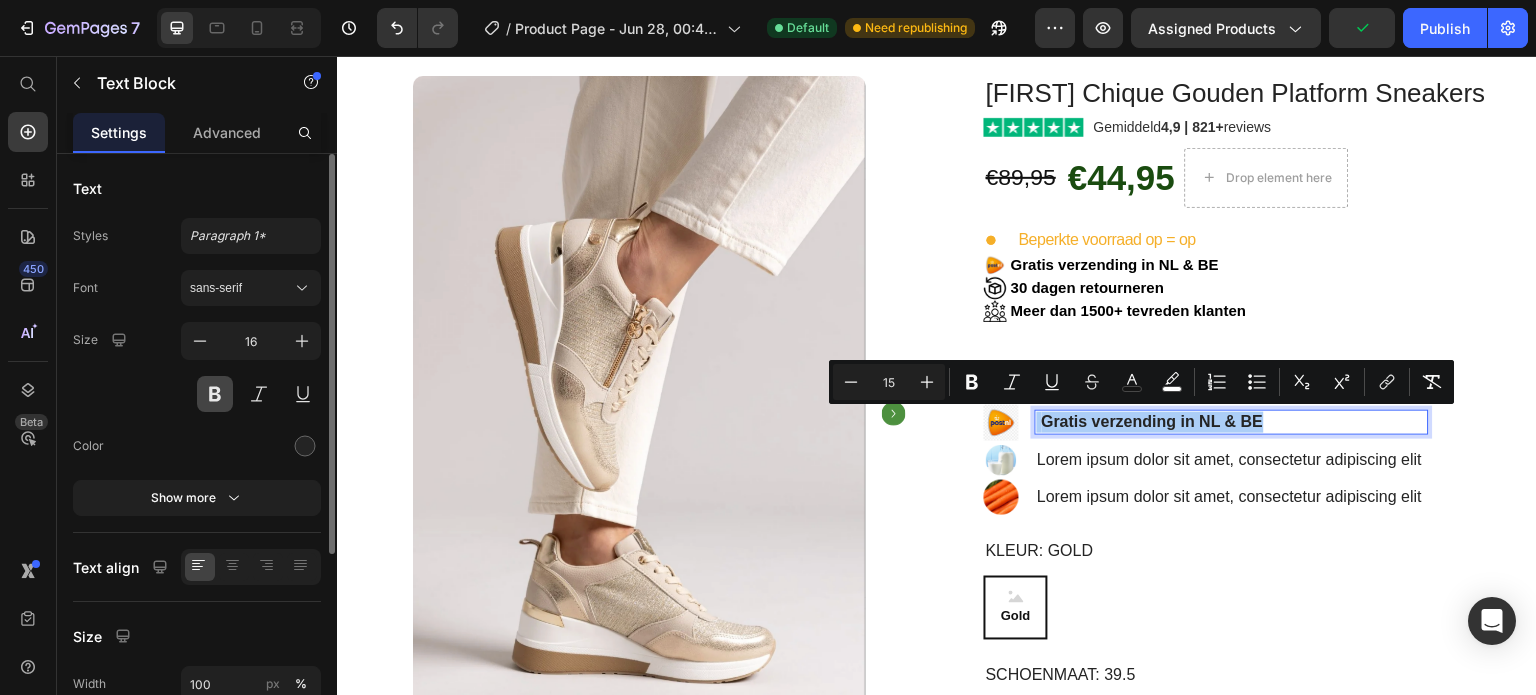 click at bounding box center (215, 394) 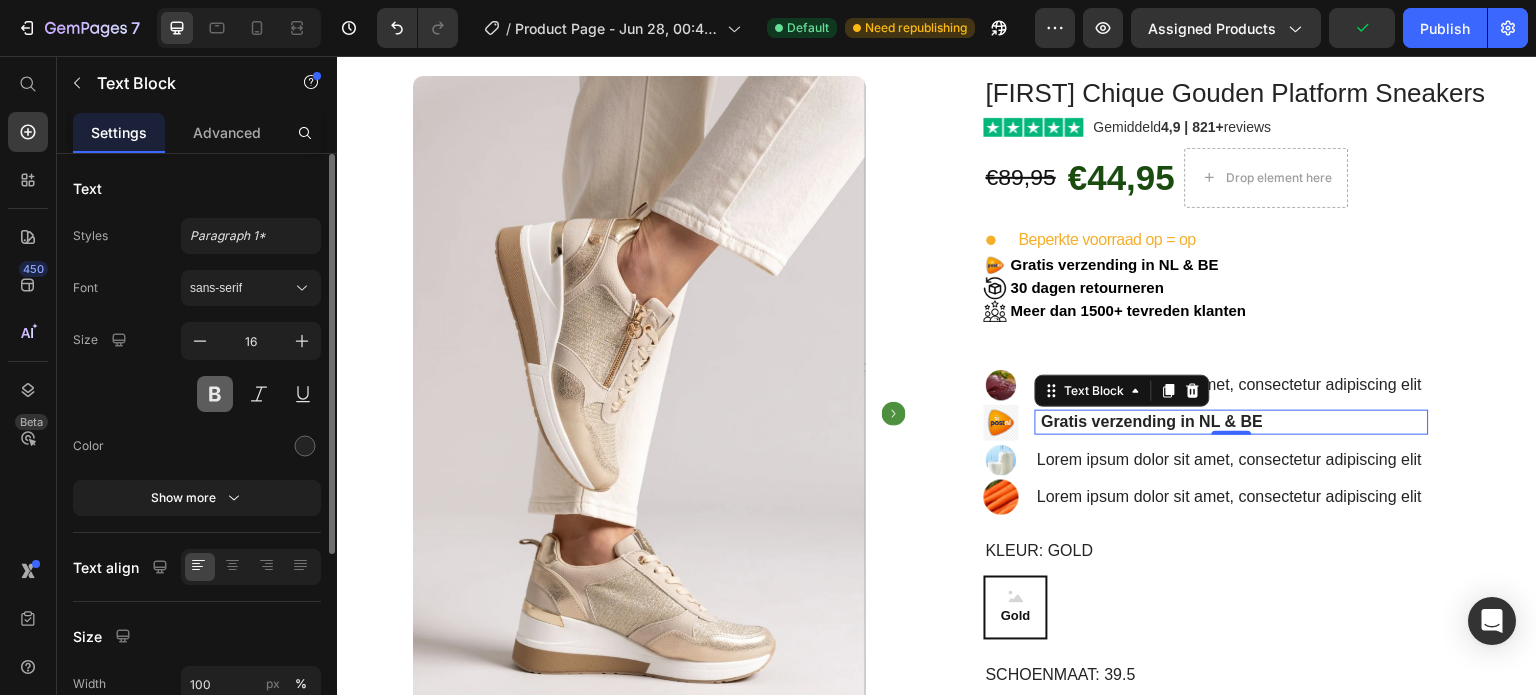 click at bounding box center [215, 394] 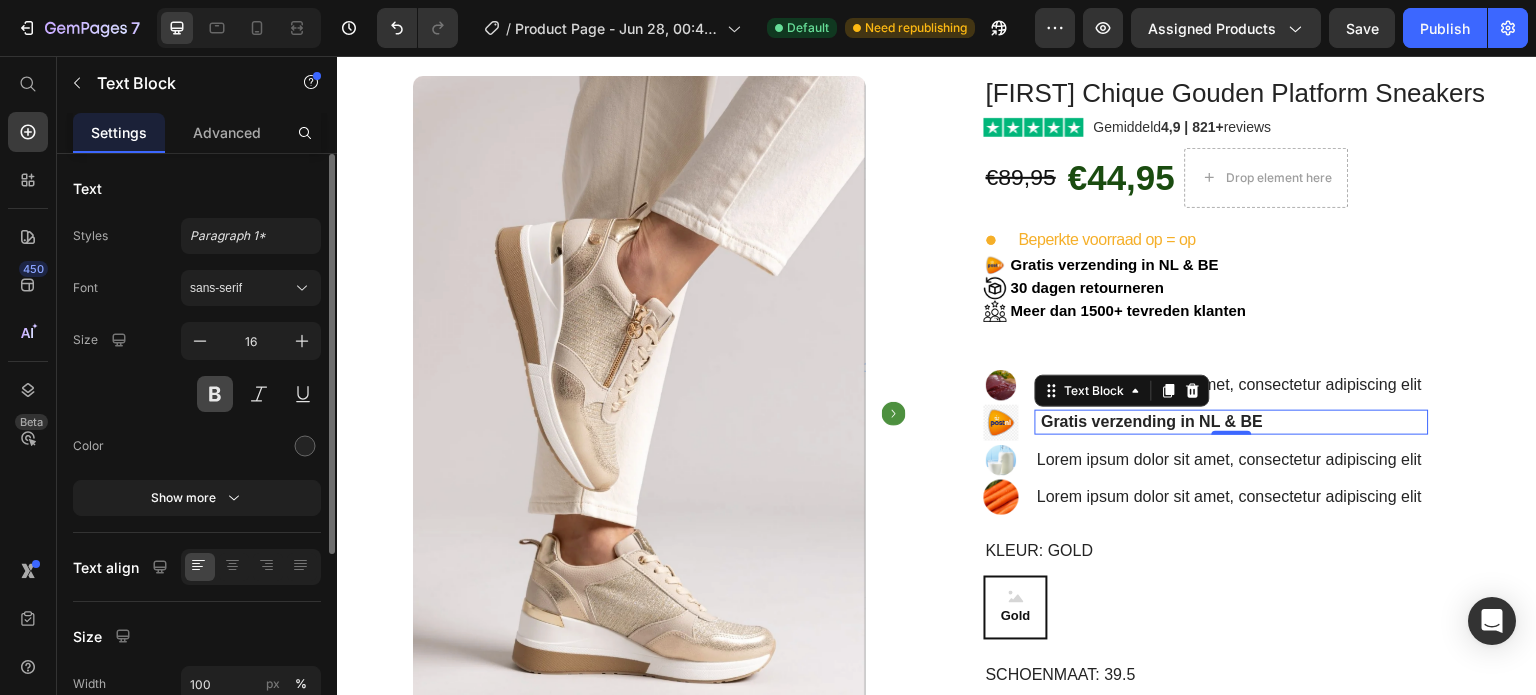 click at bounding box center [215, 394] 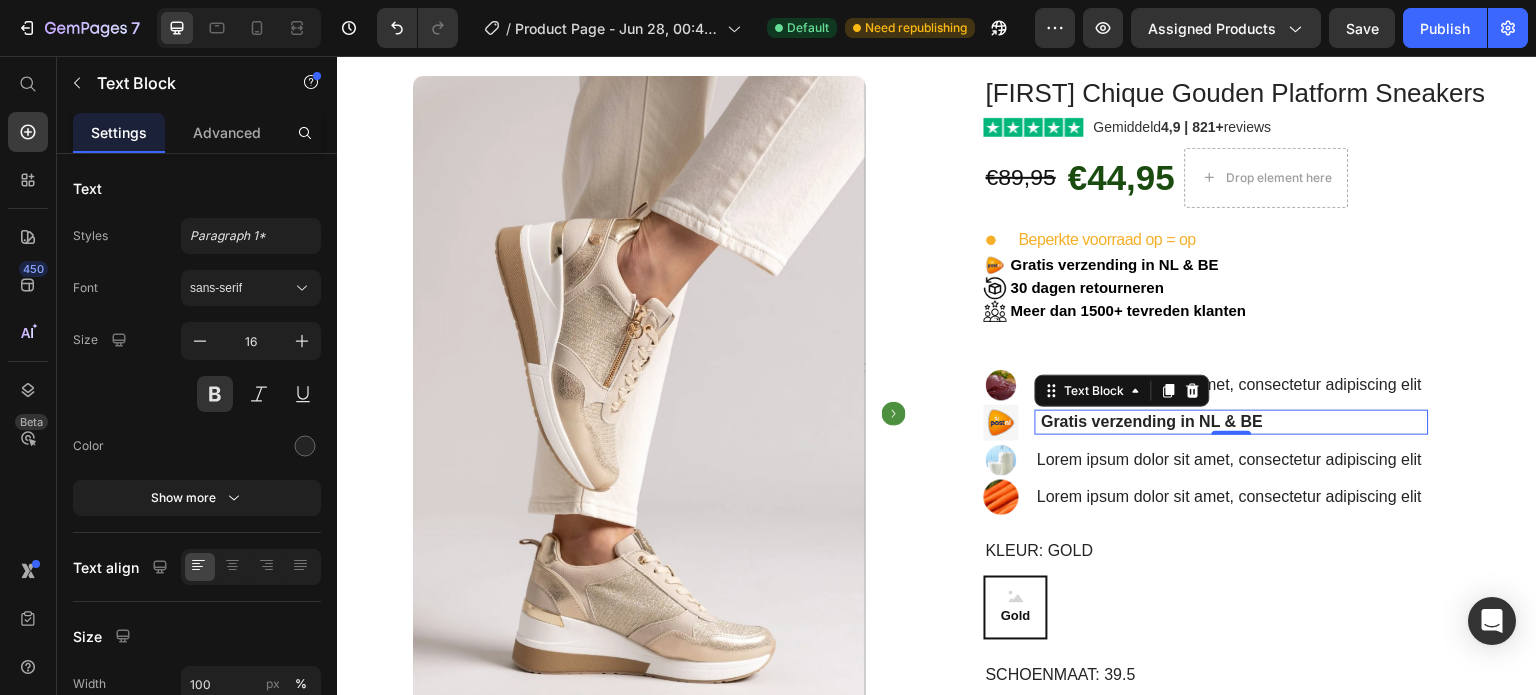 click on "Gratis verzending in NL & BE" at bounding box center (1153, 421) 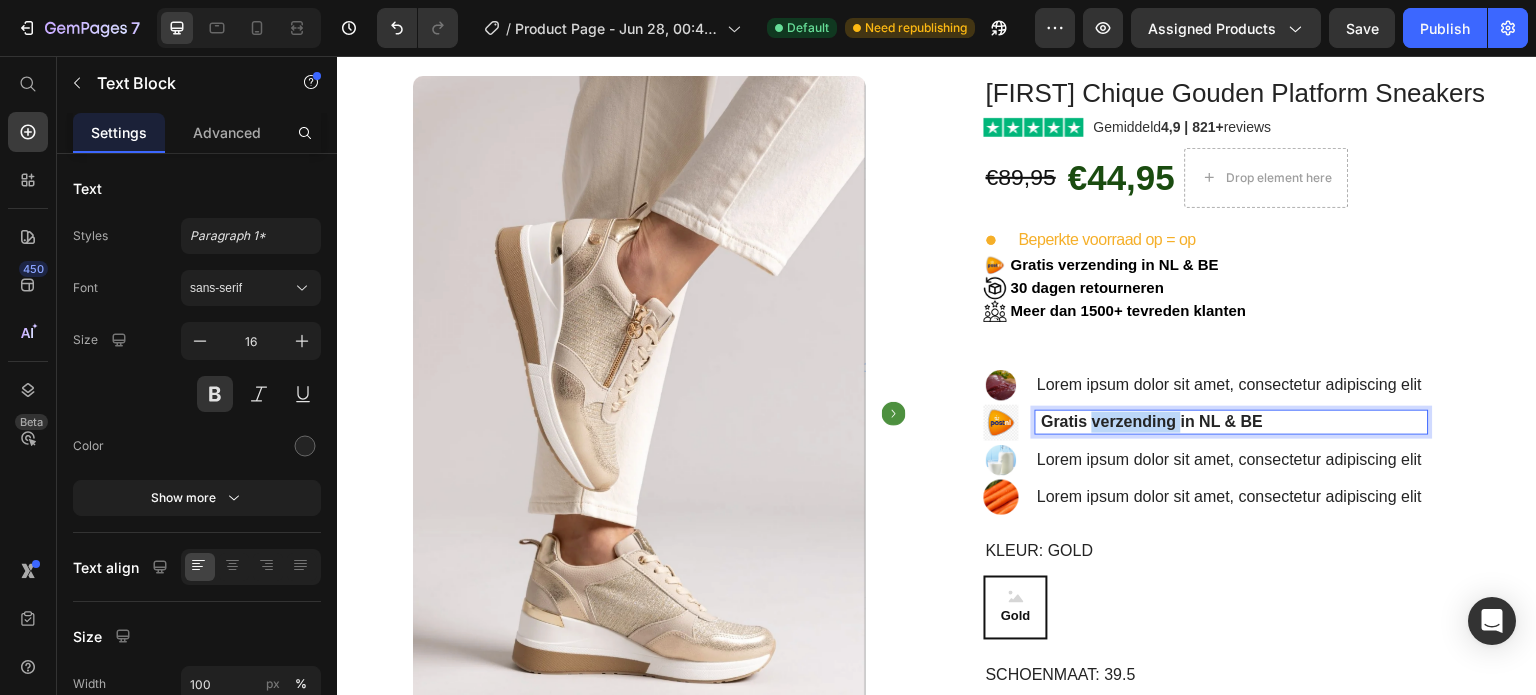 click on "Gratis verzending in NL & BE" at bounding box center (1153, 421) 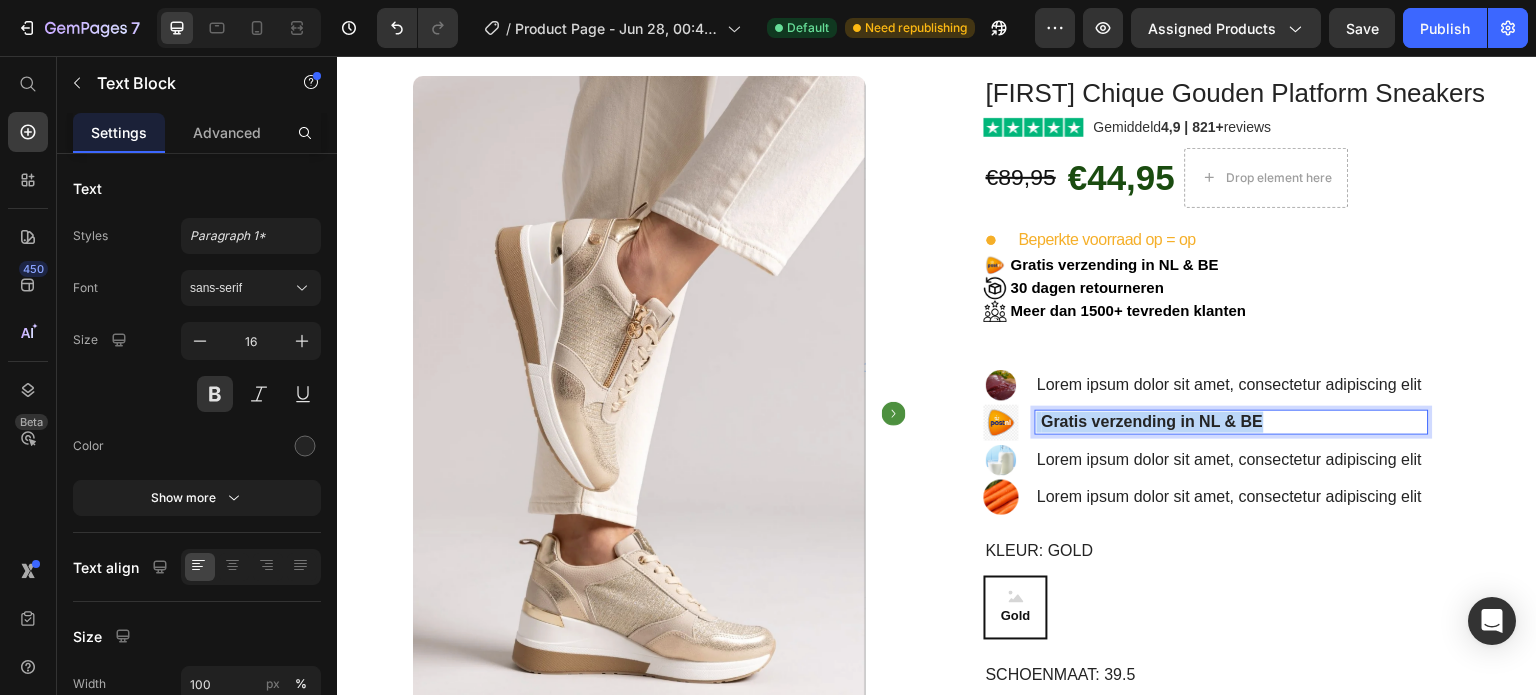 click on "Gratis verzending in NL & BE" at bounding box center (1153, 421) 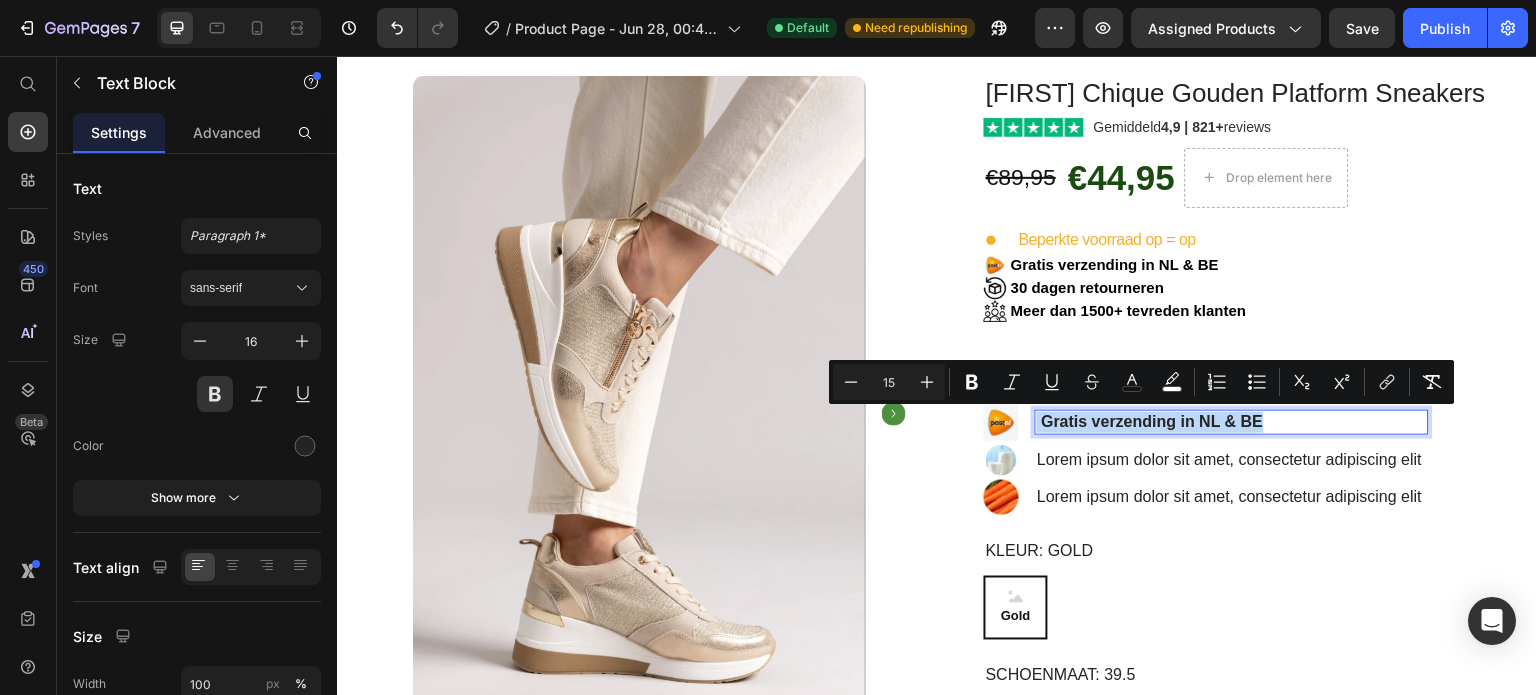 click on "Gratis verzending in NL & BE" at bounding box center [1153, 421] 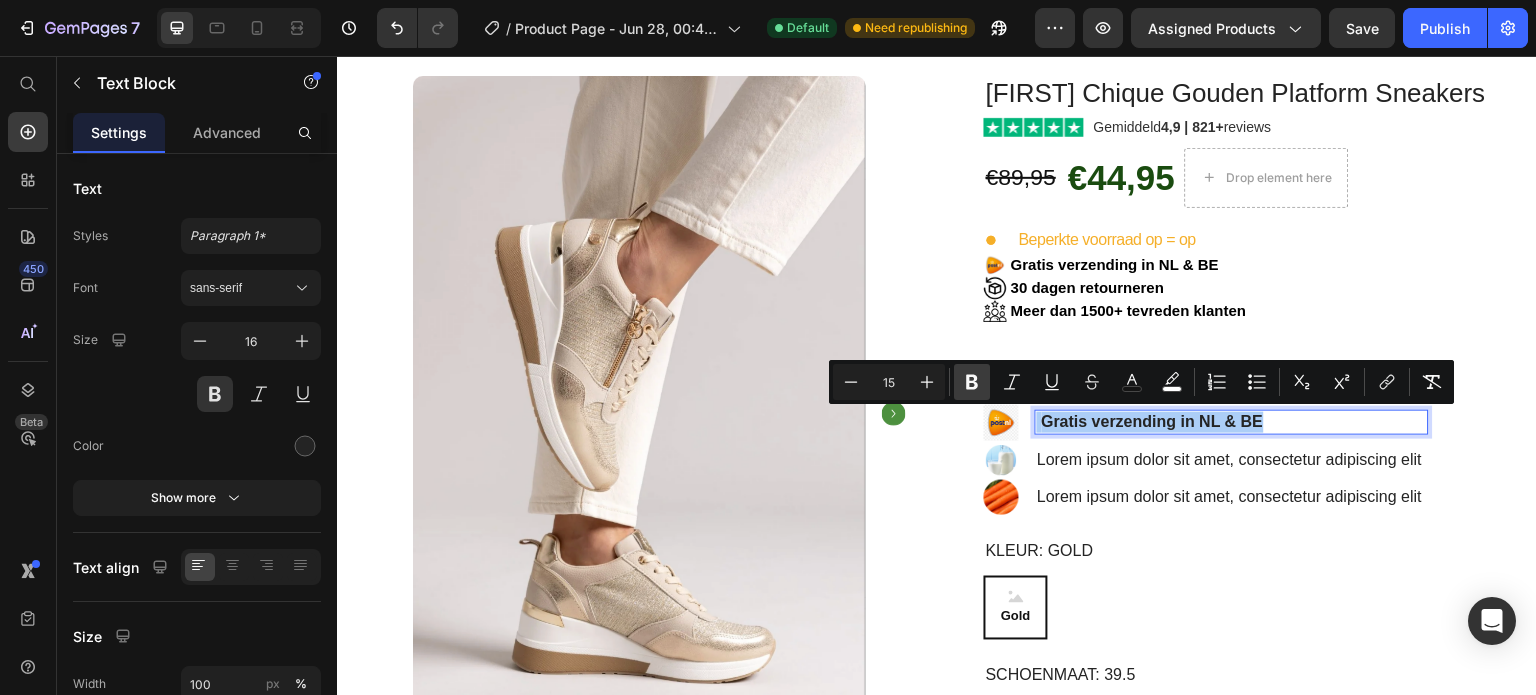 click 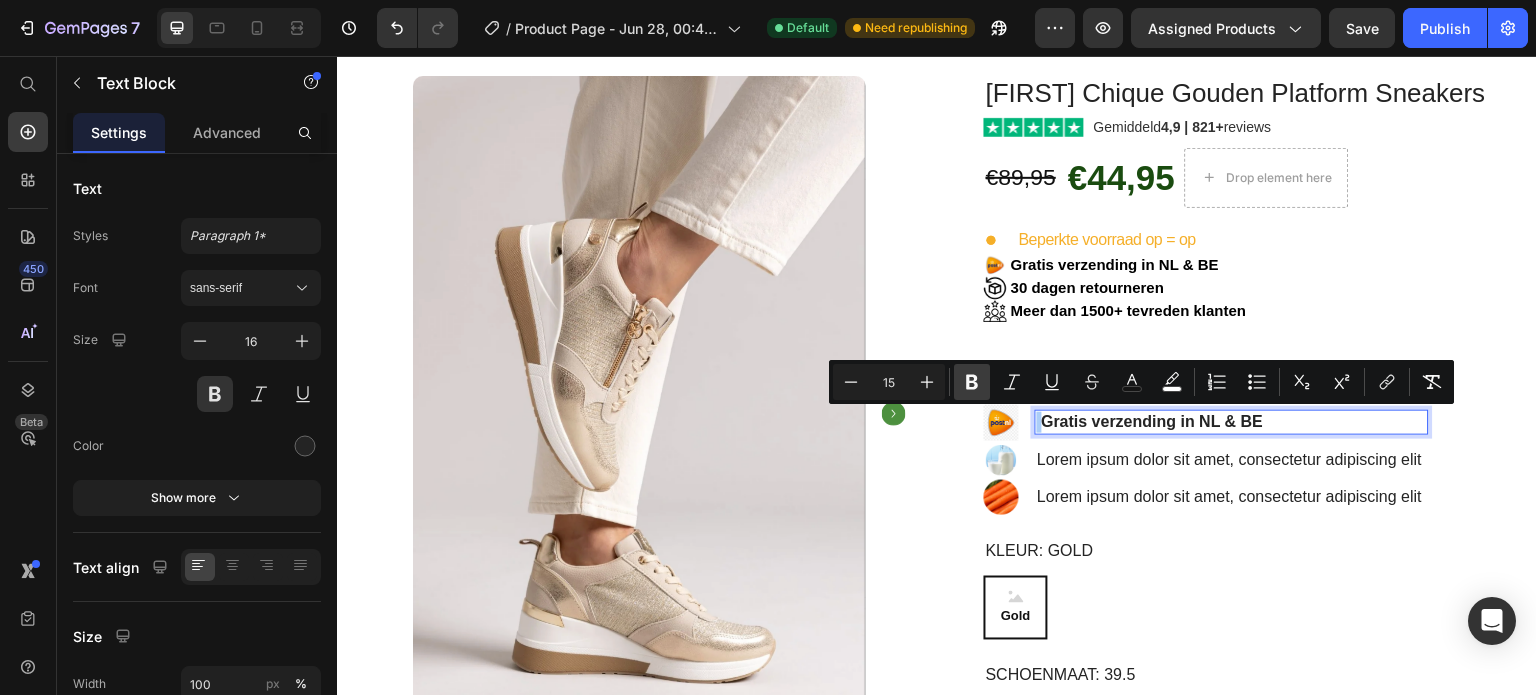 click 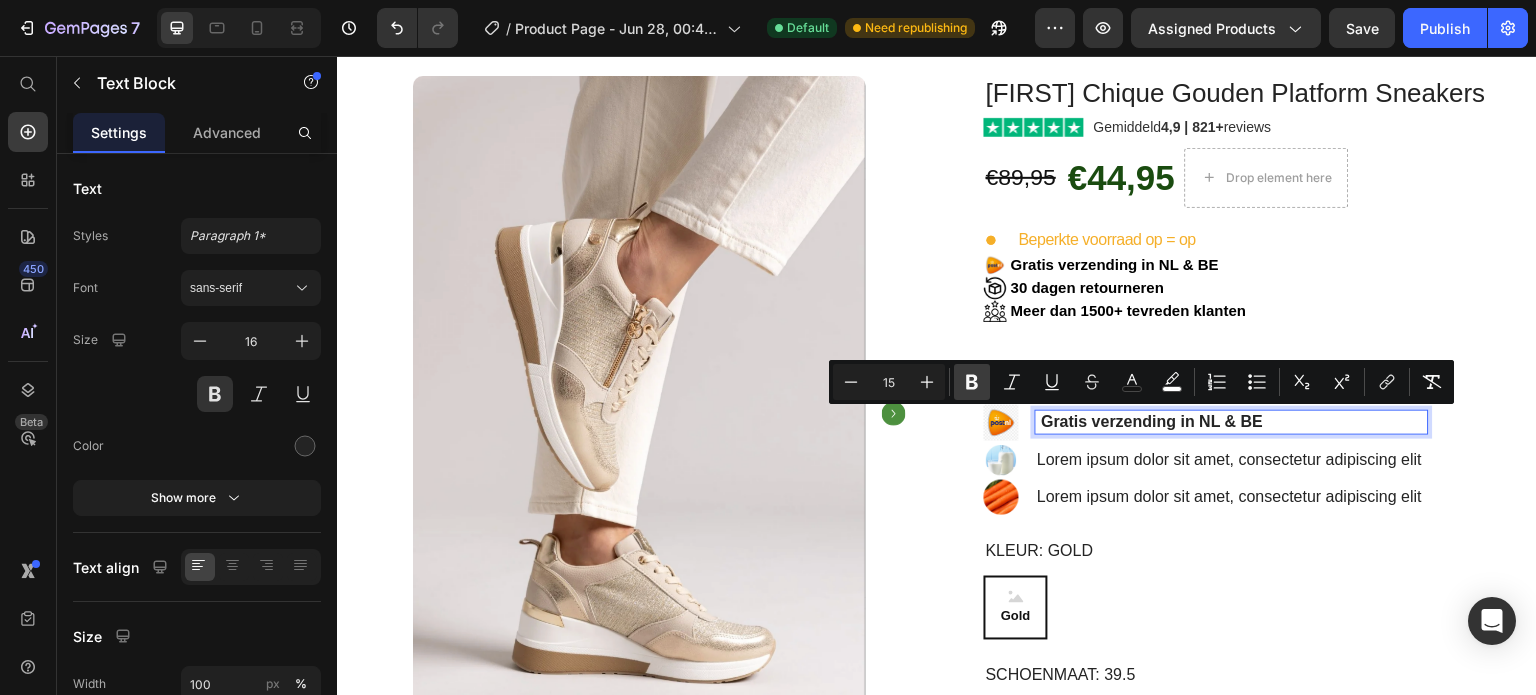 click 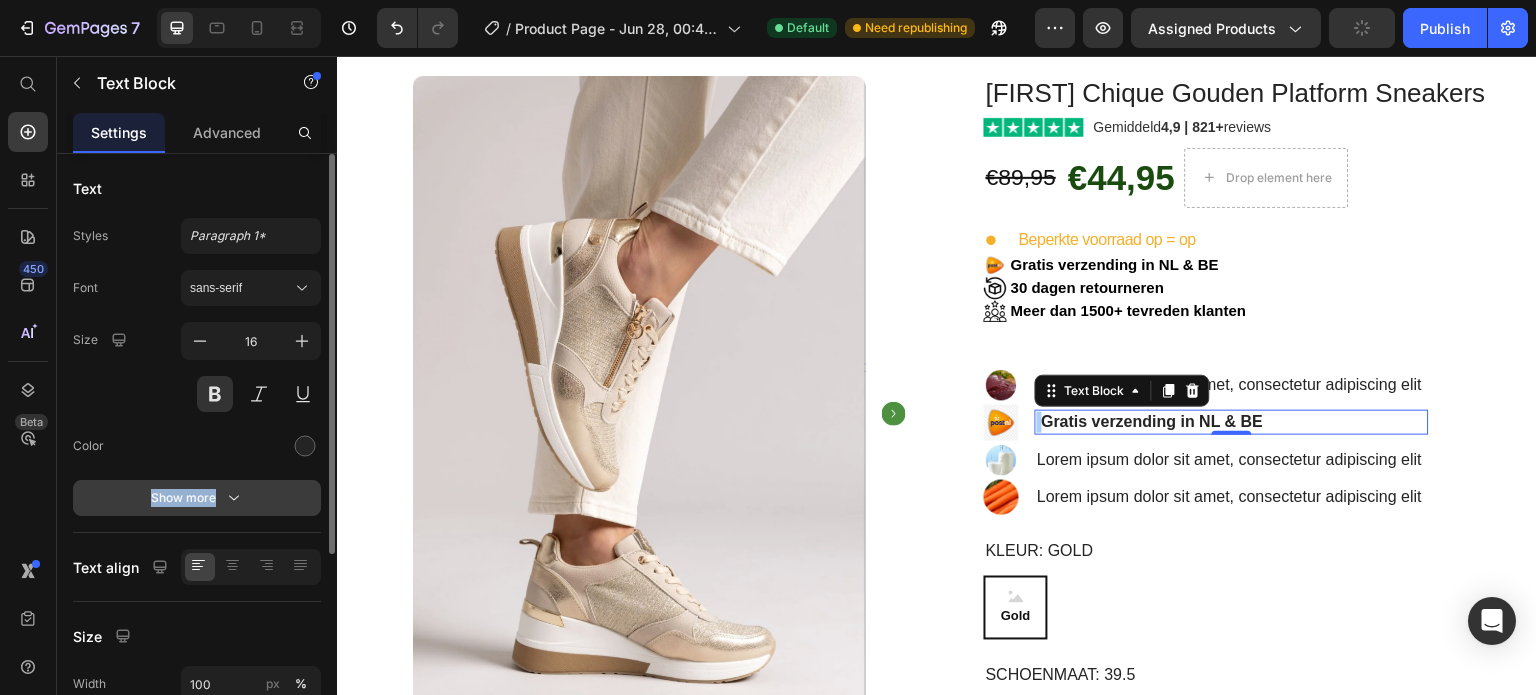 drag, startPoint x: 265, startPoint y: 467, endPoint x: 236, endPoint y: 493, distance: 38.948685 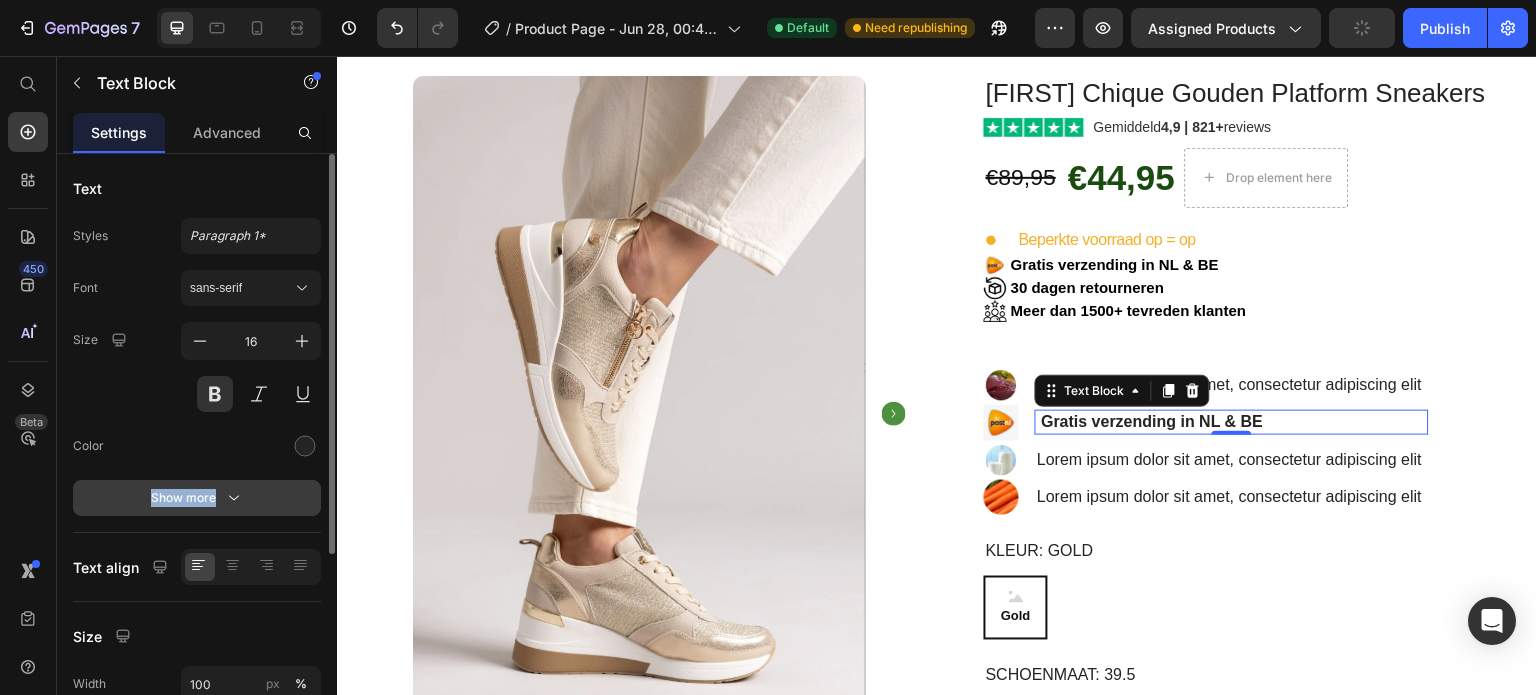click 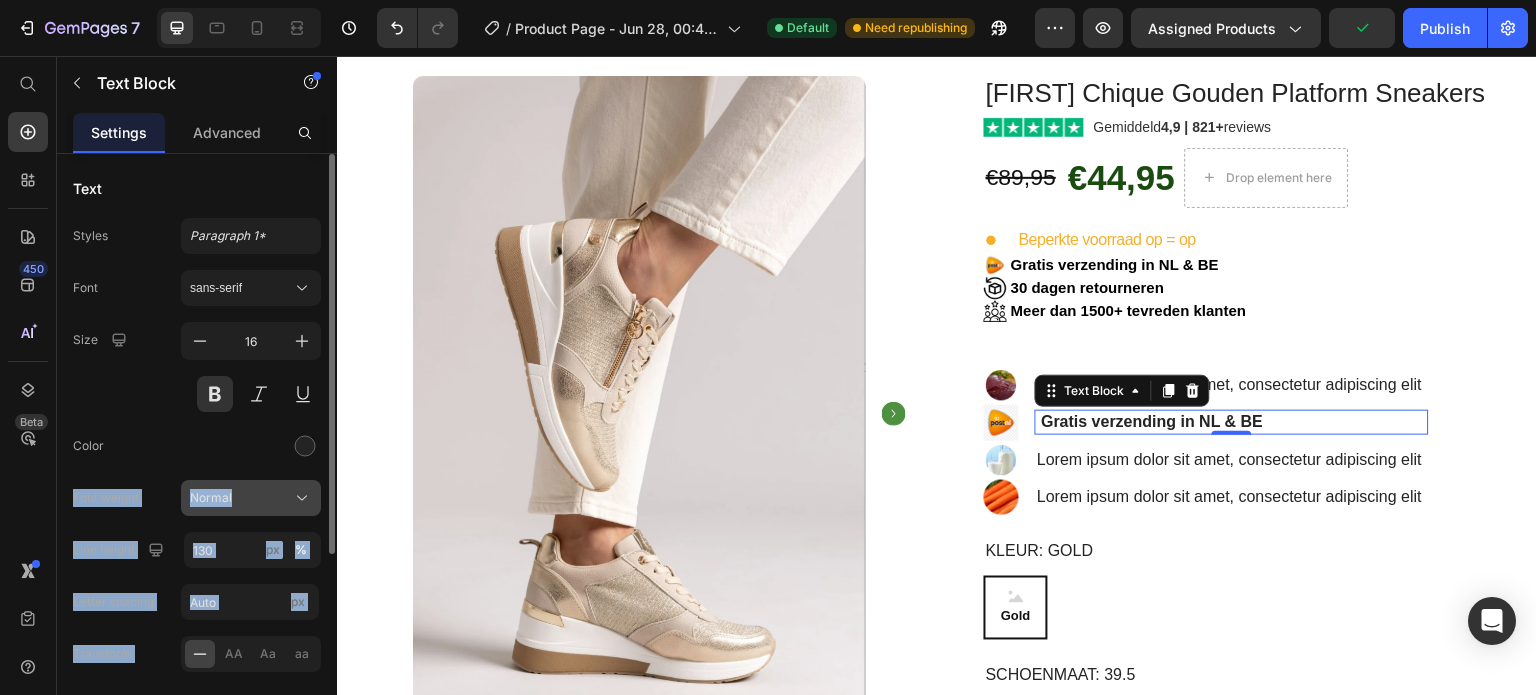 click on "Normal" 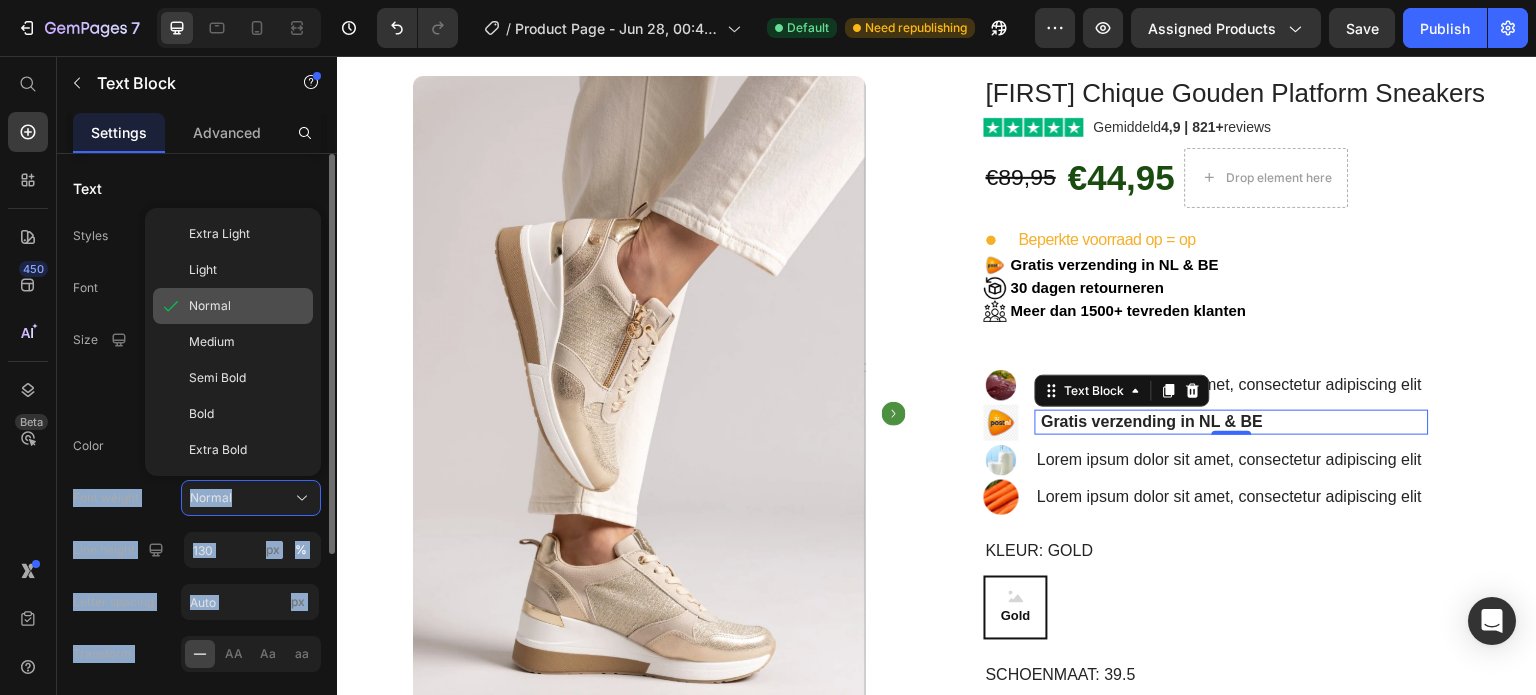 click on "Normal" 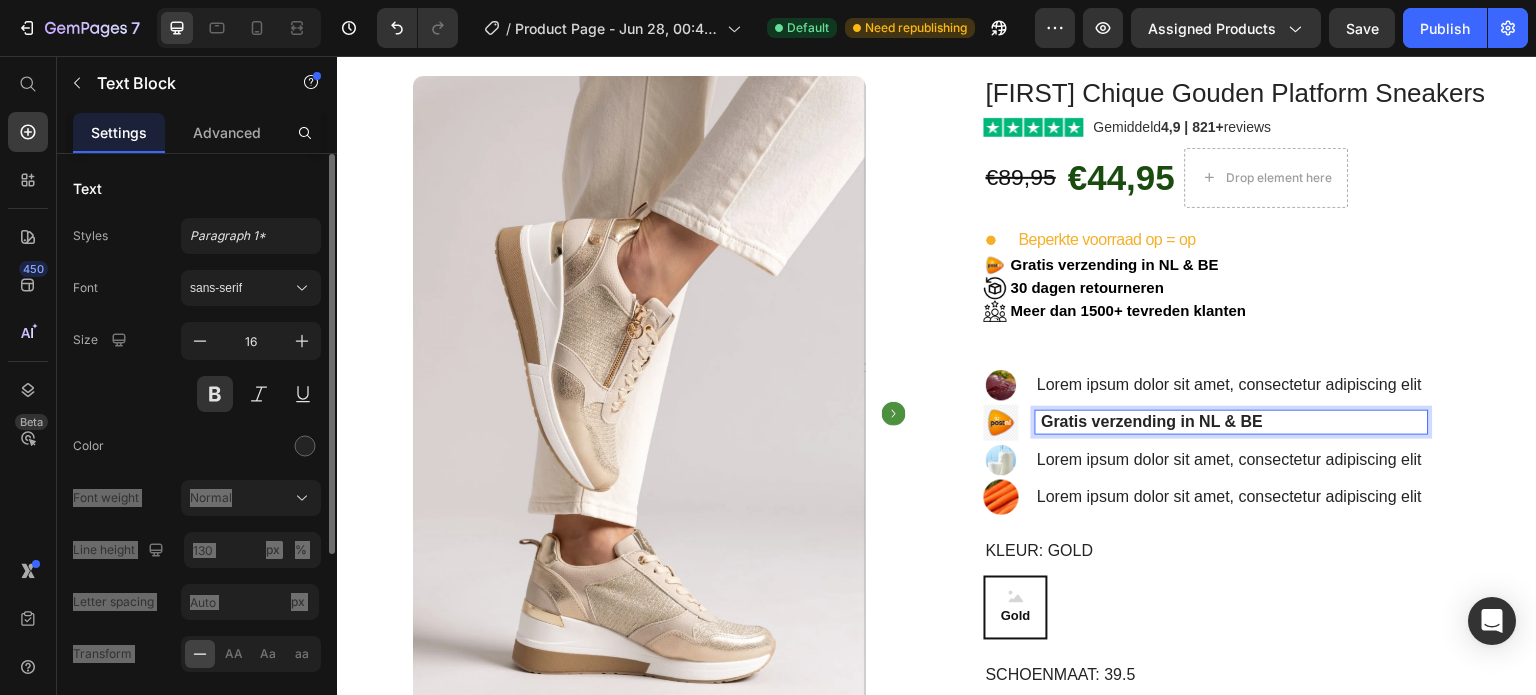 click on "Gratis verzending in NL & BE" at bounding box center [1153, 421] 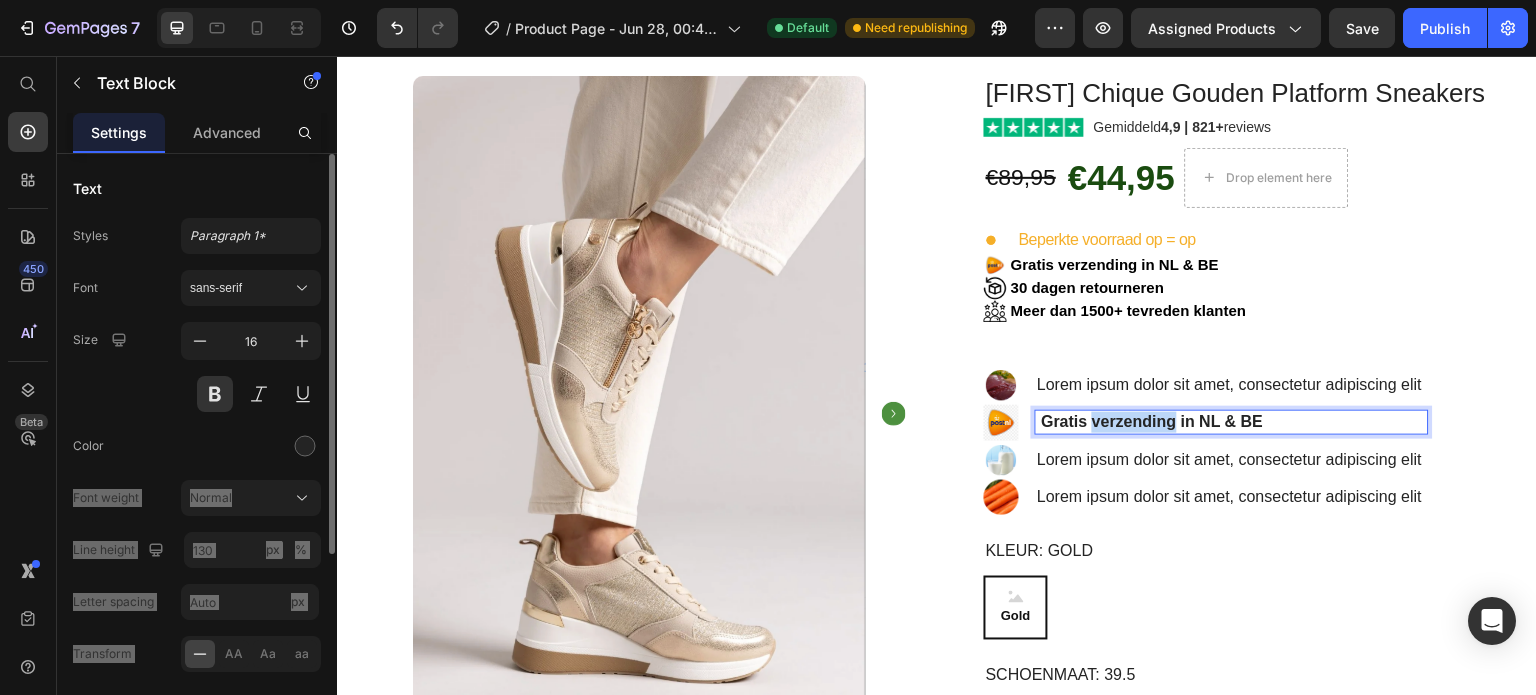 click on "Gratis verzending in NL & BE" at bounding box center (1153, 421) 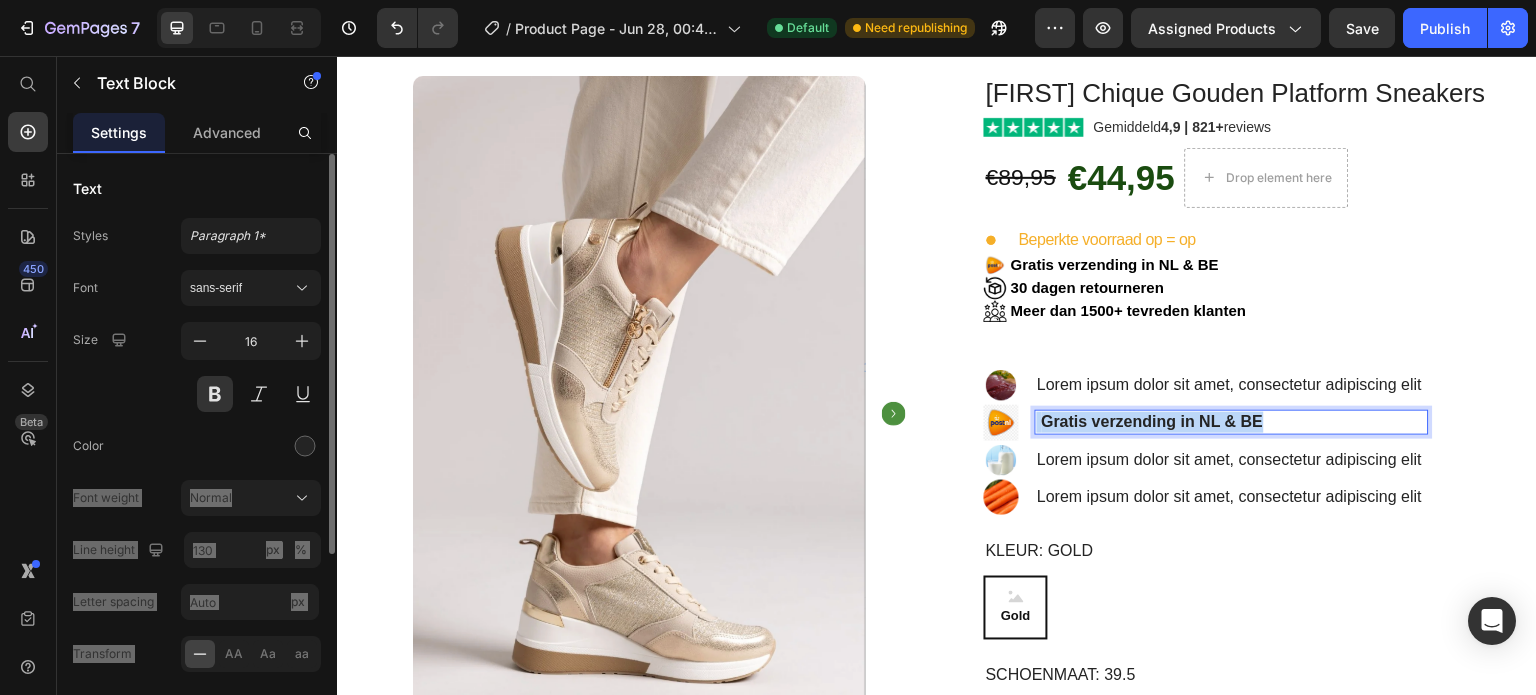 click on "Gratis verzending in NL & BE" at bounding box center (1153, 421) 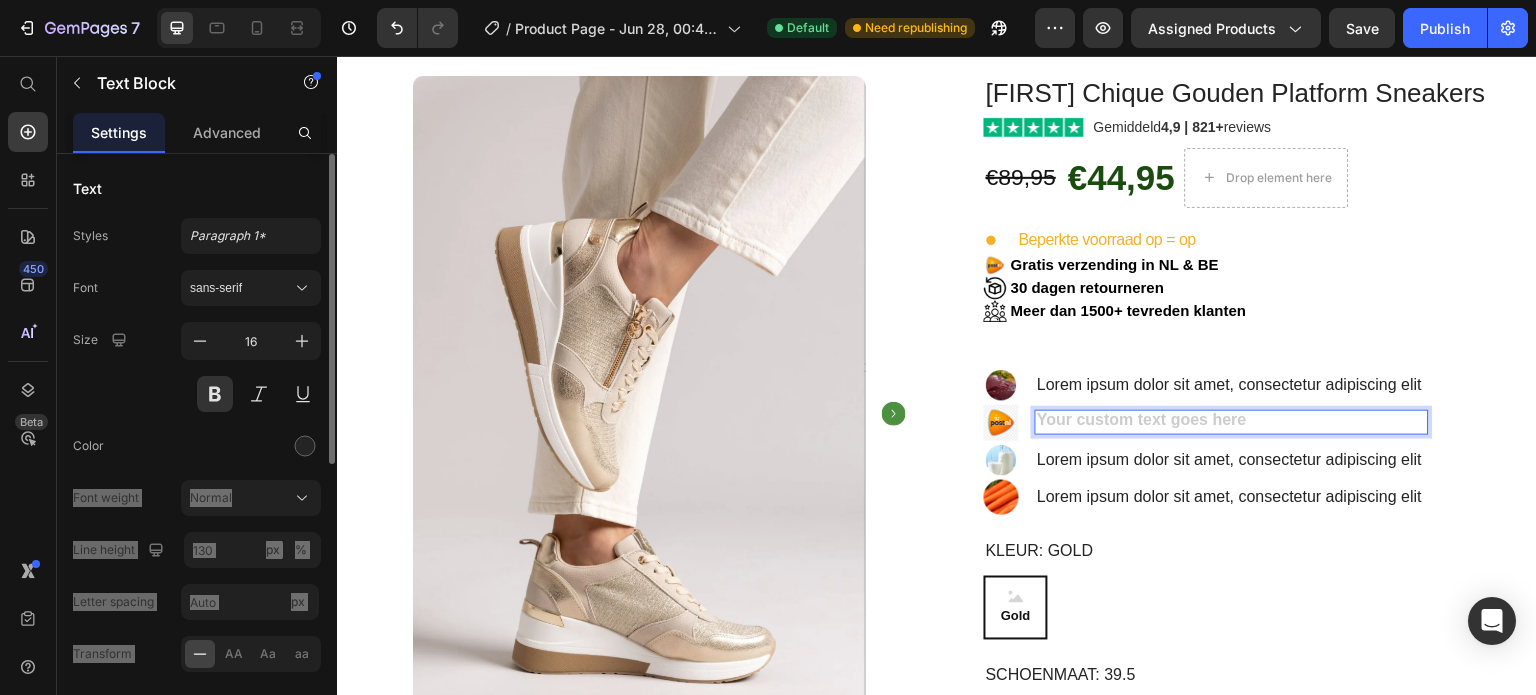 scroll, scrollTop: 60, scrollLeft: 0, axis: vertical 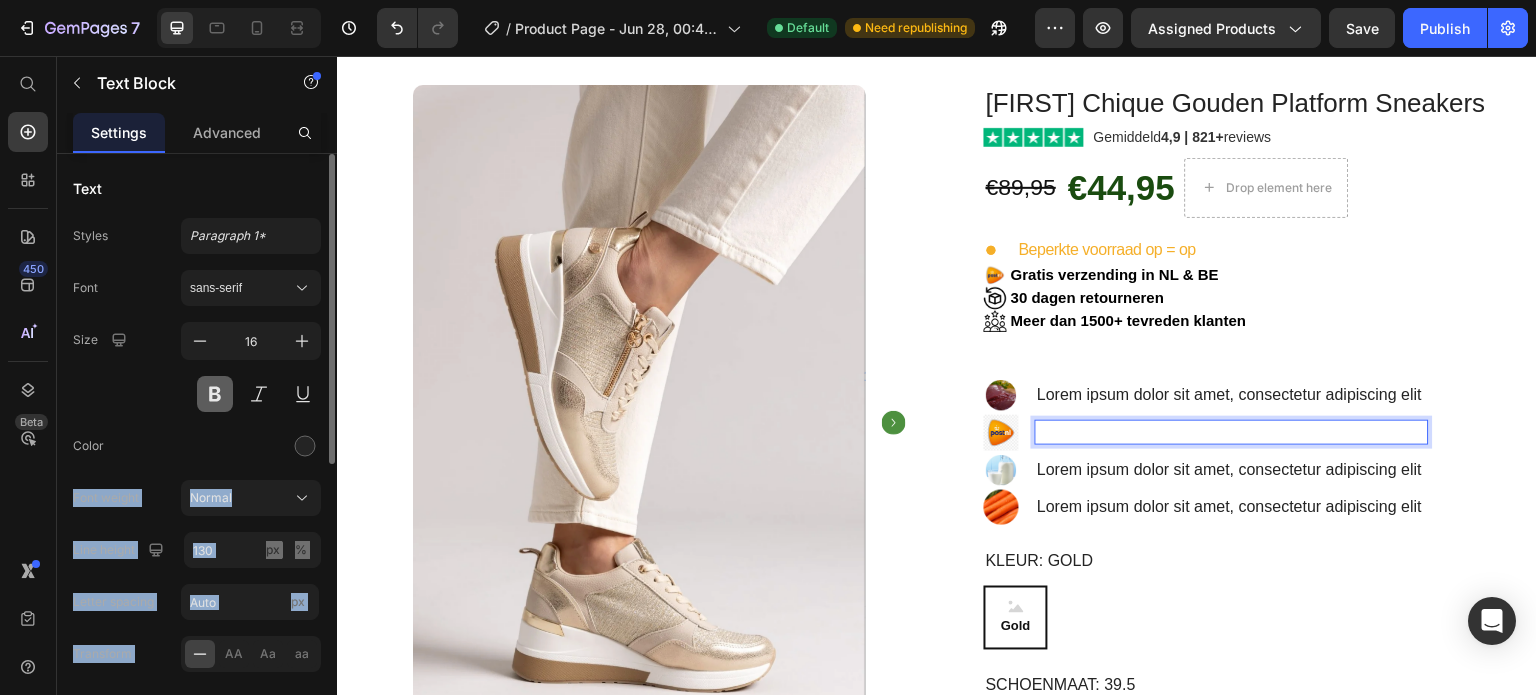 click at bounding box center (215, 394) 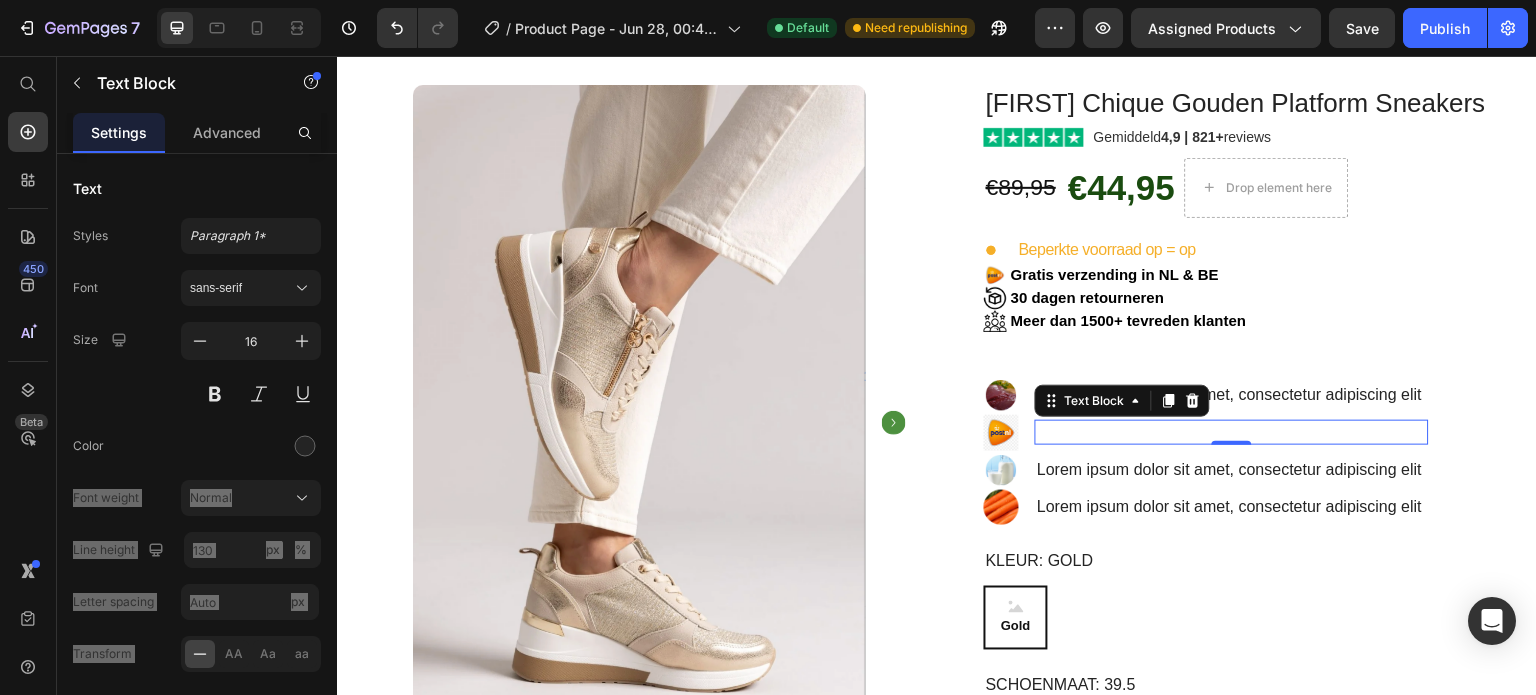 click at bounding box center (1232, 432) 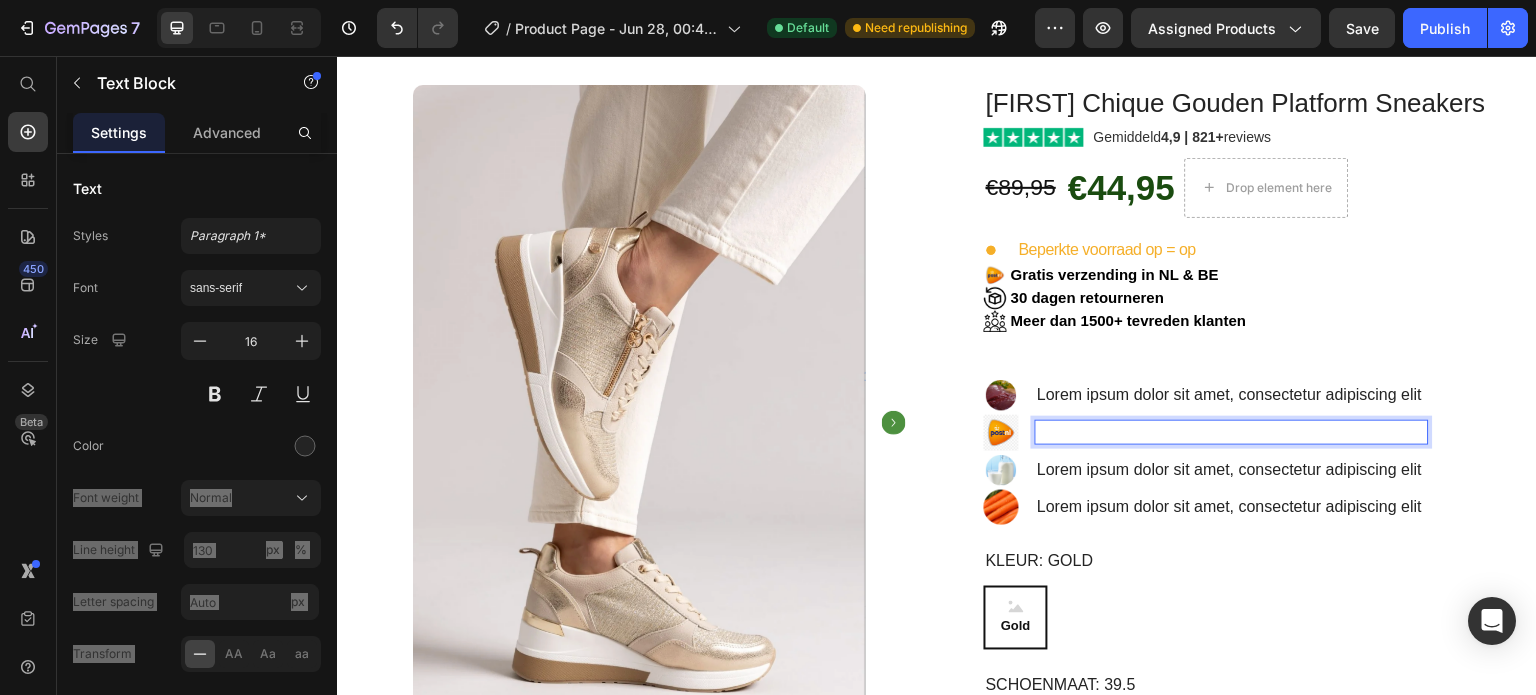scroll, scrollTop: 49, scrollLeft: 0, axis: vertical 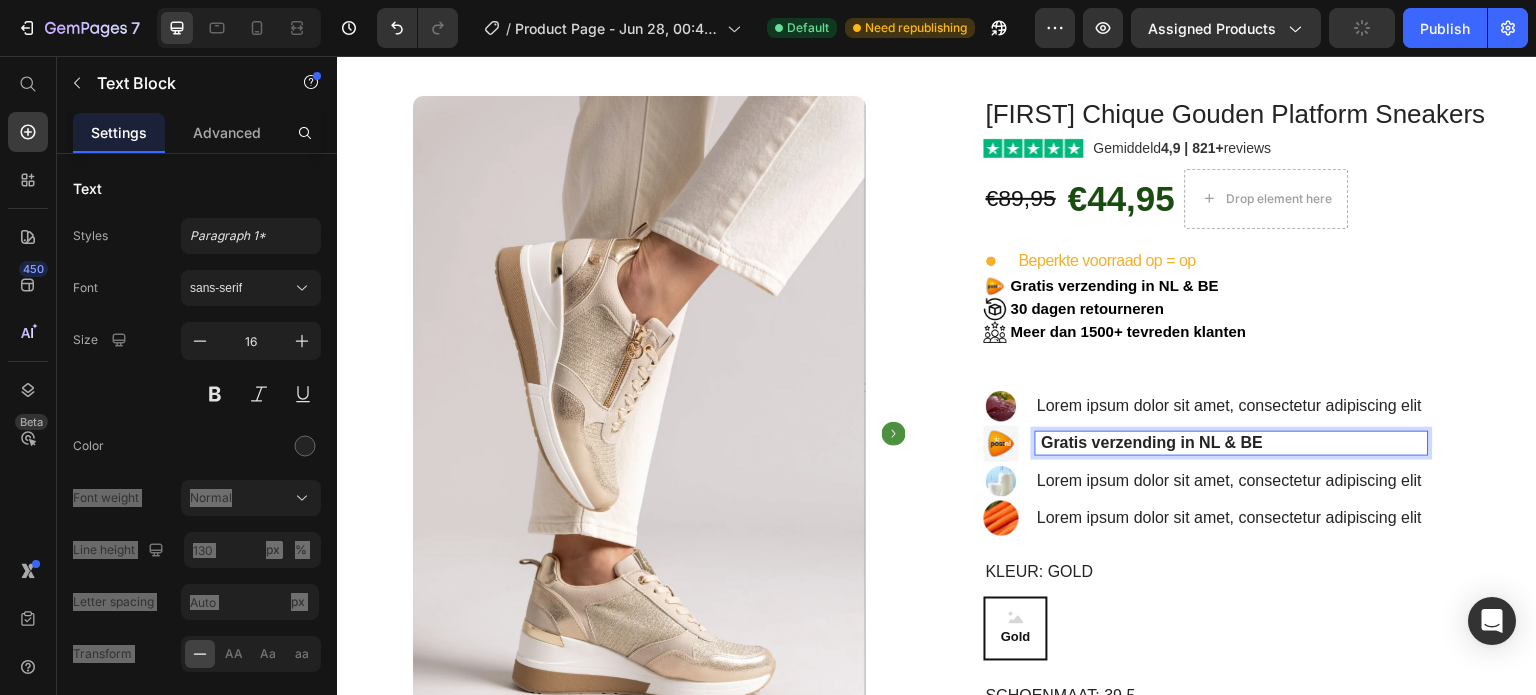 click on "Gratis verzending in NL & BE" at bounding box center (1153, 442) 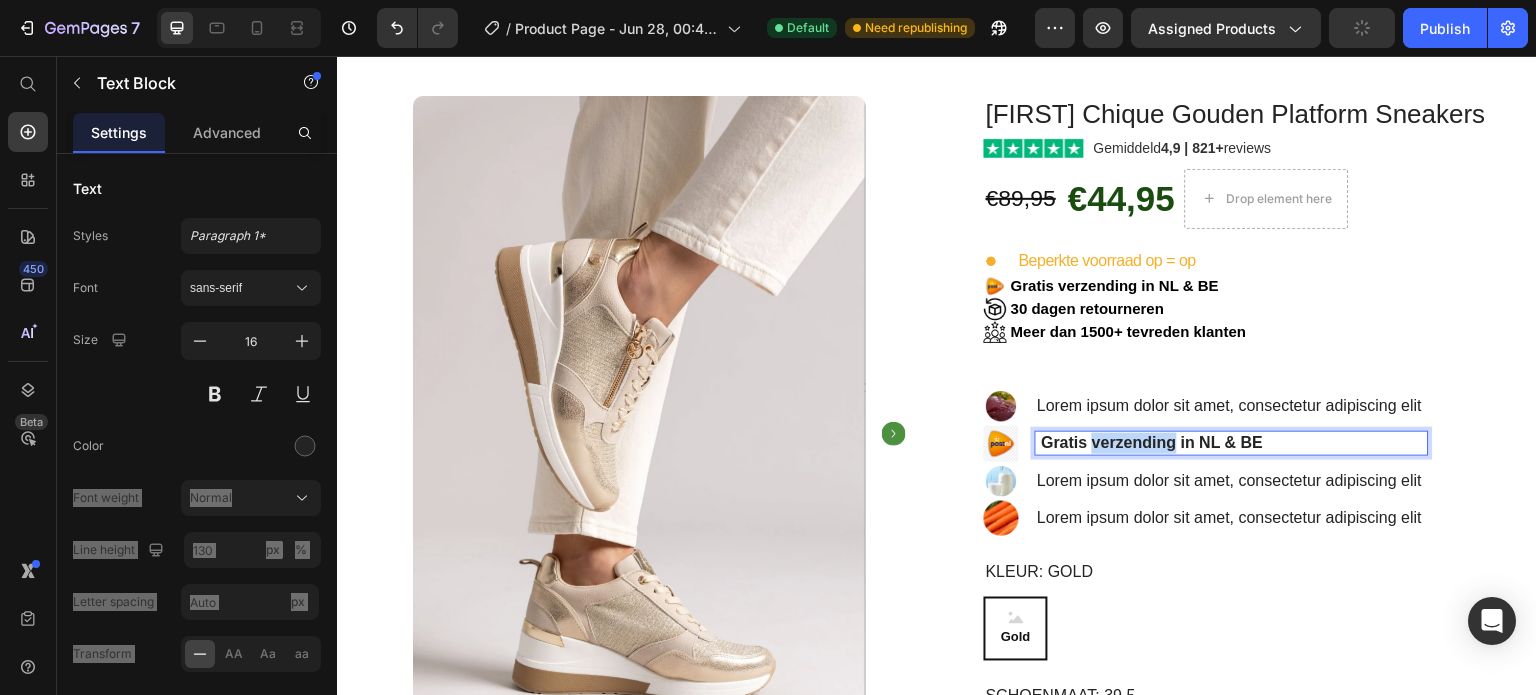 drag, startPoint x: 1091, startPoint y: 441, endPoint x: 1101, endPoint y: 435, distance: 11.661903 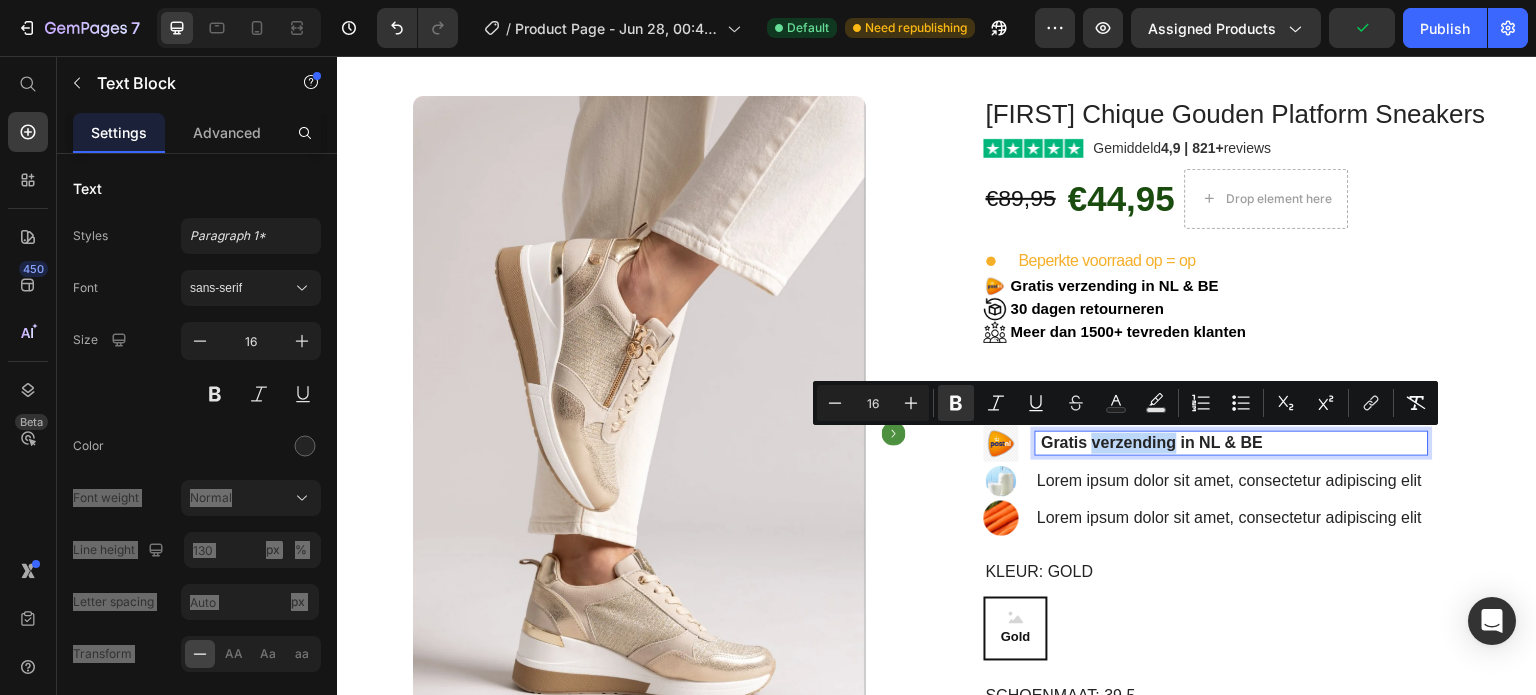 click on "Gratis verzending in NL & BE" at bounding box center (1153, 442) 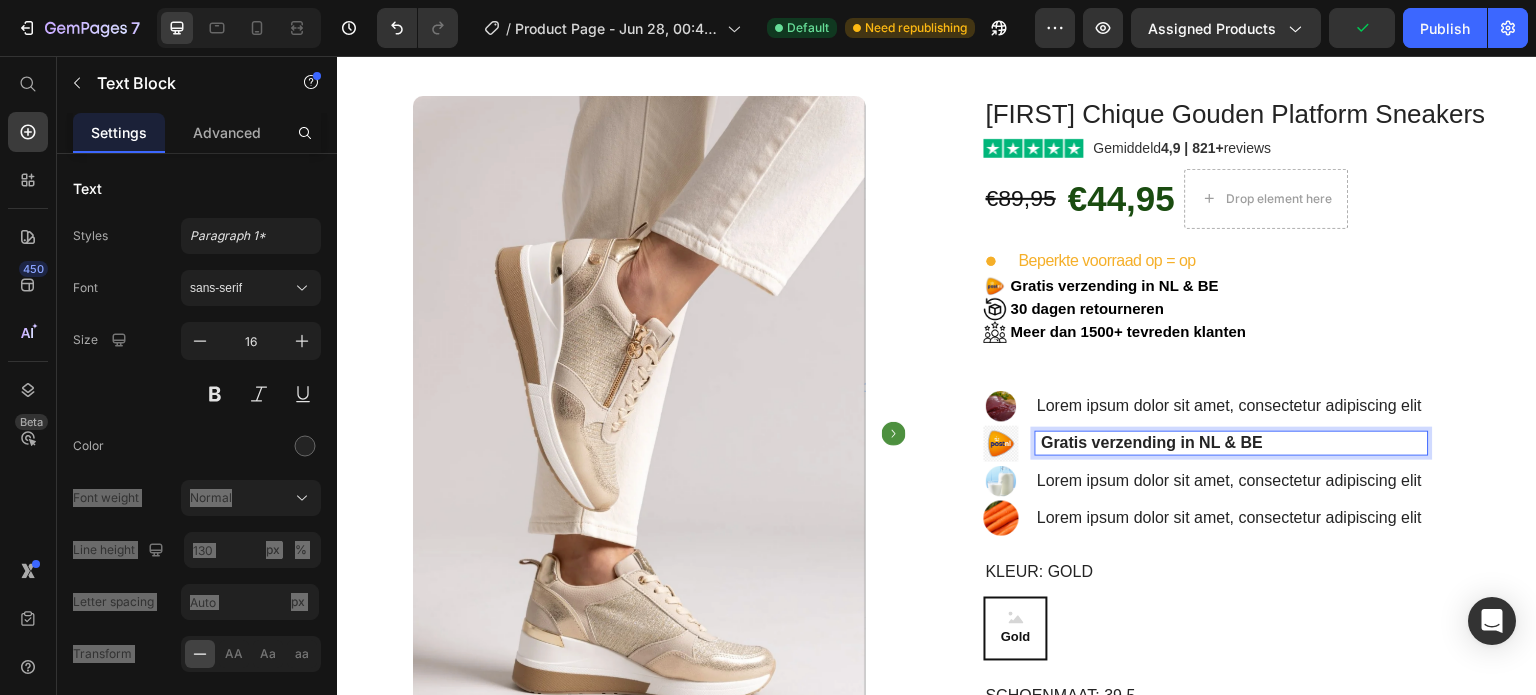 click on "Gratis verzending in NL & BE" at bounding box center (1153, 442) 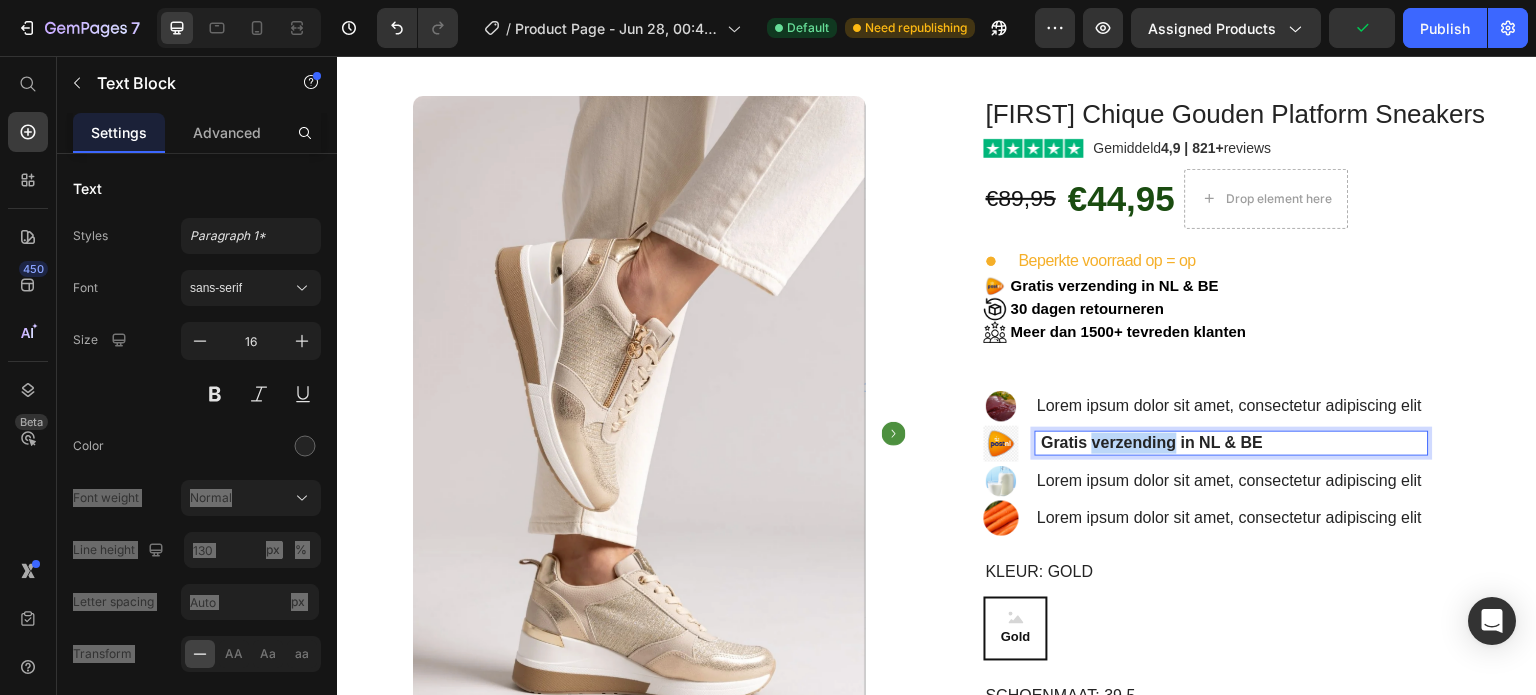 click on "Gratis verzending in NL & BE" at bounding box center (1153, 442) 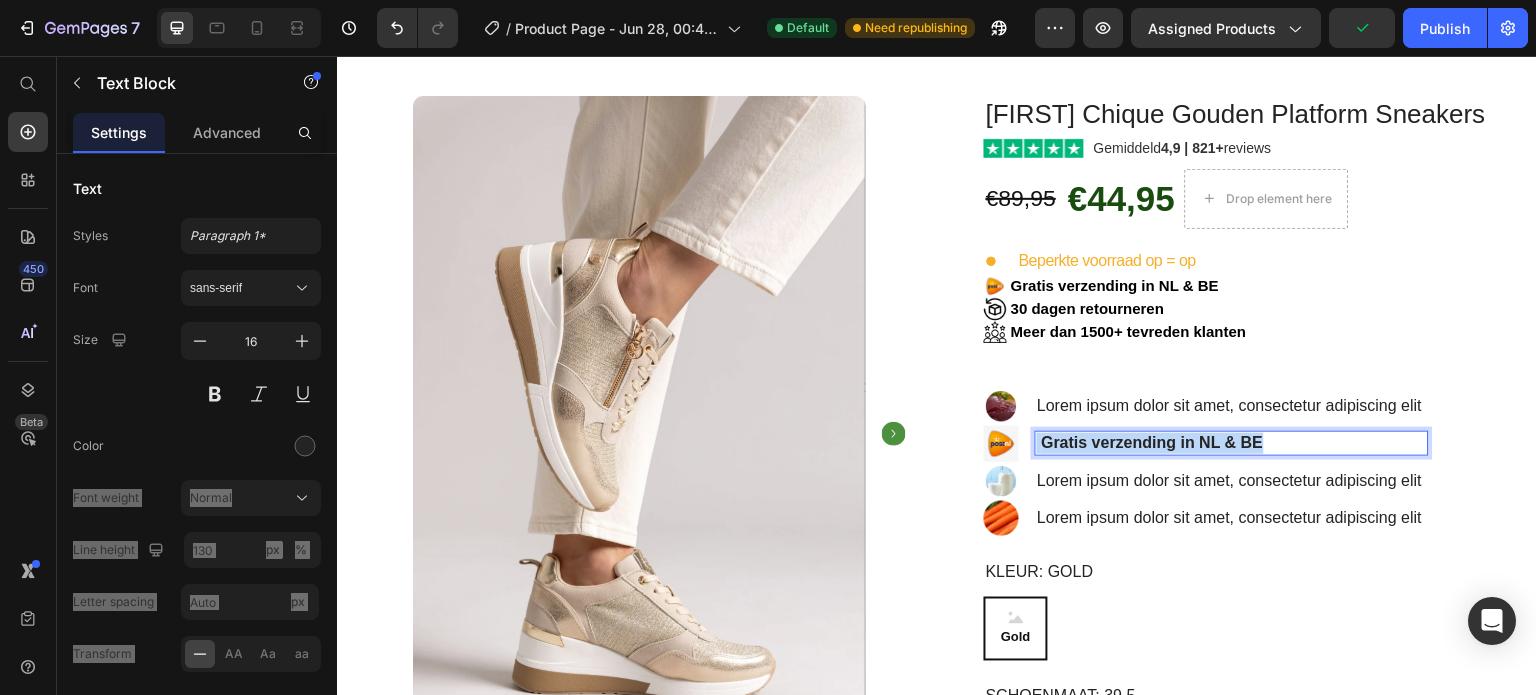 click on "Gratis verzending in NL & BE" at bounding box center [1153, 442] 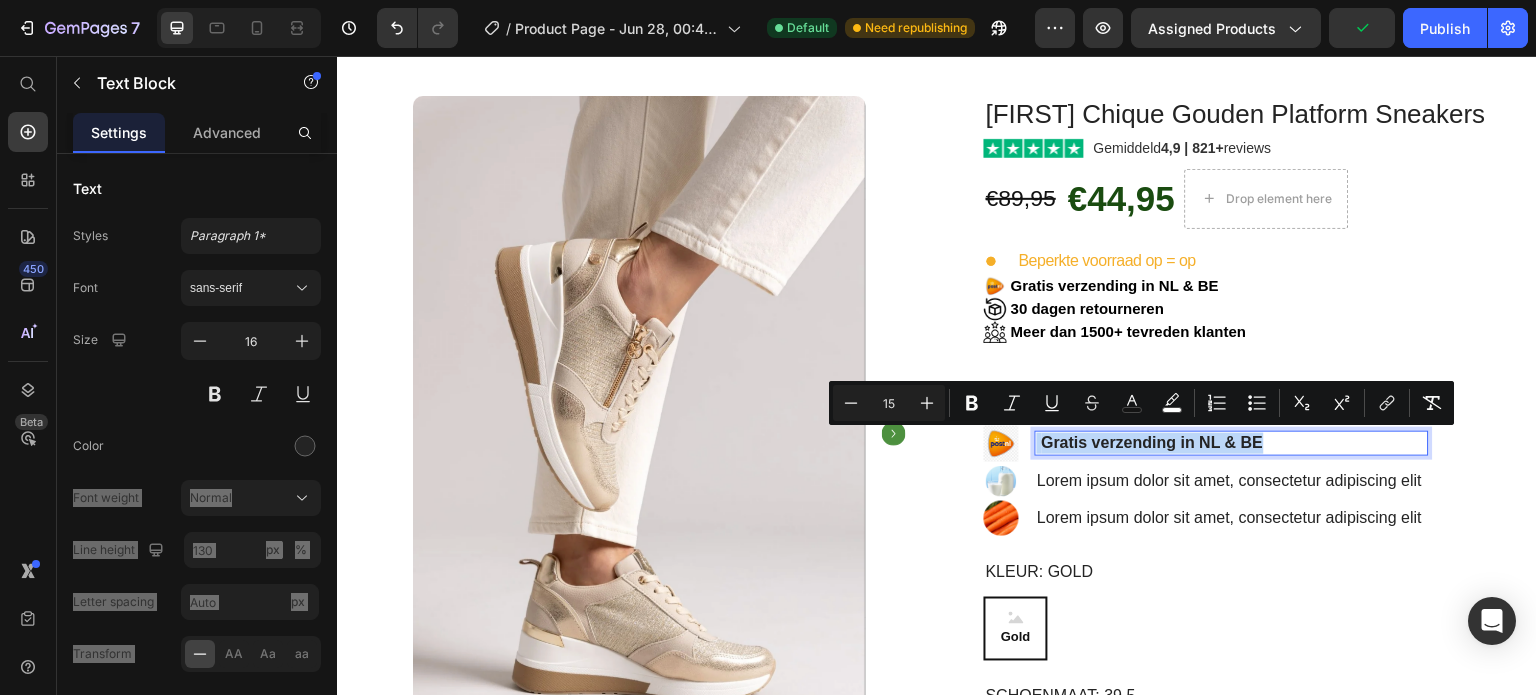 click on "Gratis verzending in NL & BE" at bounding box center (1153, 442) 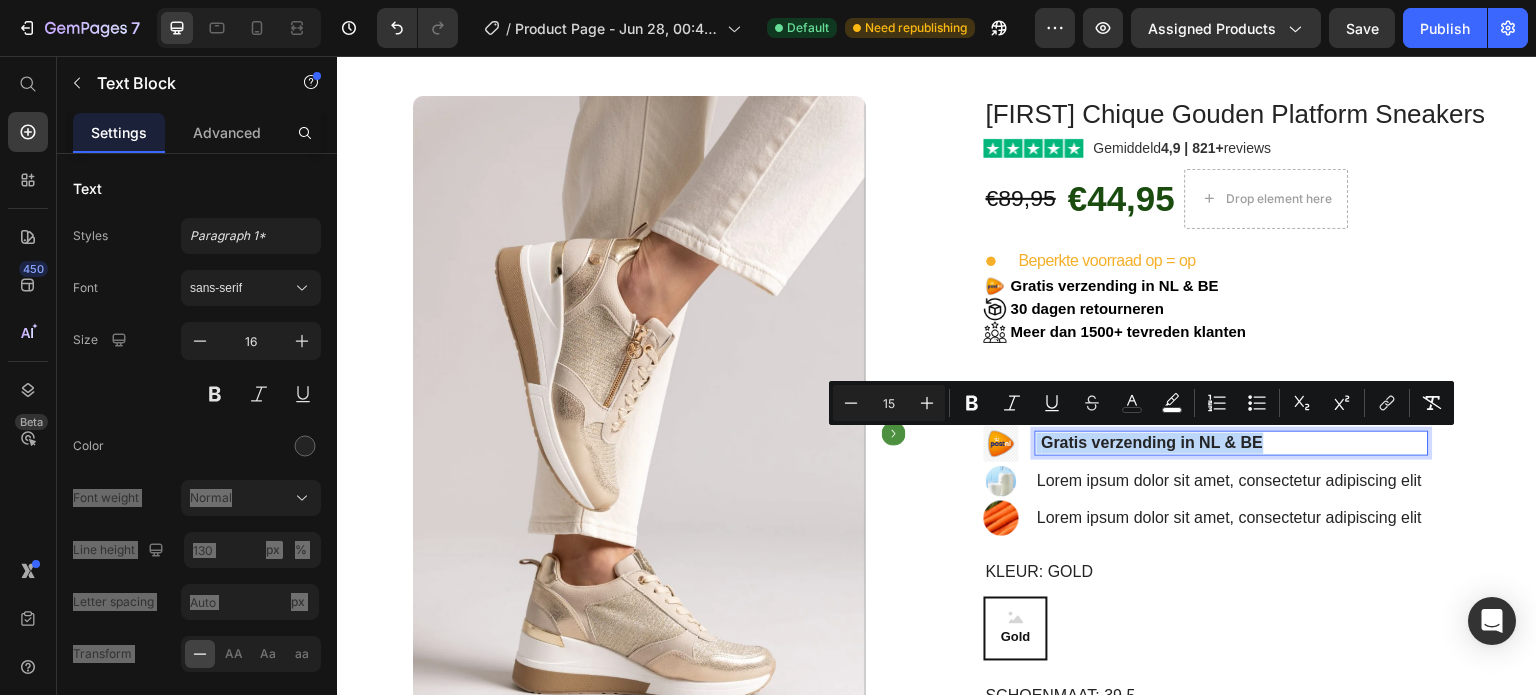 click on "Gratis verzending in NL & BE" at bounding box center (1153, 442) 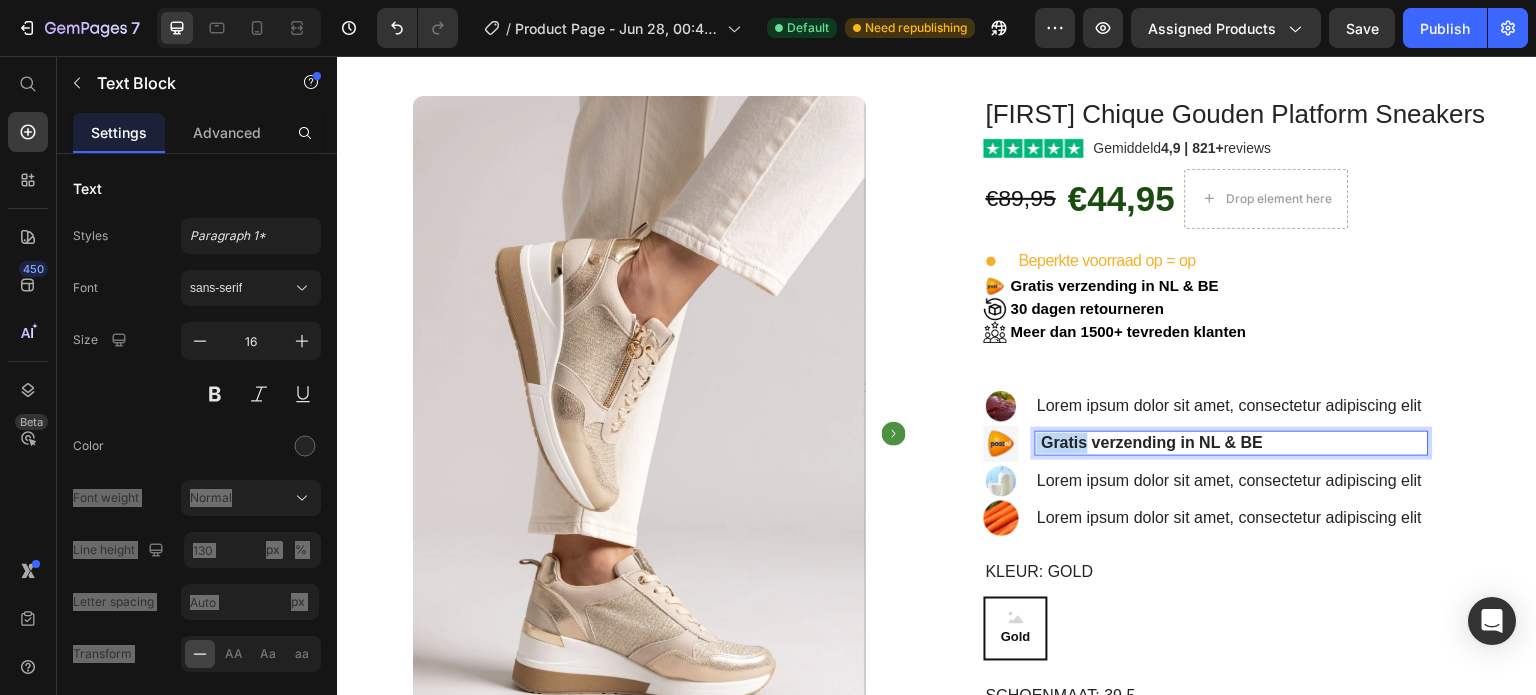 click on "Gratis verzending in NL & BE" at bounding box center [1153, 442] 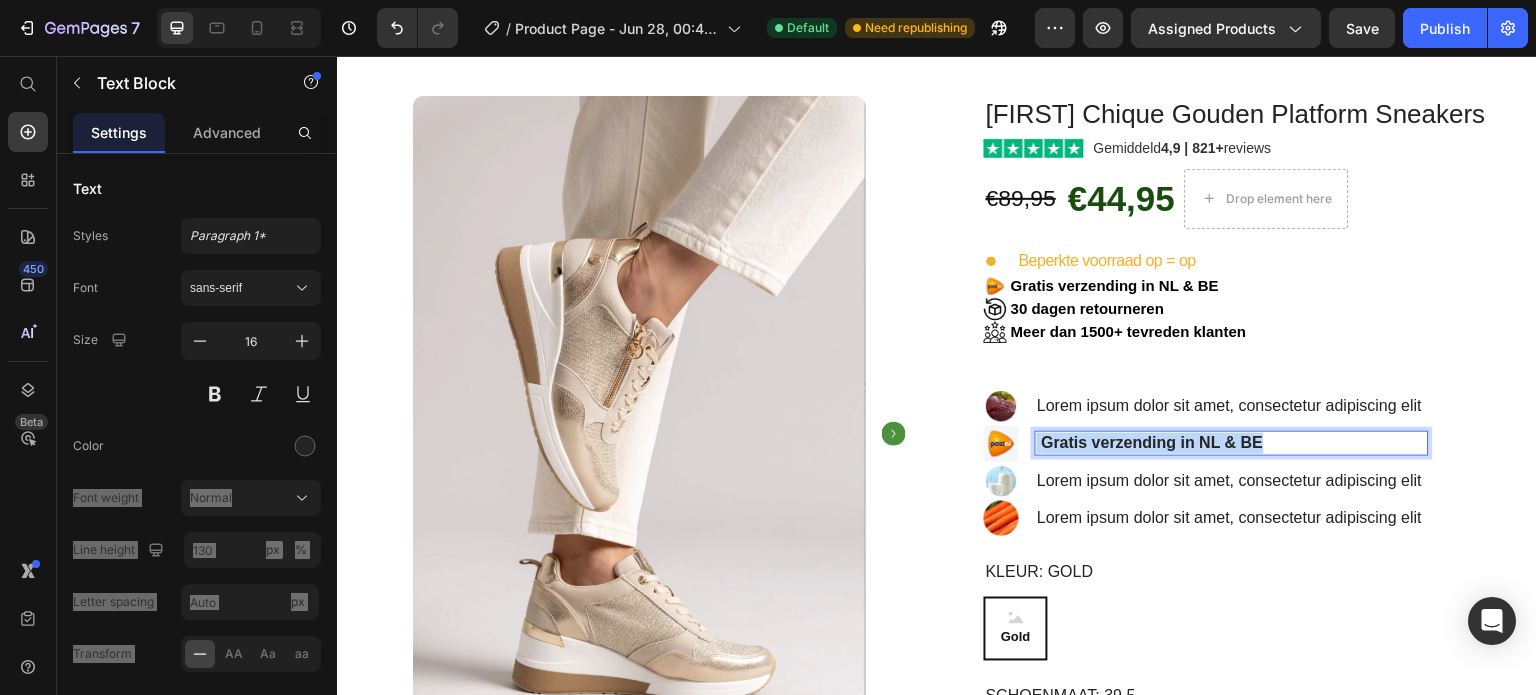 click on "Gratis verzending in NL & BE" at bounding box center (1153, 442) 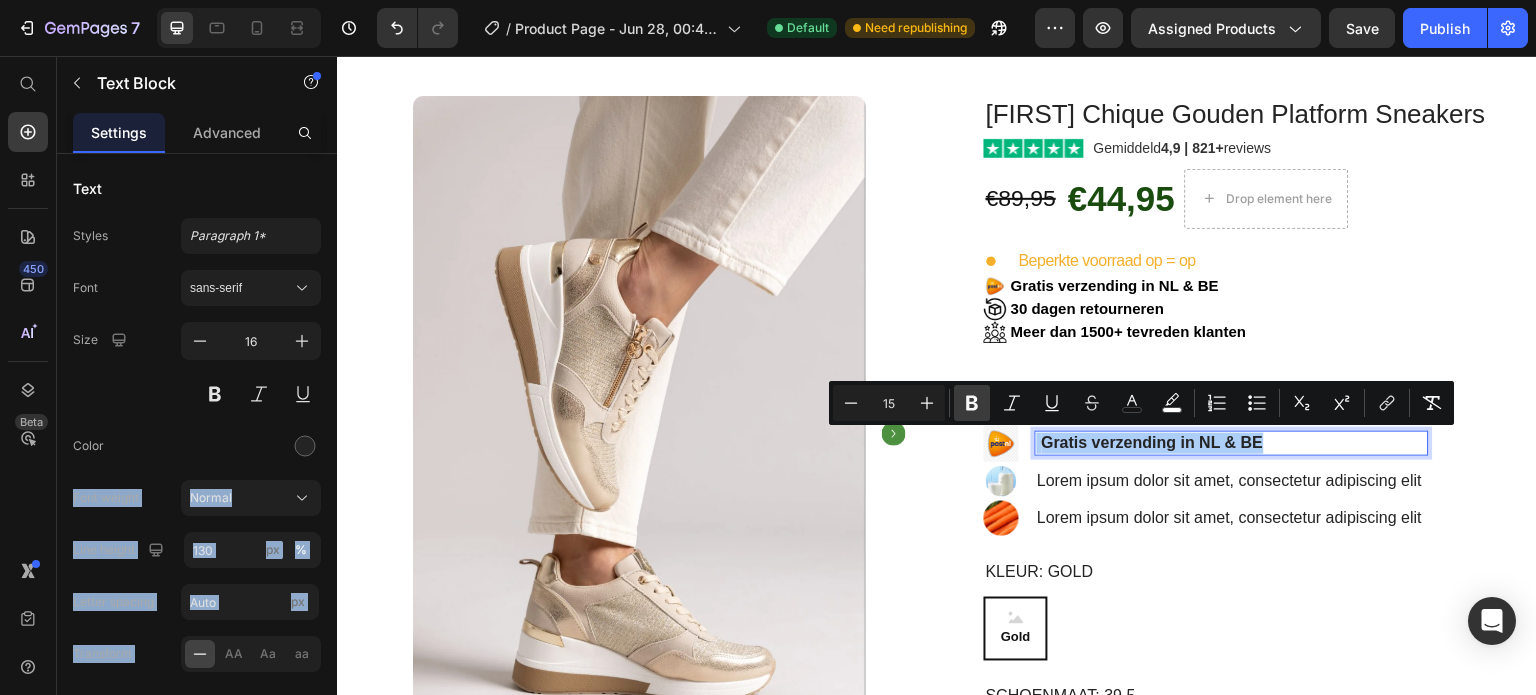 click 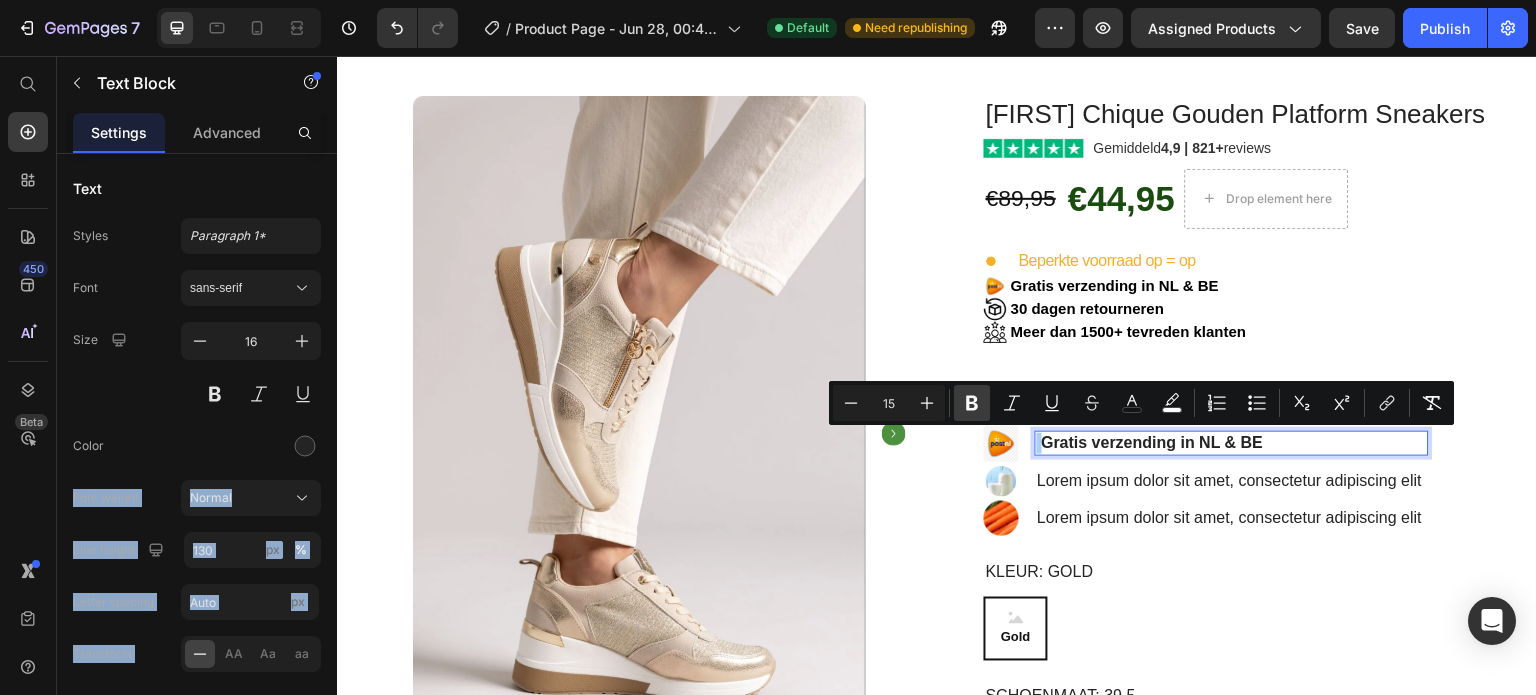 click 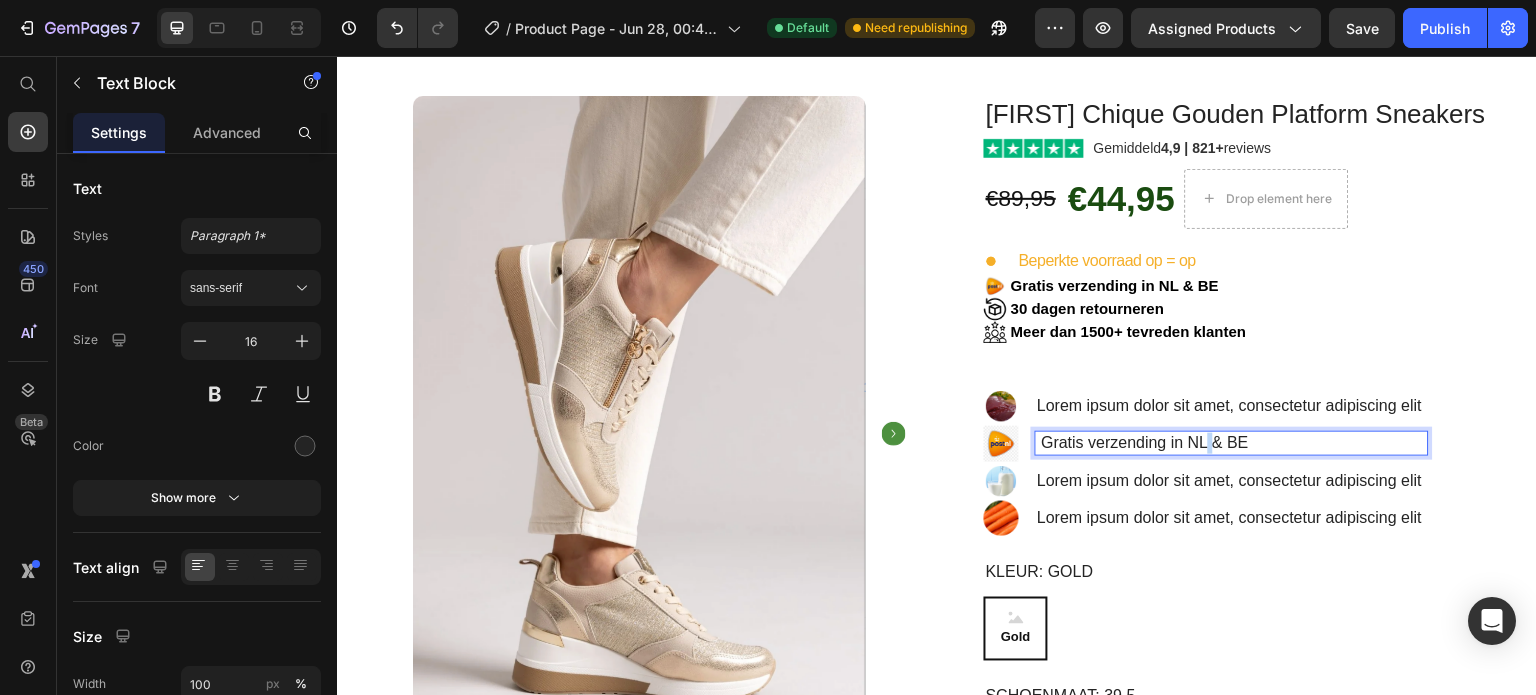 click on "Gratis verzending in NL & BE" at bounding box center [1232, 443] 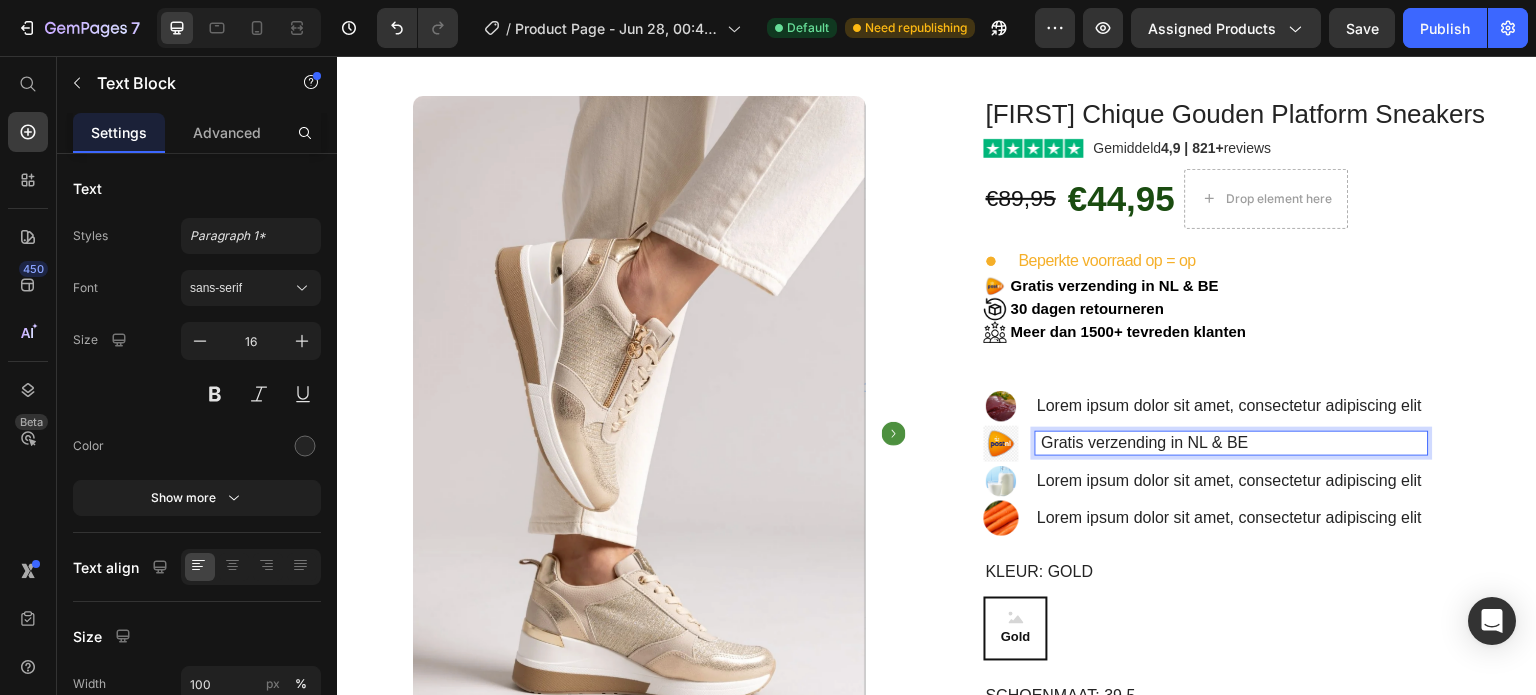 click on "Gratis verzending in NL & BE" at bounding box center [1232, 443] 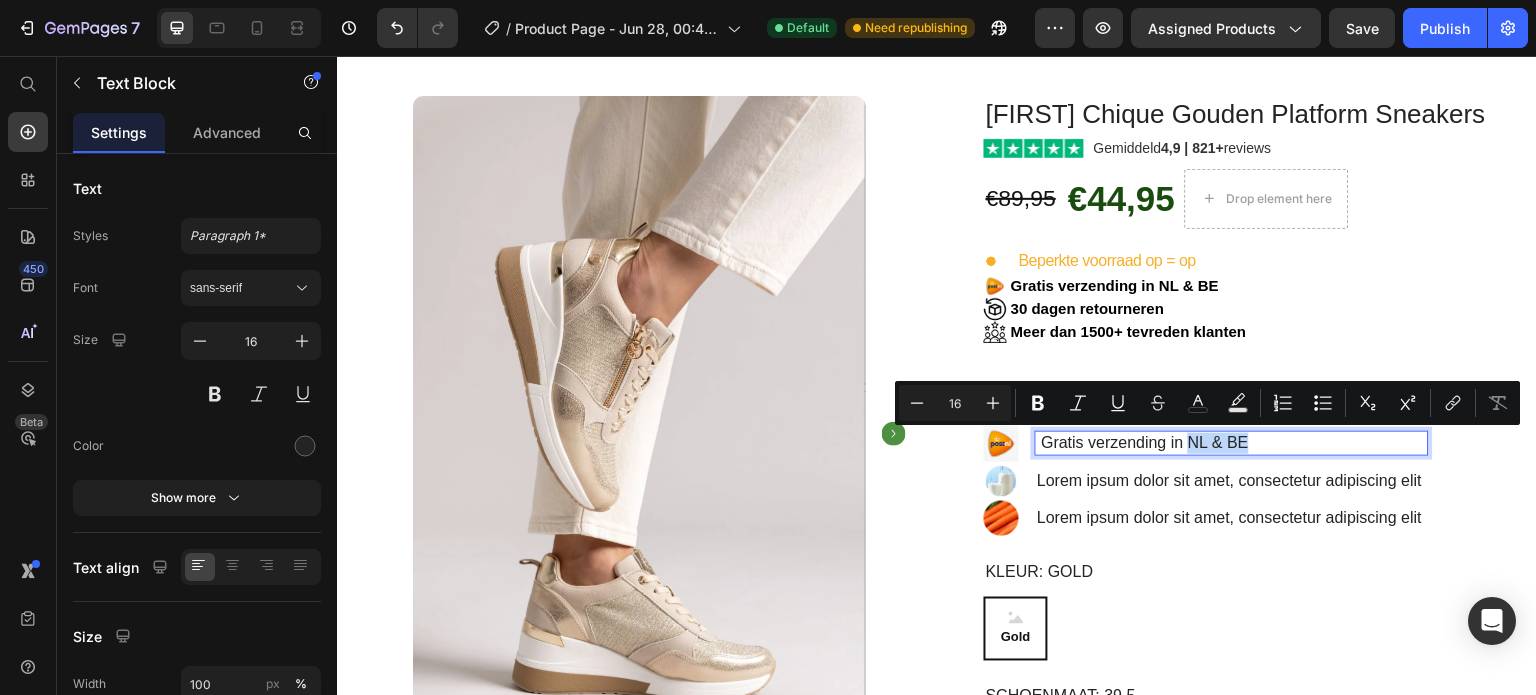 drag, startPoint x: 1243, startPoint y: 441, endPoint x: 1183, endPoint y: 447, distance: 60.299255 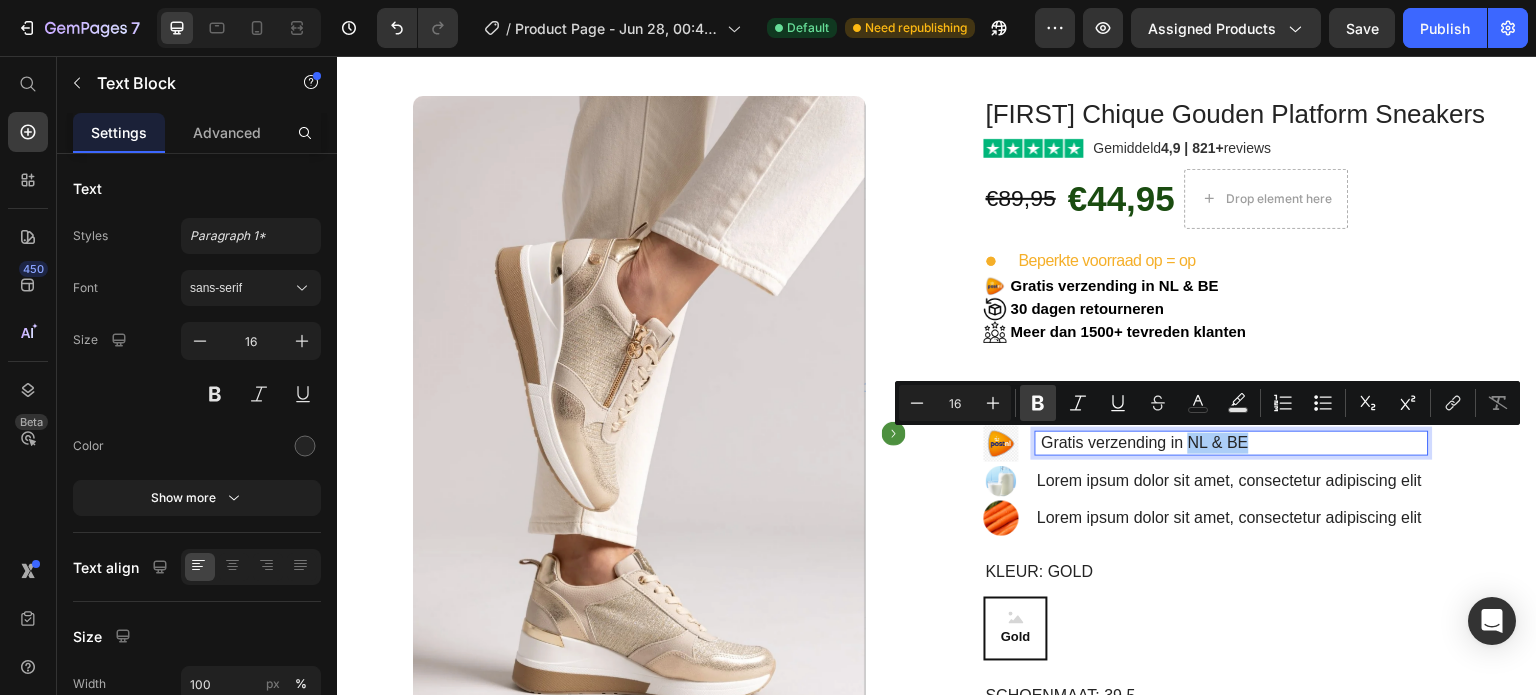 click 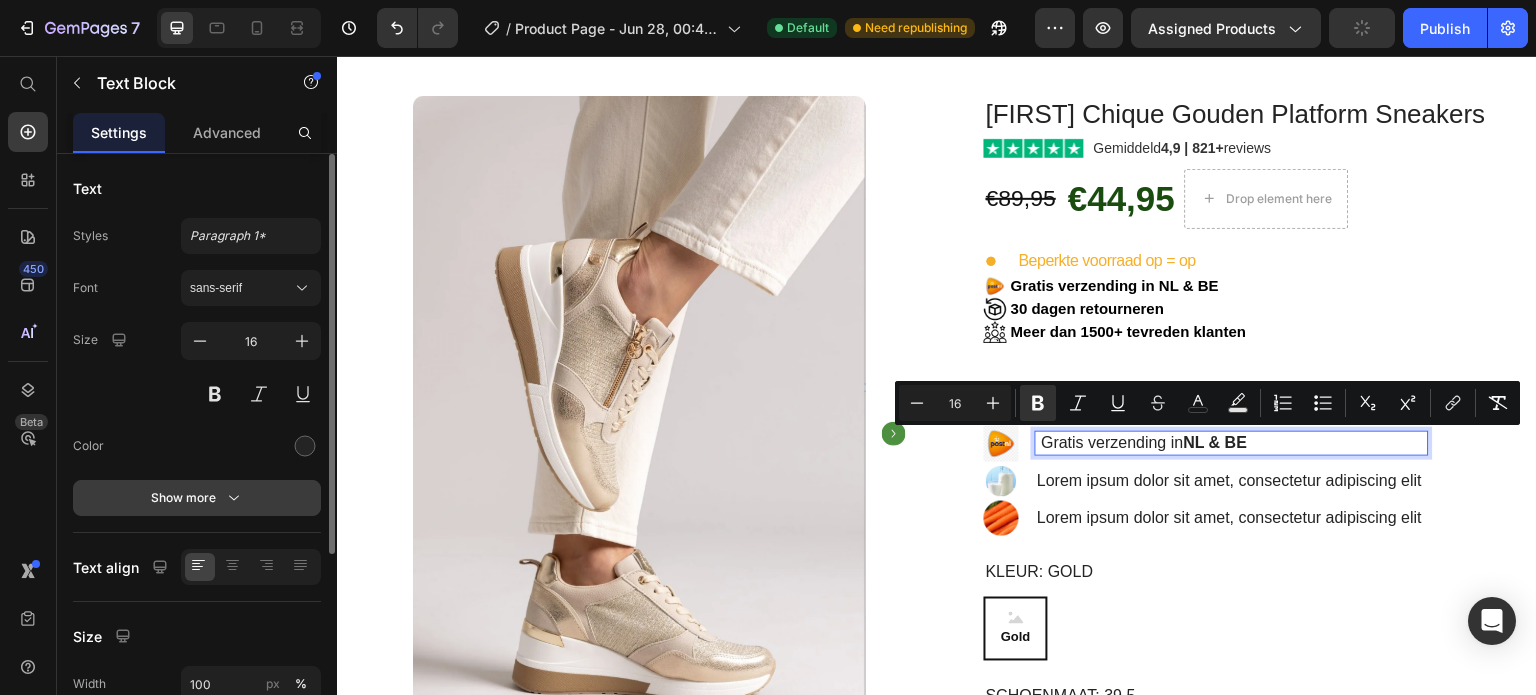 click on "Show more" at bounding box center (197, 498) 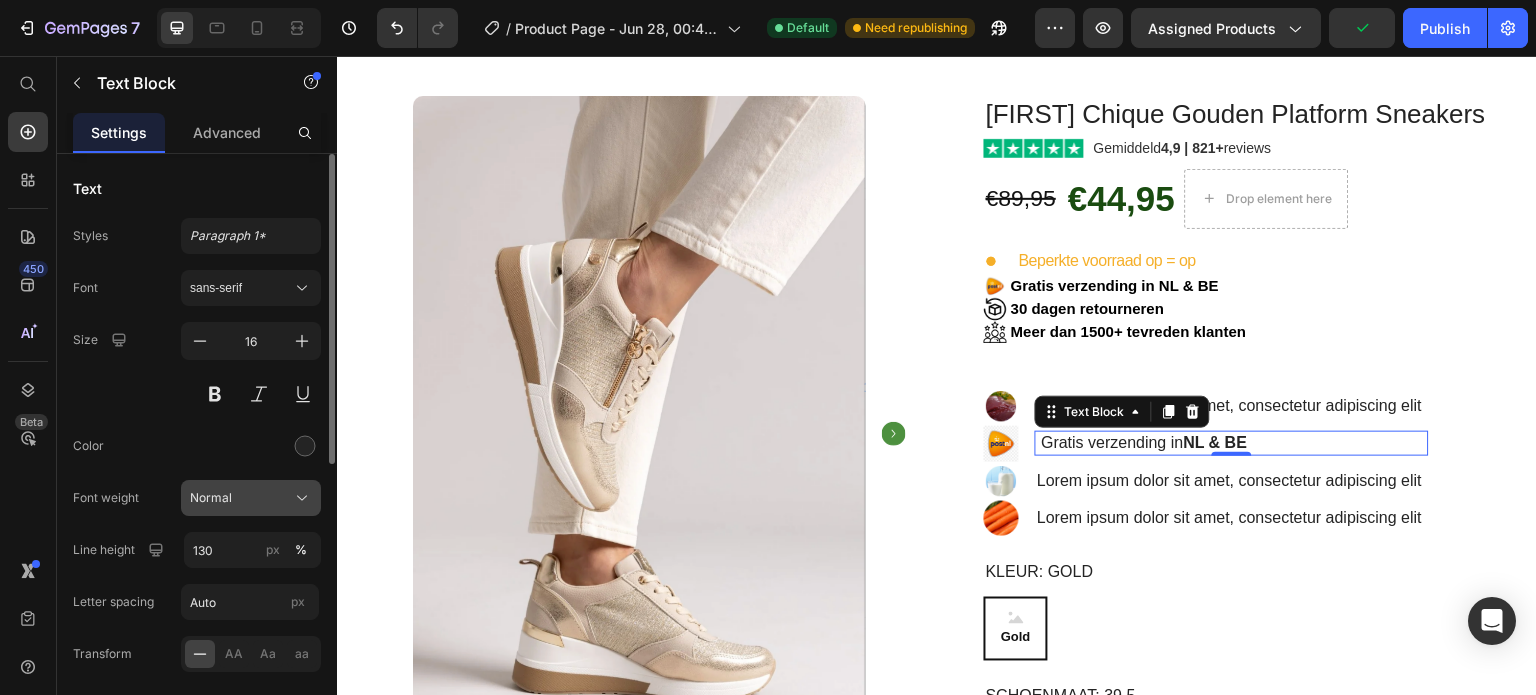 click on "Normal" at bounding box center (251, 498) 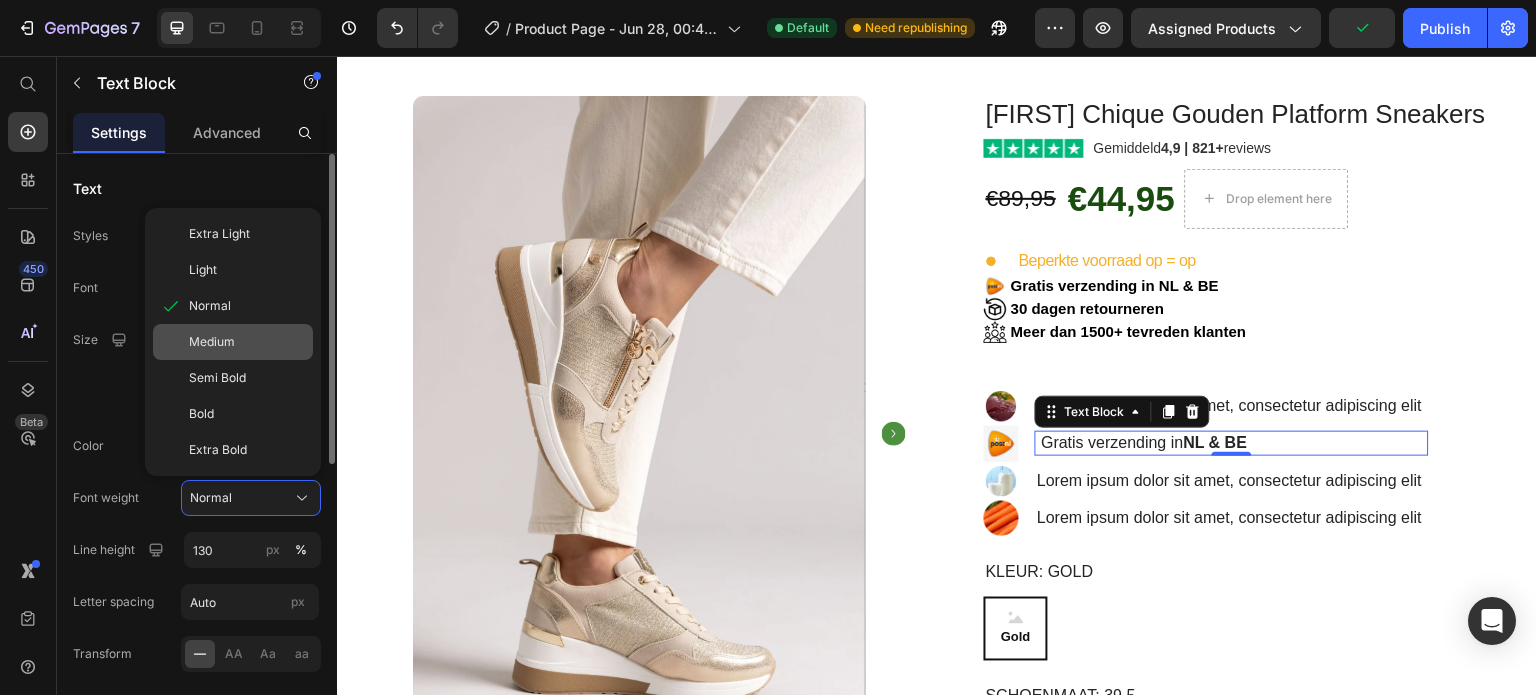 click on "Medium" at bounding box center (212, 342) 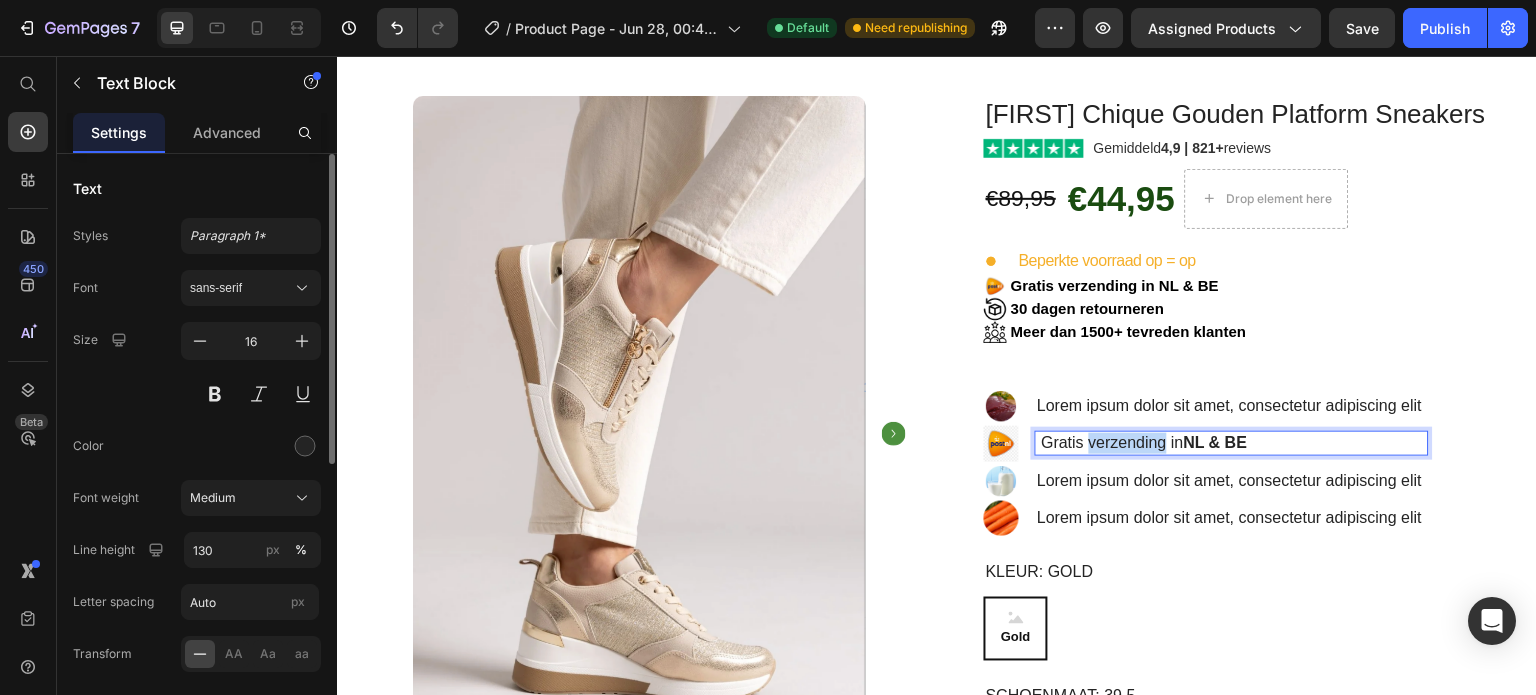 click on "Gratis verzending in  NL & BE" at bounding box center (1232, 443) 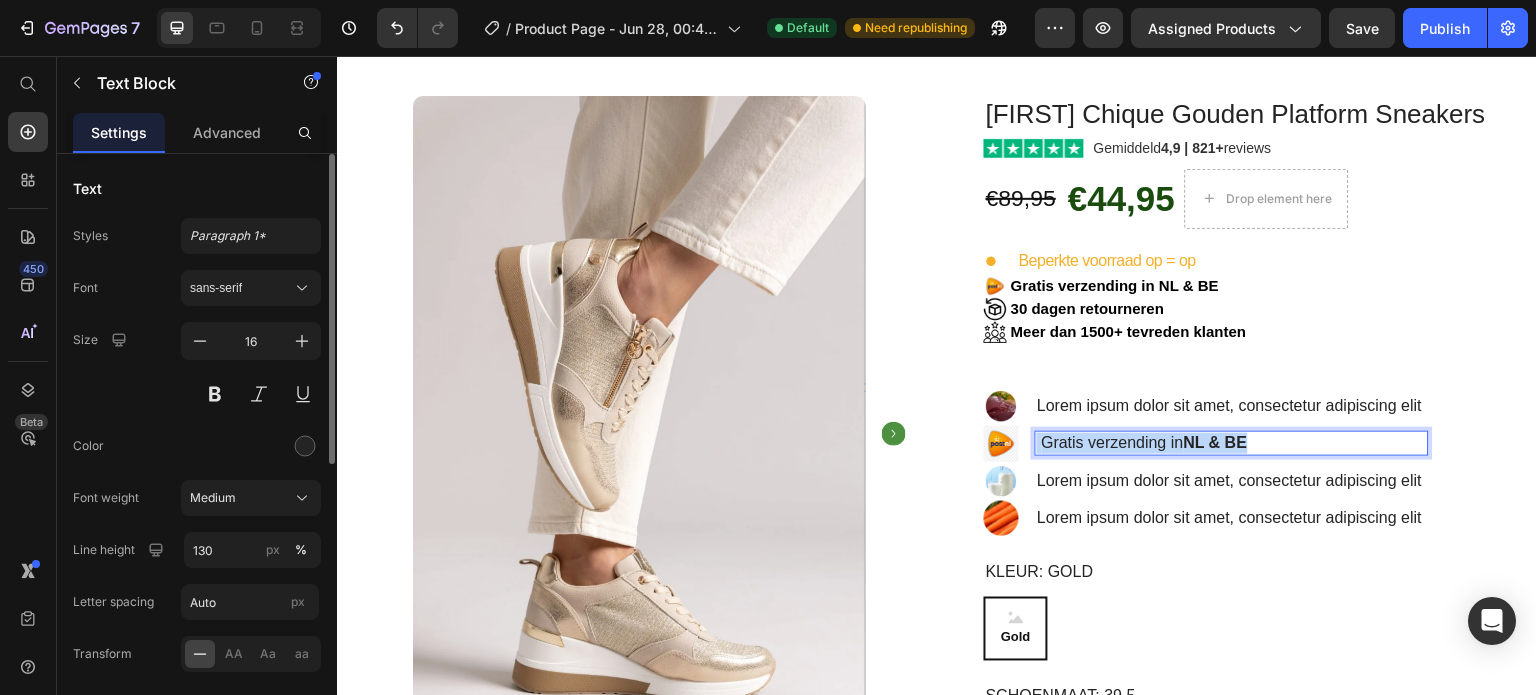 click on "Gratis verzending in  NL & BE" at bounding box center (1232, 443) 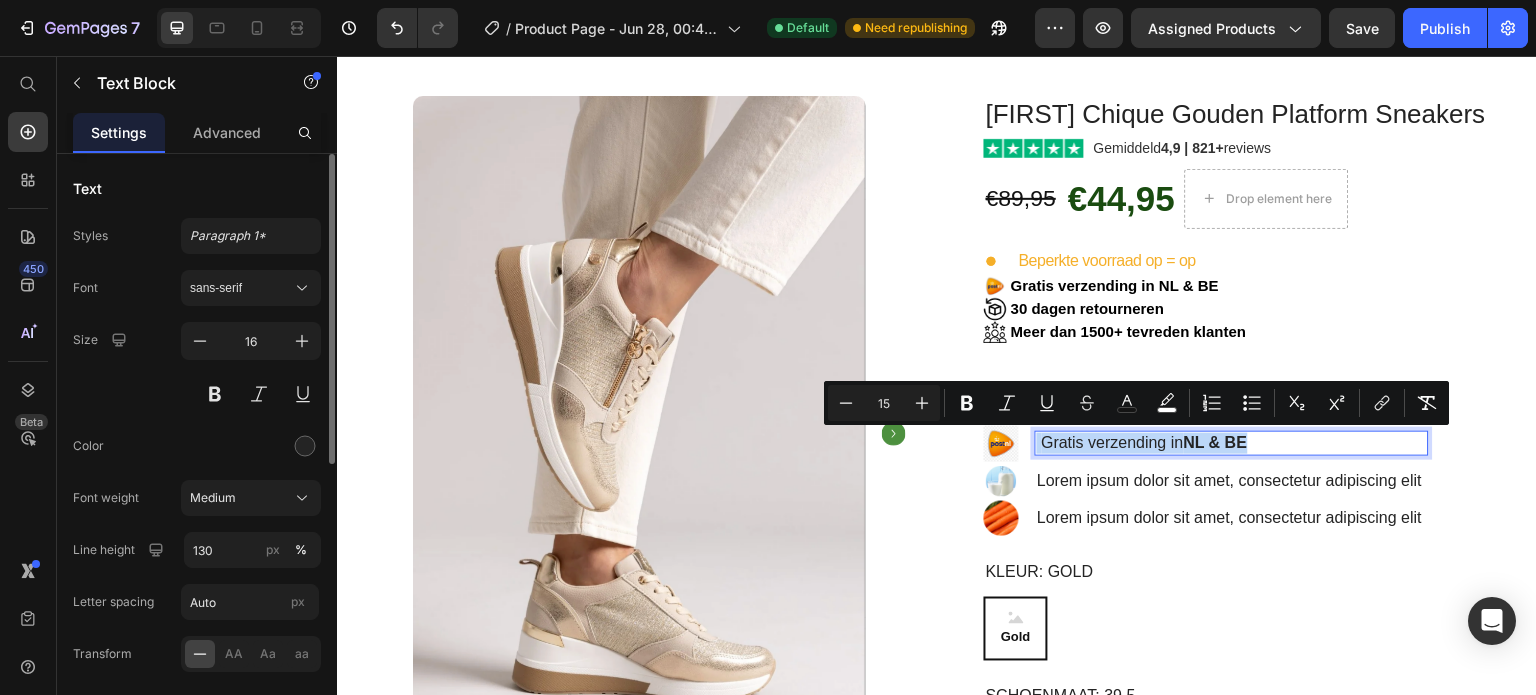 click on "Gratis verzending in  NL & BE" at bounding box center (1232, 443) 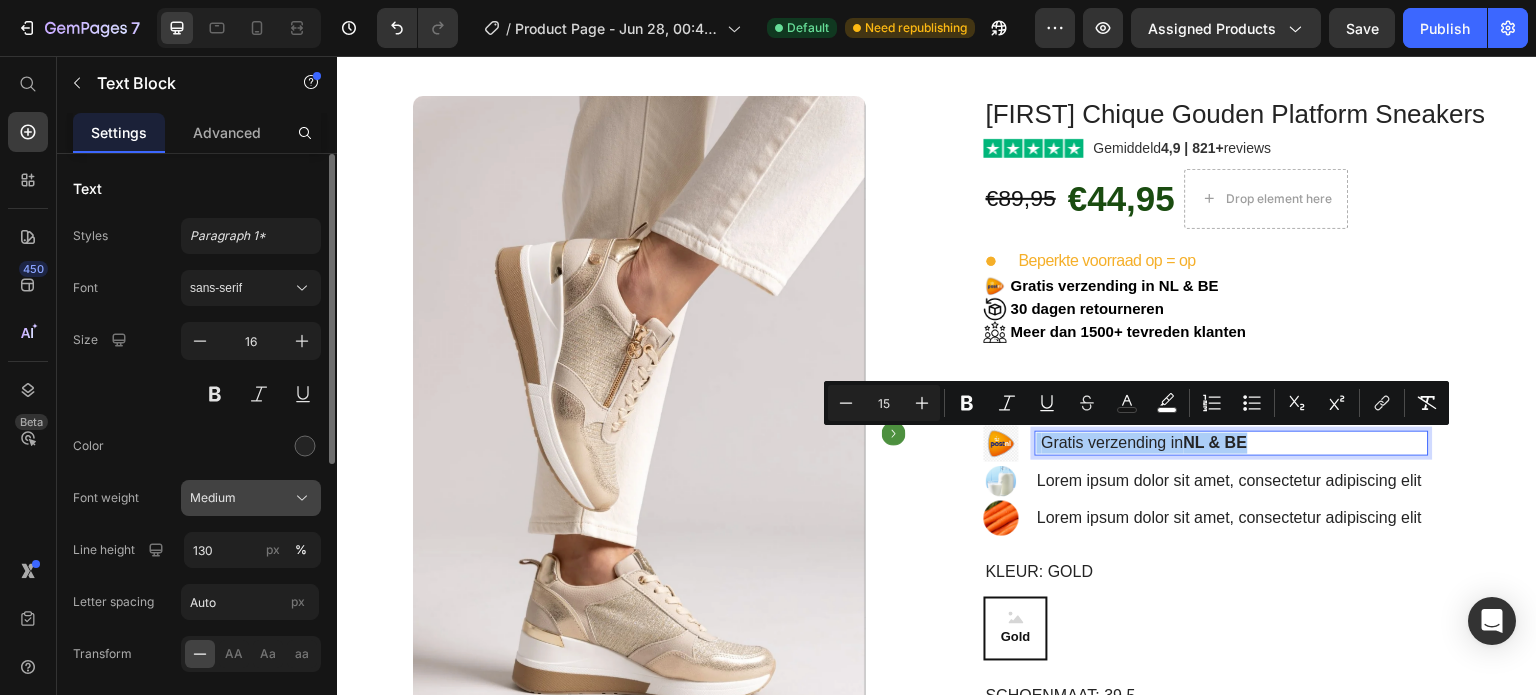 click on "Medium" at bounding box center [213, 498] 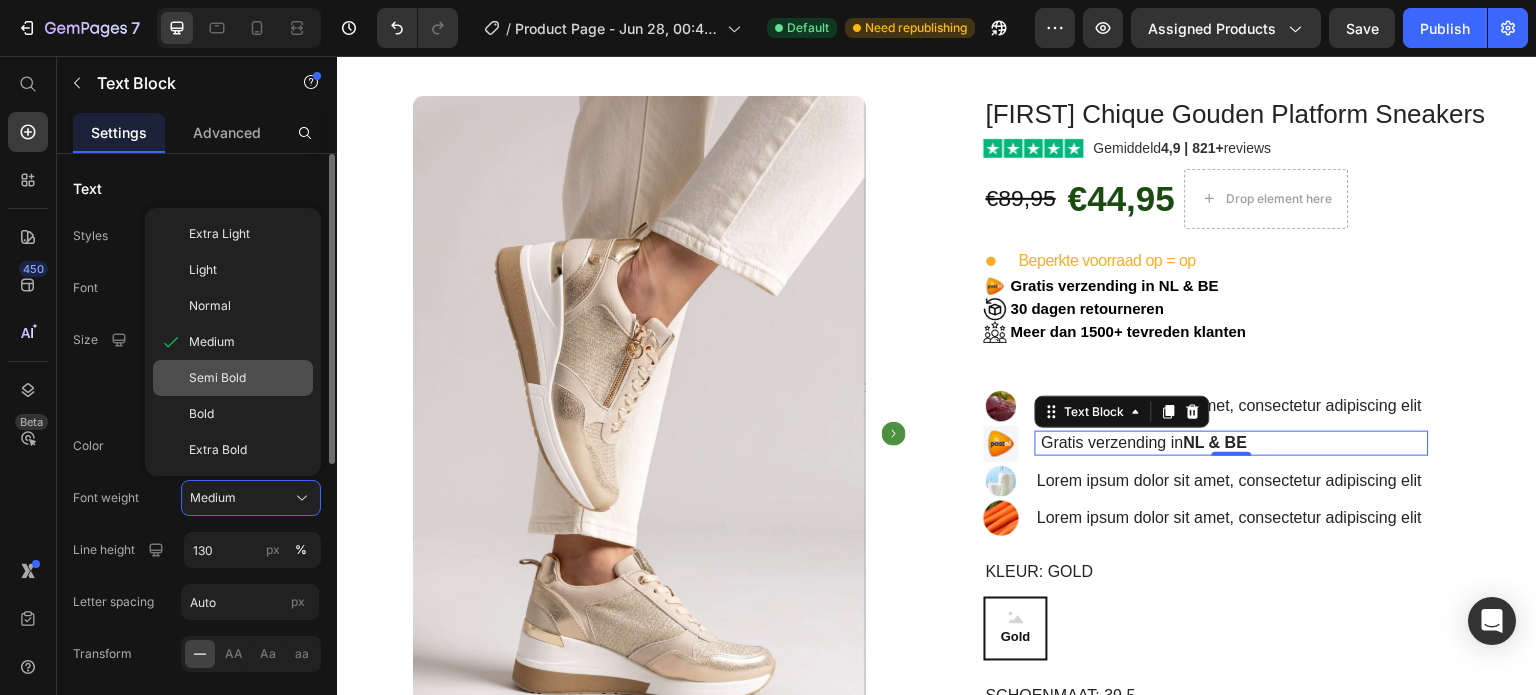 click on "Semi Bold" at bounding box center (217, 378) 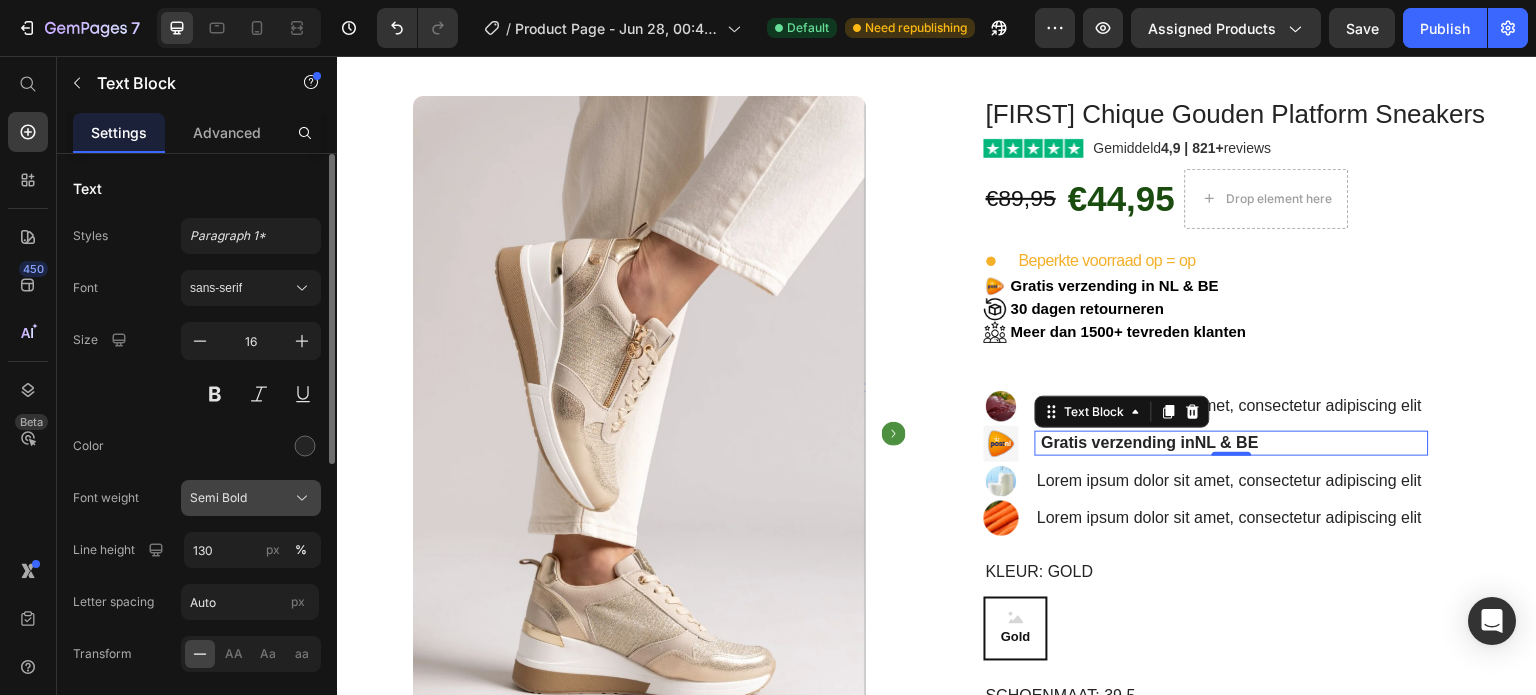 click on "Semi Bold" at bounding box center (218, 498) 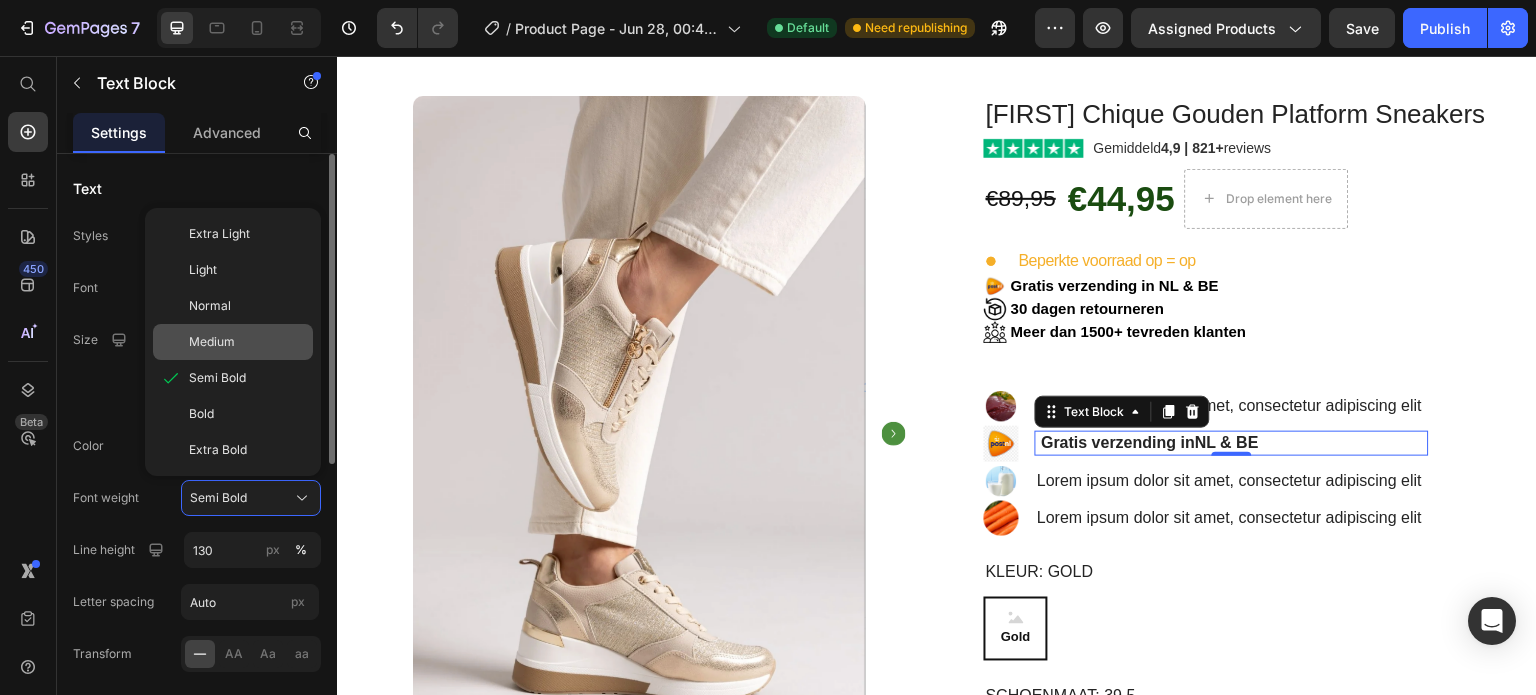 click on "Medium" 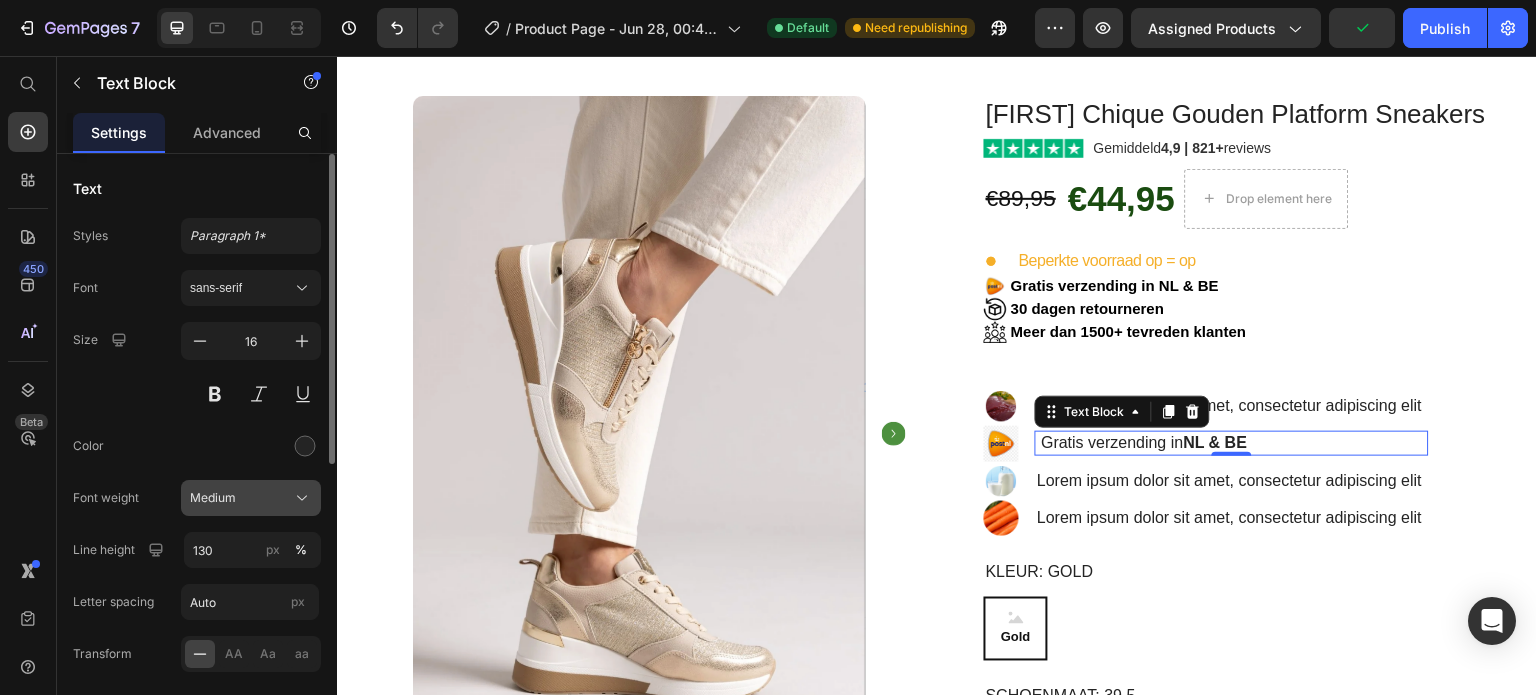 click on "Medium" 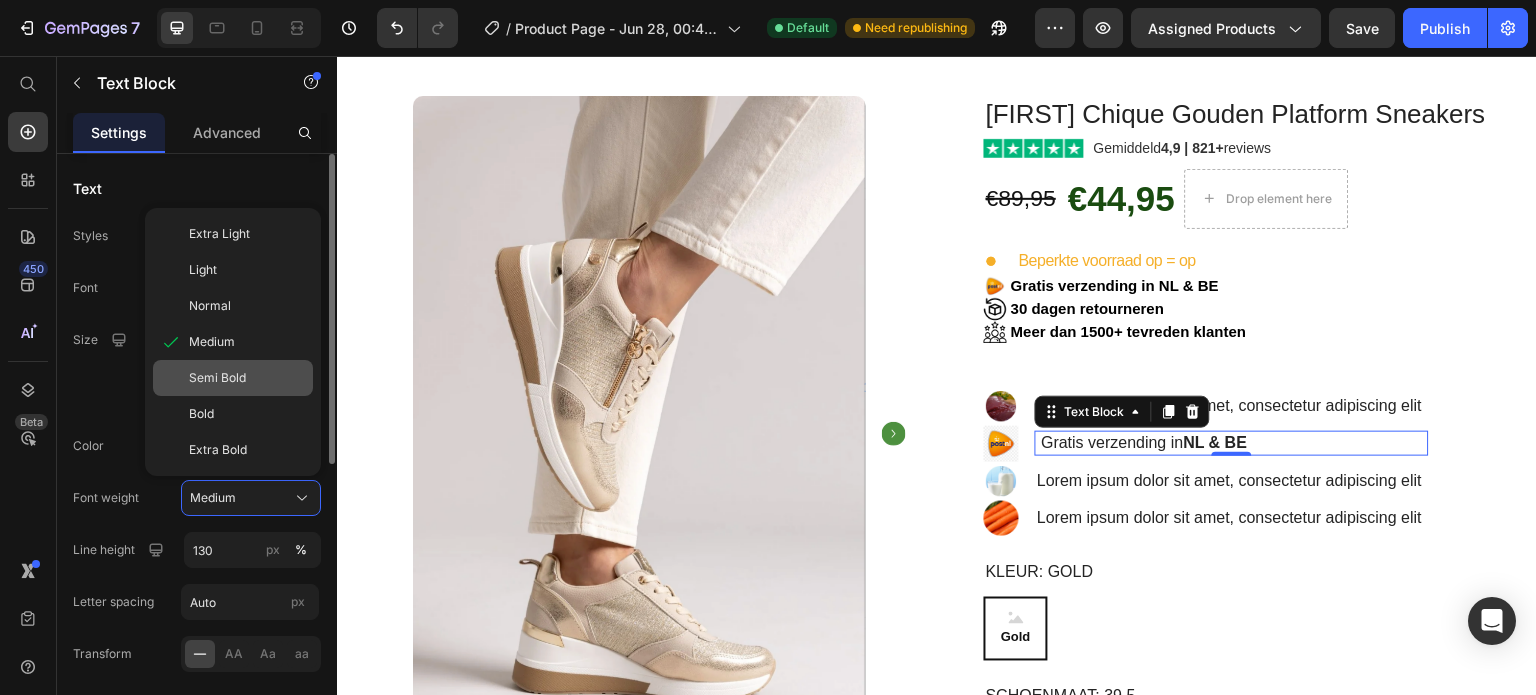 click on "Semi Bold" at bounding box center [217, 378] 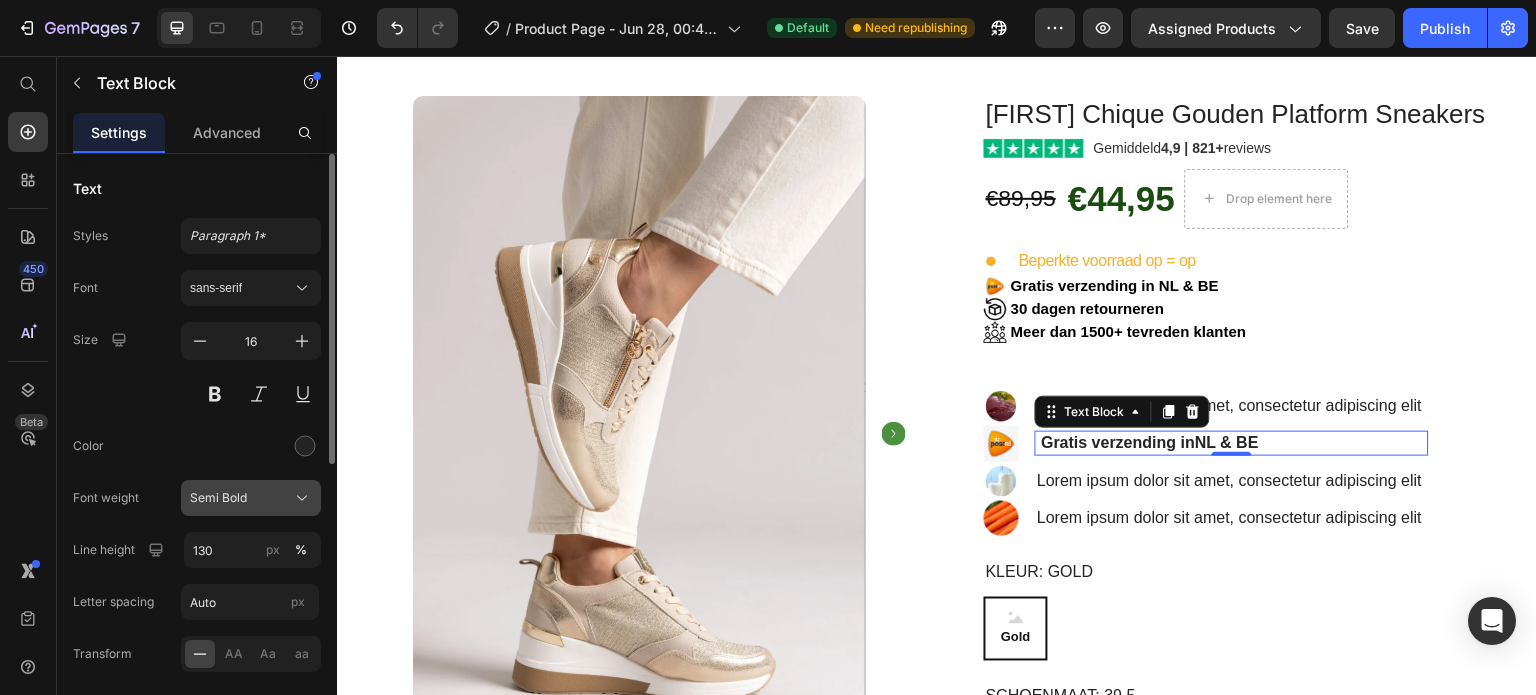 click on "Semi Bold" at bounding box center (251, 498) 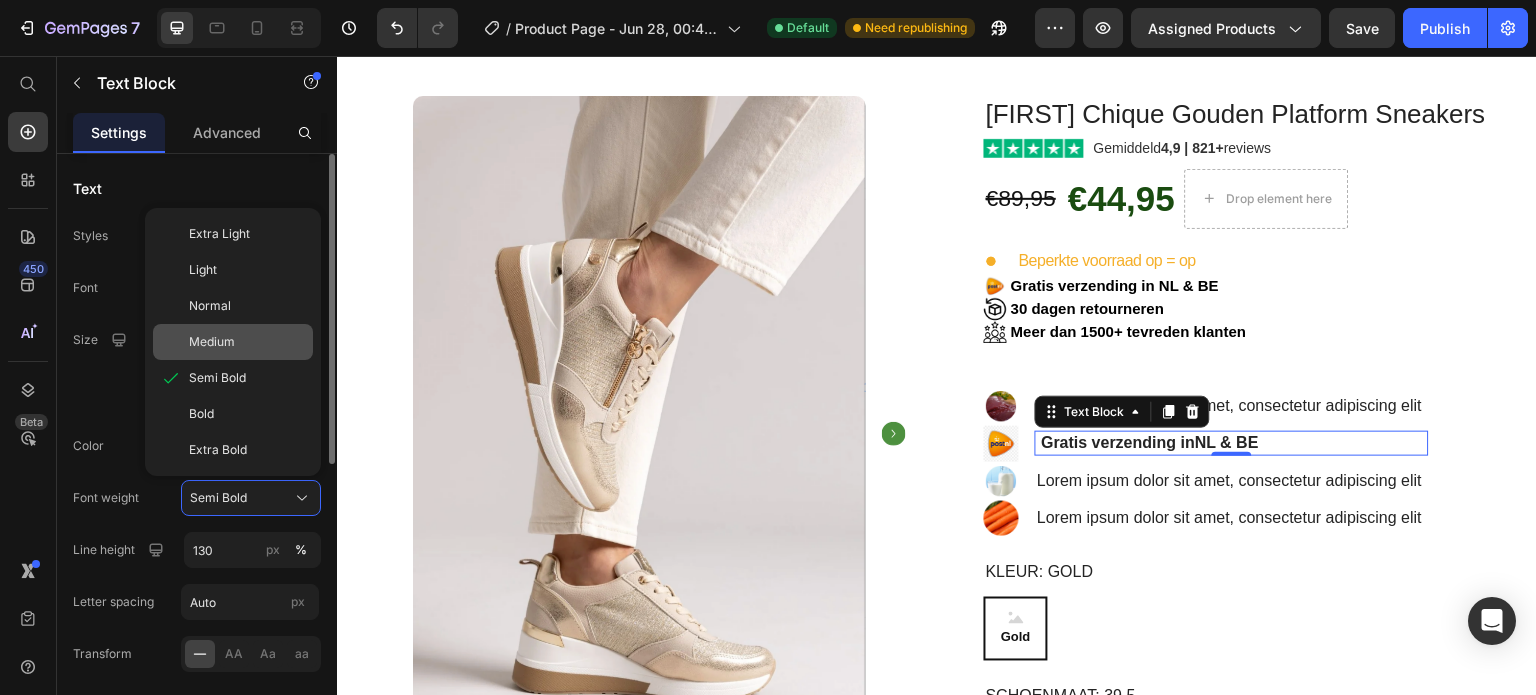 click on "Medium" at bounding box center (212, 342) 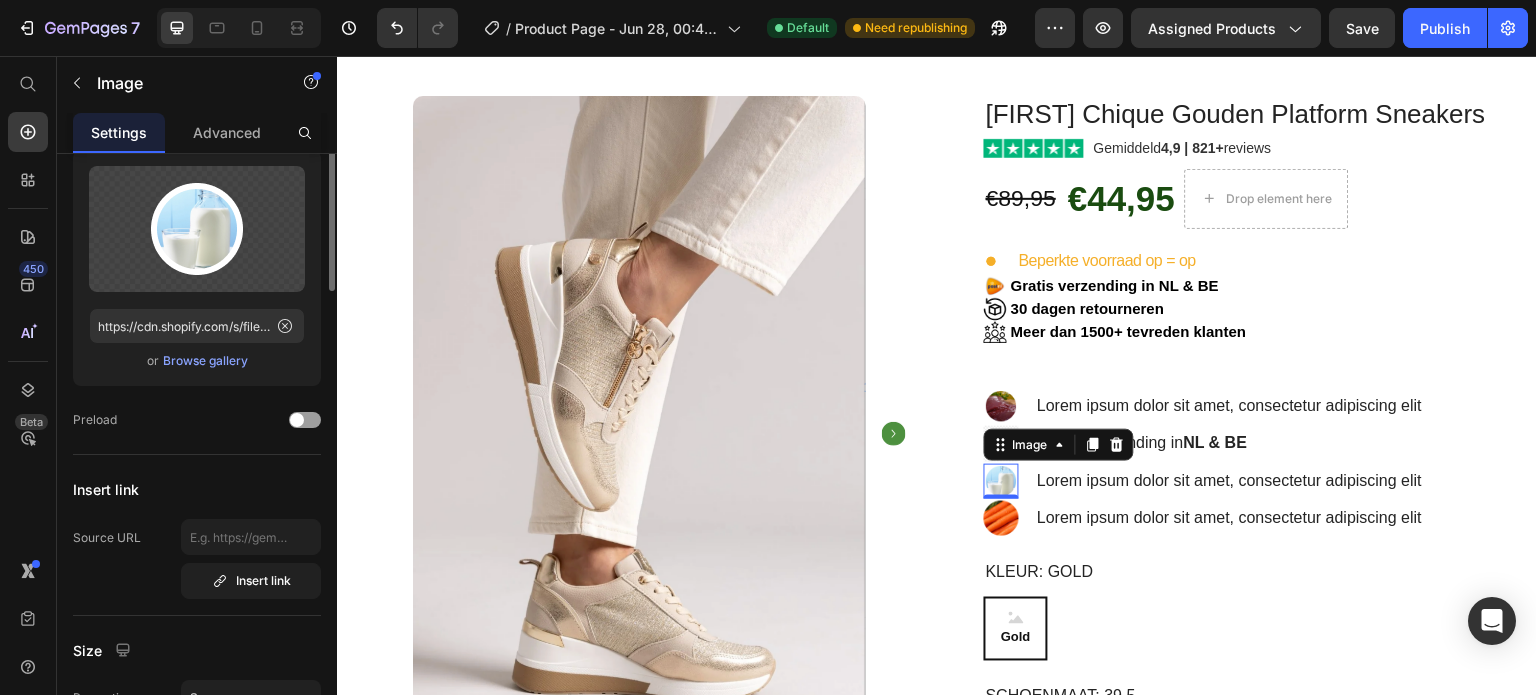 scroll, scrollTop: 0, scrollLeft: 0, axis: both 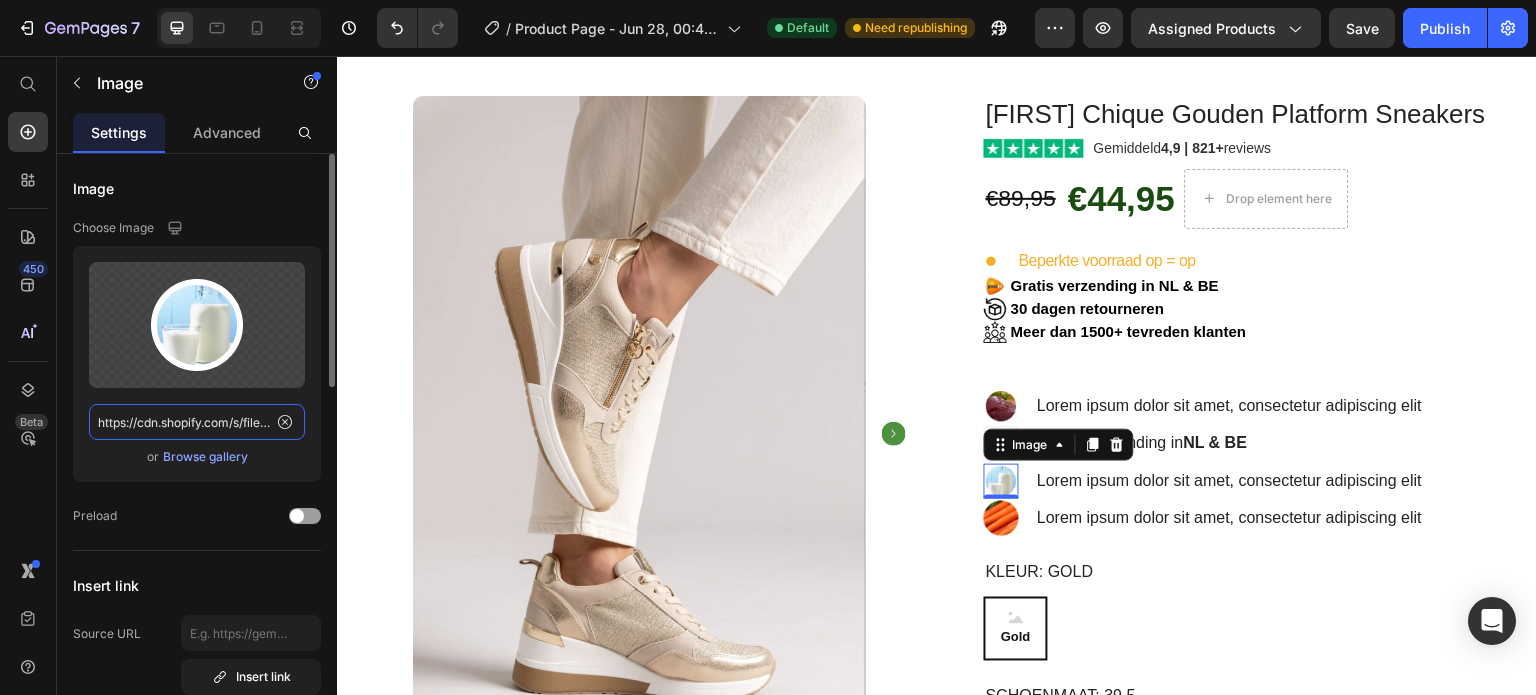 click on "https://cdn.shopify.com/s/files/1/2005/9307/files/gempages_432750572815254551-57484f59-fb9f-4a94-82a0-a9a3b68c131c.png?v=1718182230" 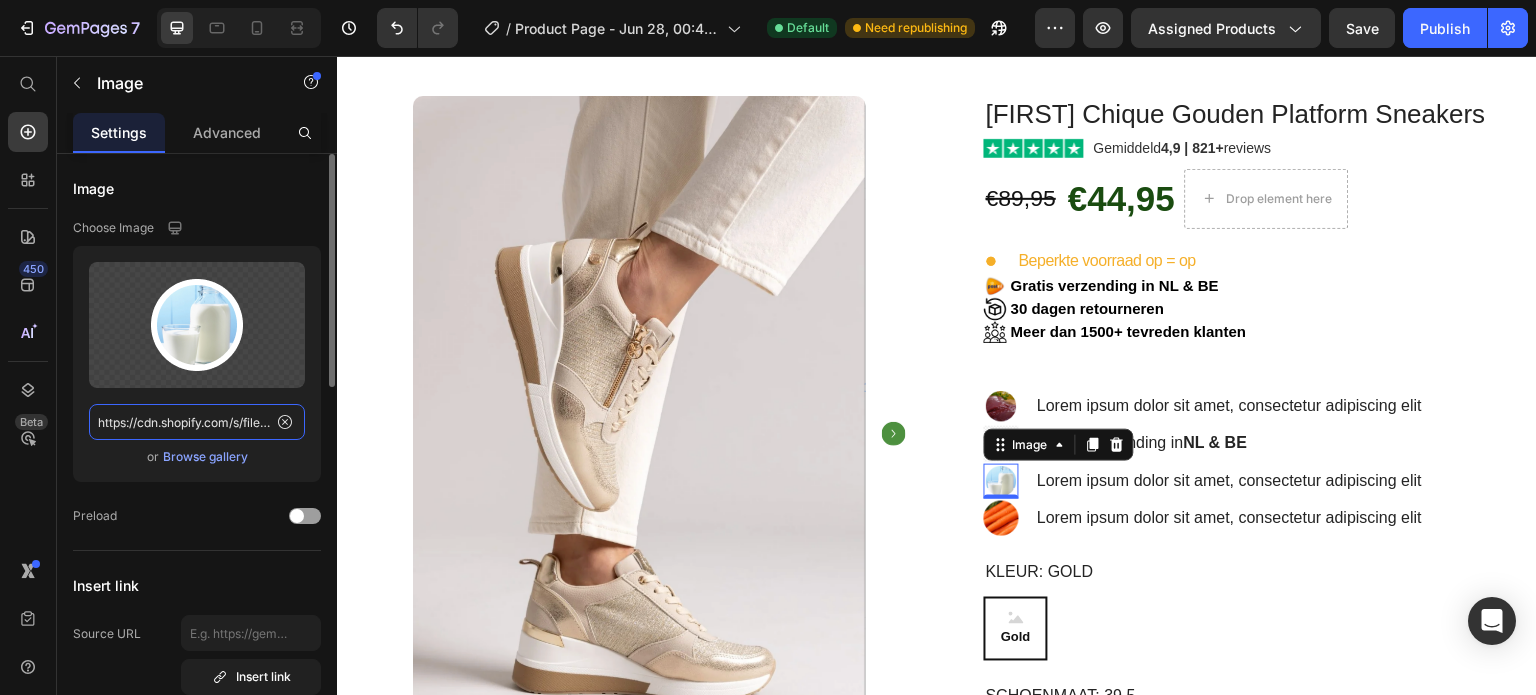 paste on "static.vecteezy.com/system/resources/previews/034/202/462/non_2x/parcel-return-silhouette-icon-delivery-box-with-circle-arrows-glyph-pictogram-shipping-order-package-solid-sign-refund-cardboard-packaging-symbol-isolated-illustration-vector.jpg" 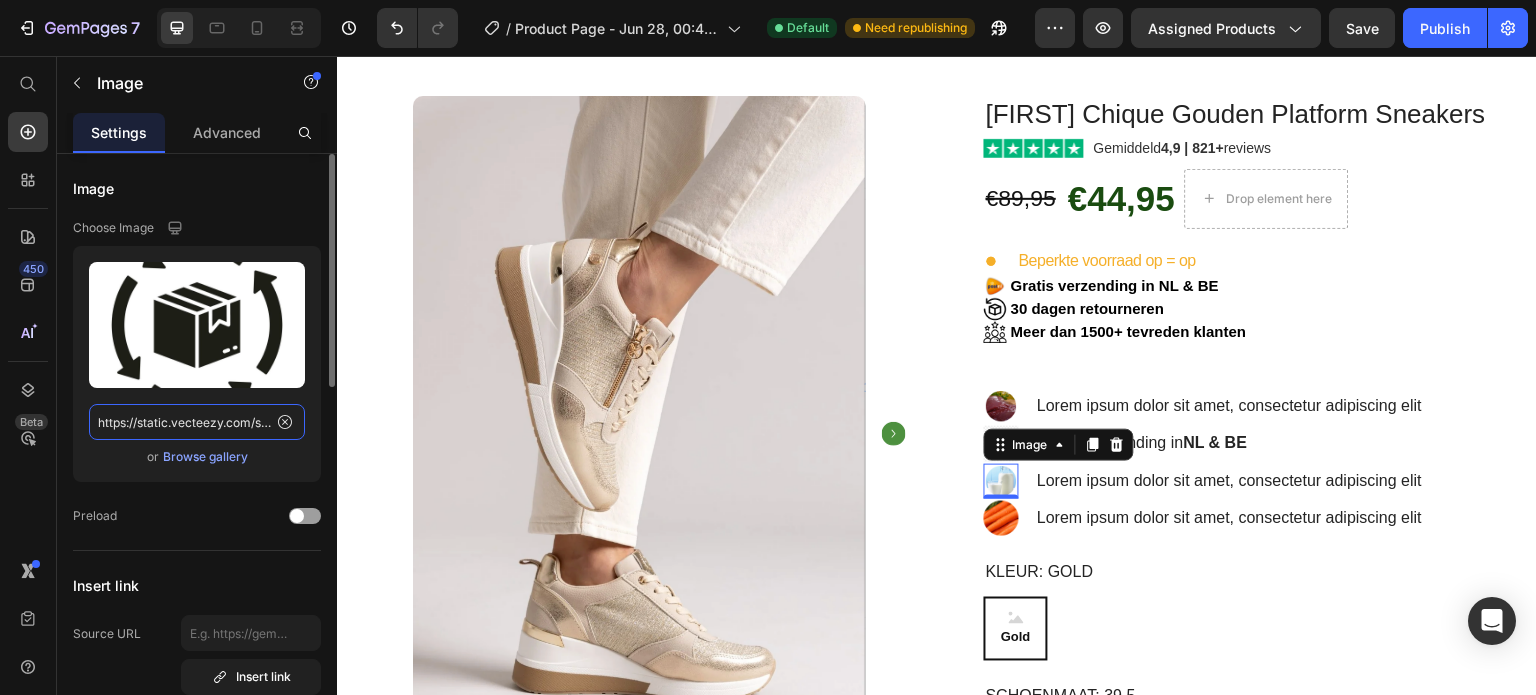 scroll, scrollTop: 0, scrollLeft: 1320, axis: horizontal 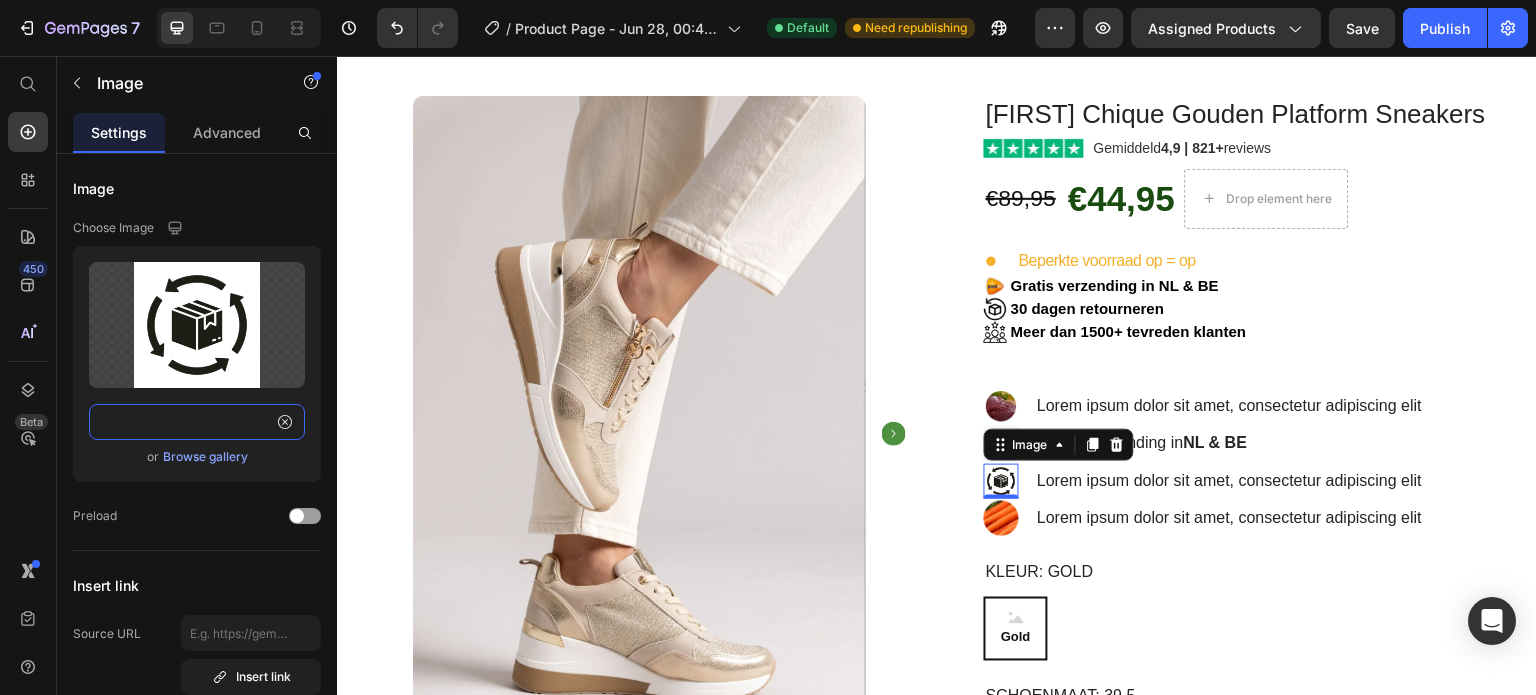 type on "https://static.vecteezy.com/system/resources/previews/034/202/462/non_2x/parcel-return-silhouette-icon-delivery-box-with-circle-arrows-glyph-pictogram-shipping-order-package-solid-sign-refund-cardboard-packaging-symbol-isolated-illustration-vector.jpg" 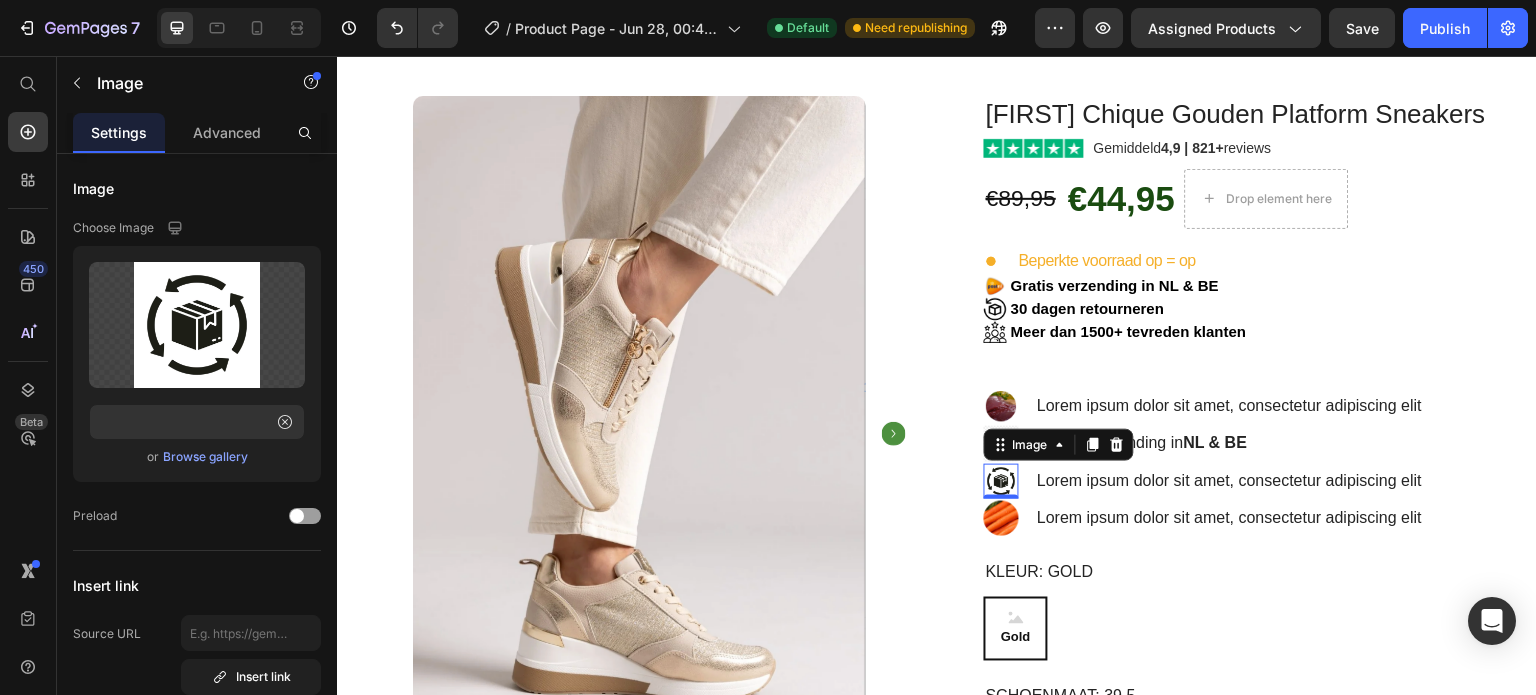 scroll, scrollTop: 0, scrollLeft: 0, axis: both 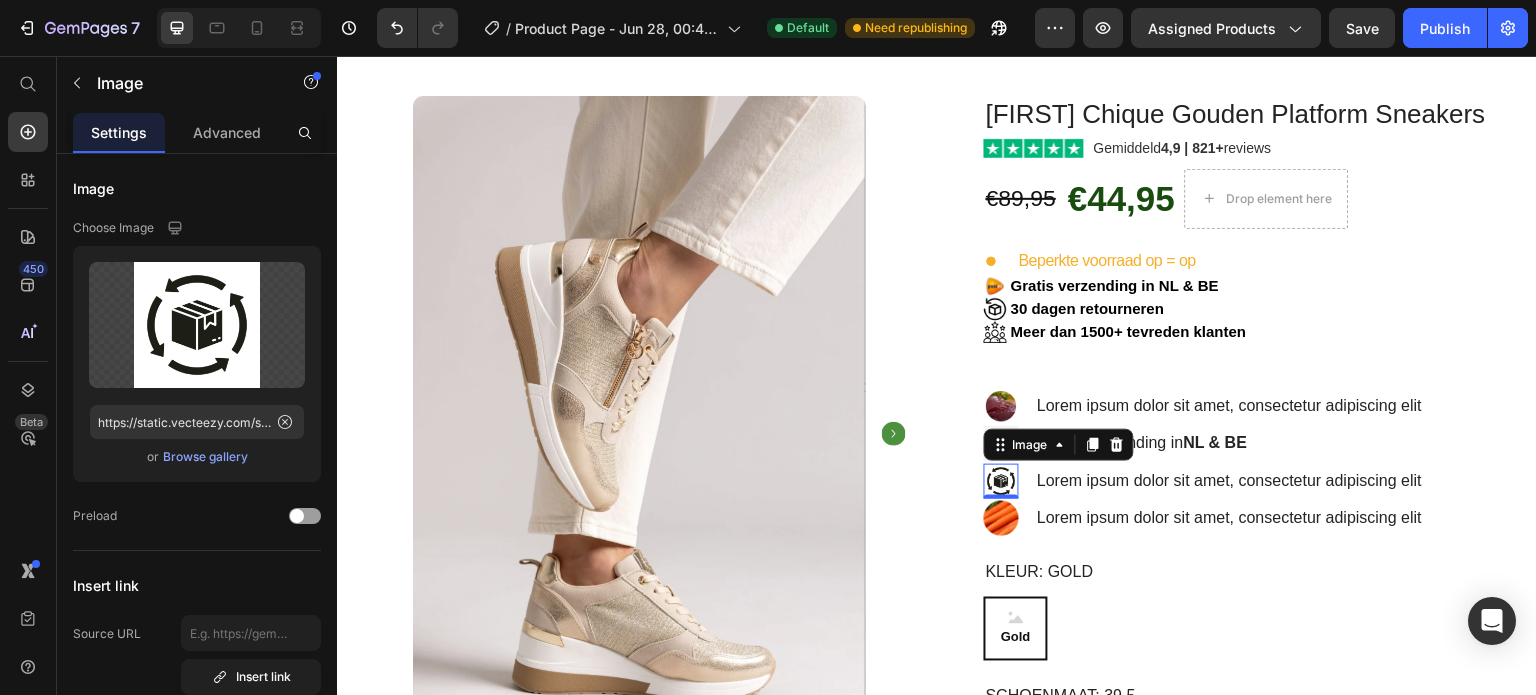 click on "450 Beta" at bounding box center [28, 307] 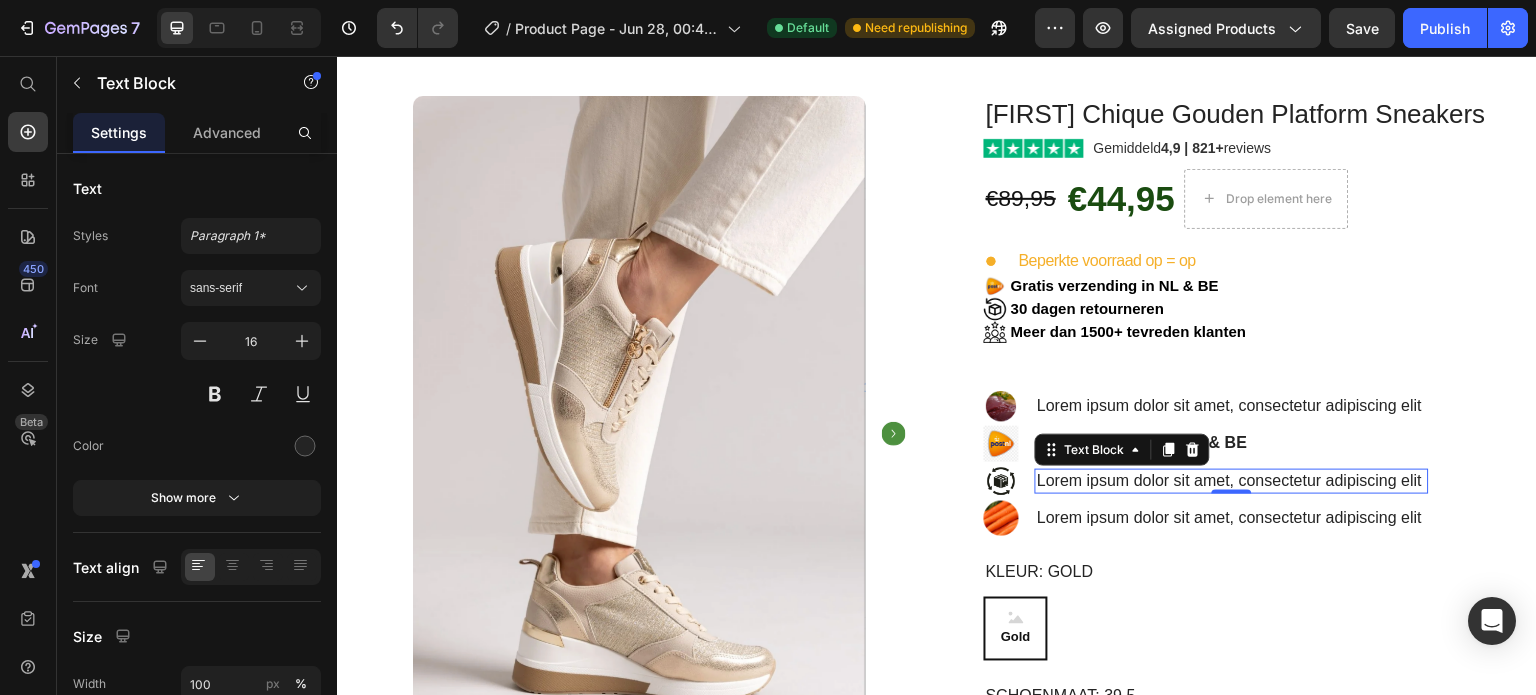click on "Lorem ipsum dolor sit amet, consectetur adipiscing elit" at bounding box center (1232, 481) 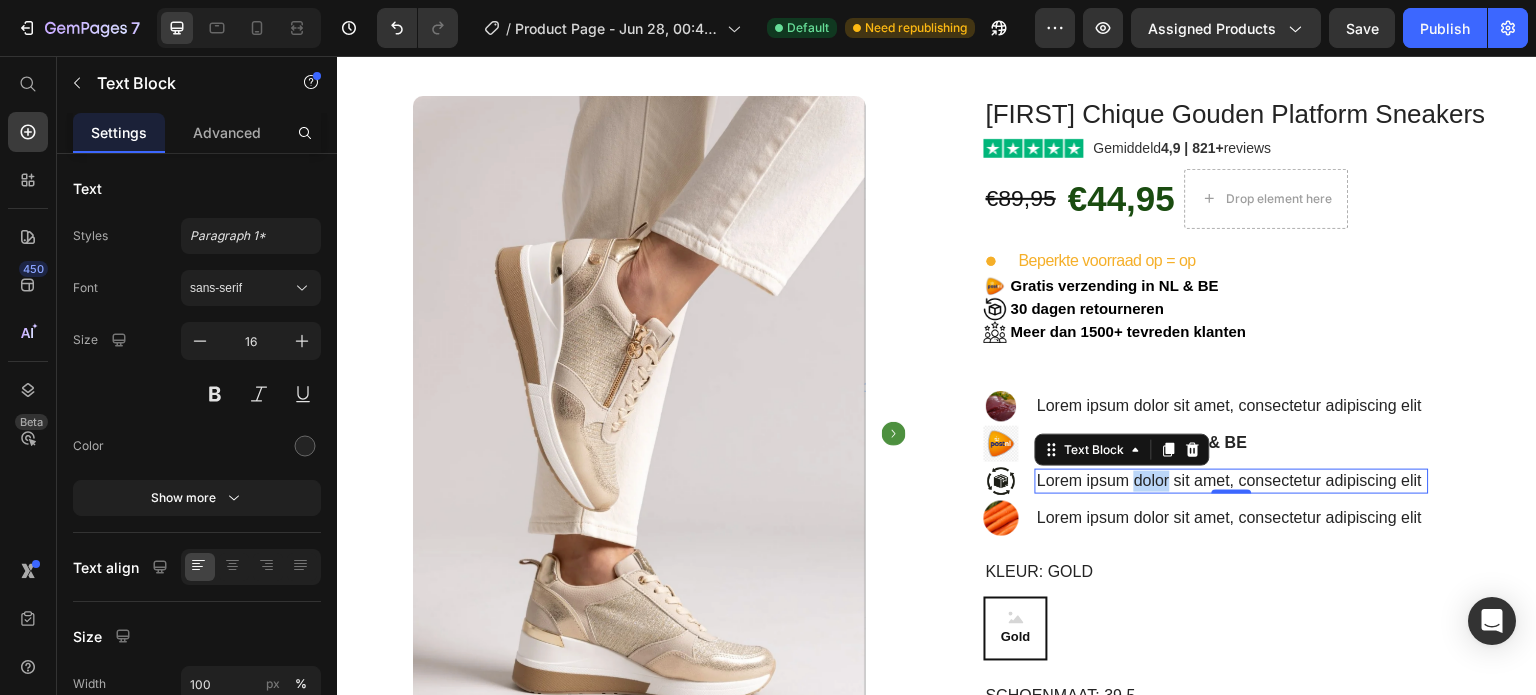 click on "Lorem ipsum dolor sit amet, consectetur adipiscing elit" at bounding box center [1232, 481] 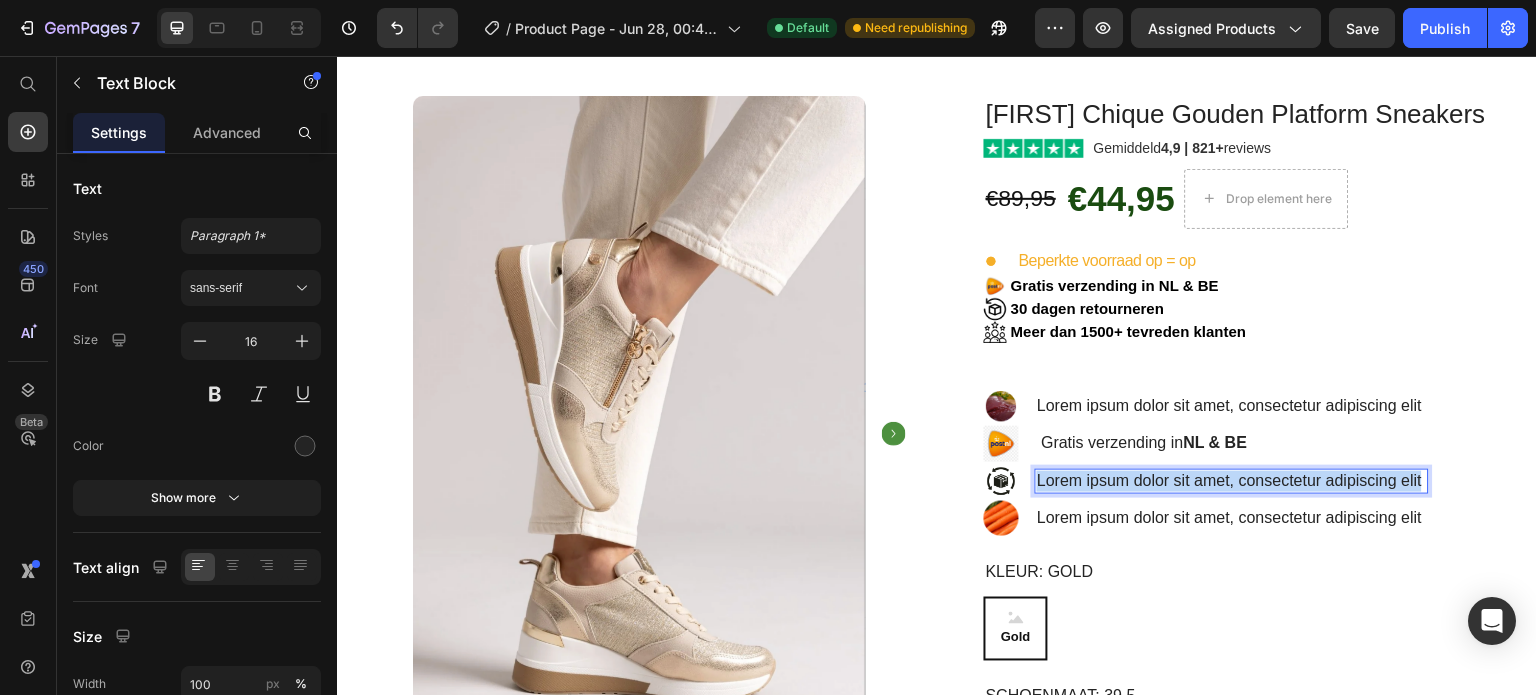click on "Lorem ipsum dolor sit amet, consectetur adipiscing elit" at bounding box center (1232, 481) 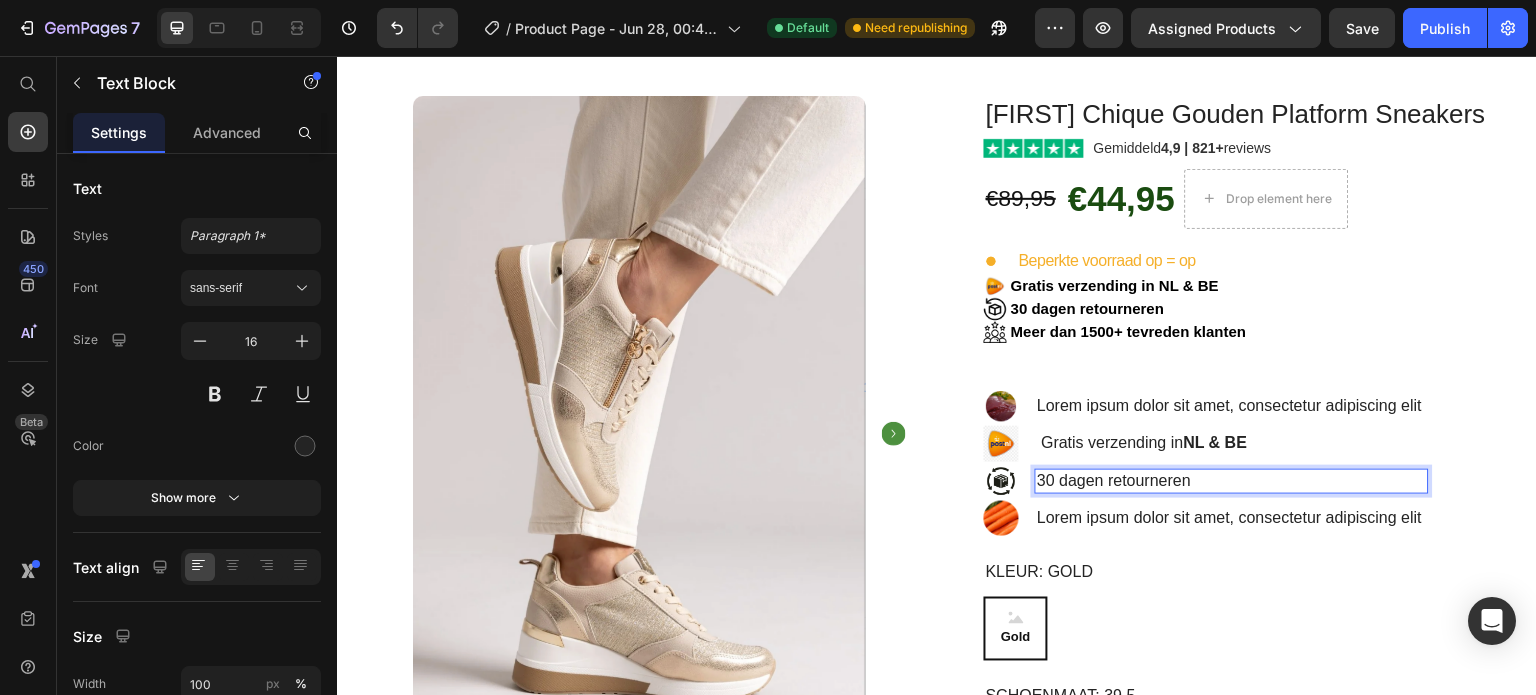 click on "30 dagen retourneren" at bounding box center (1232, 481) 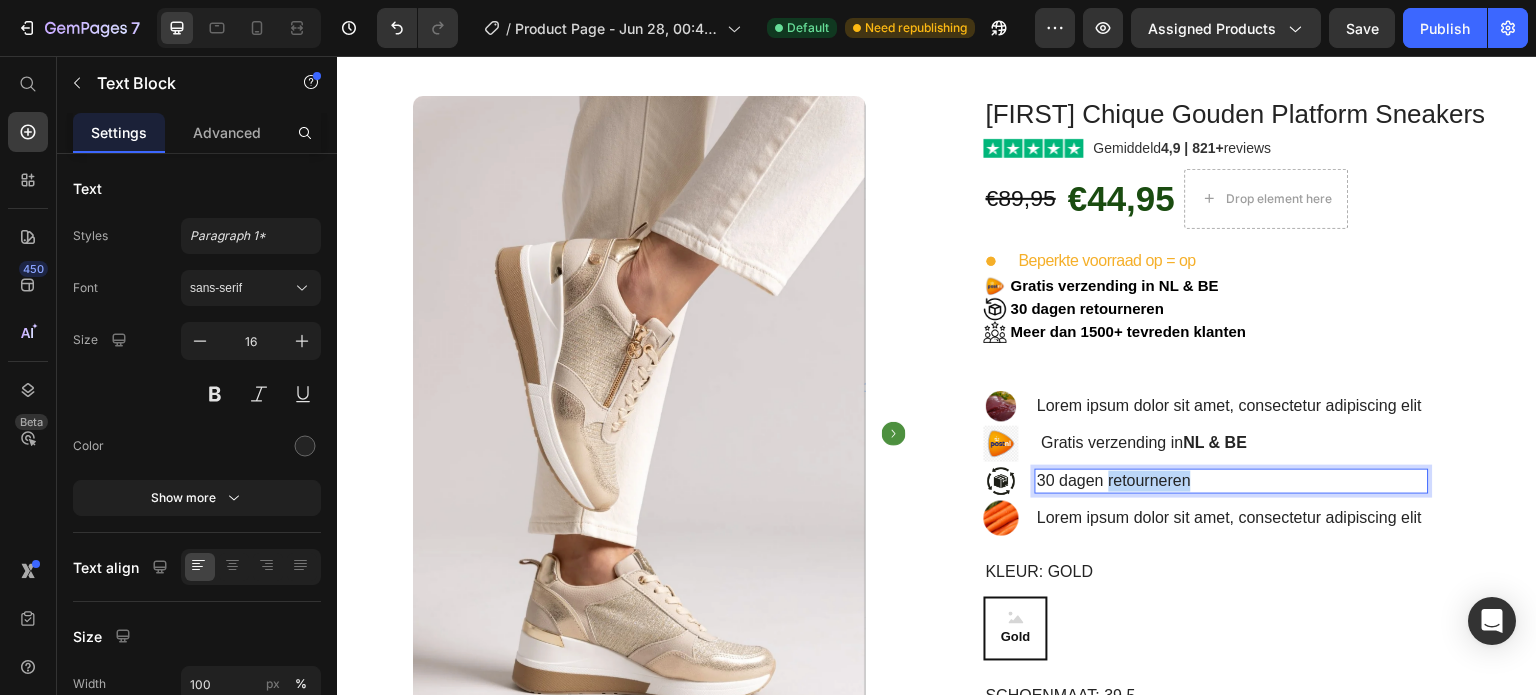 click on "30 dagen retourneren" at bounding box center (1232, 481) 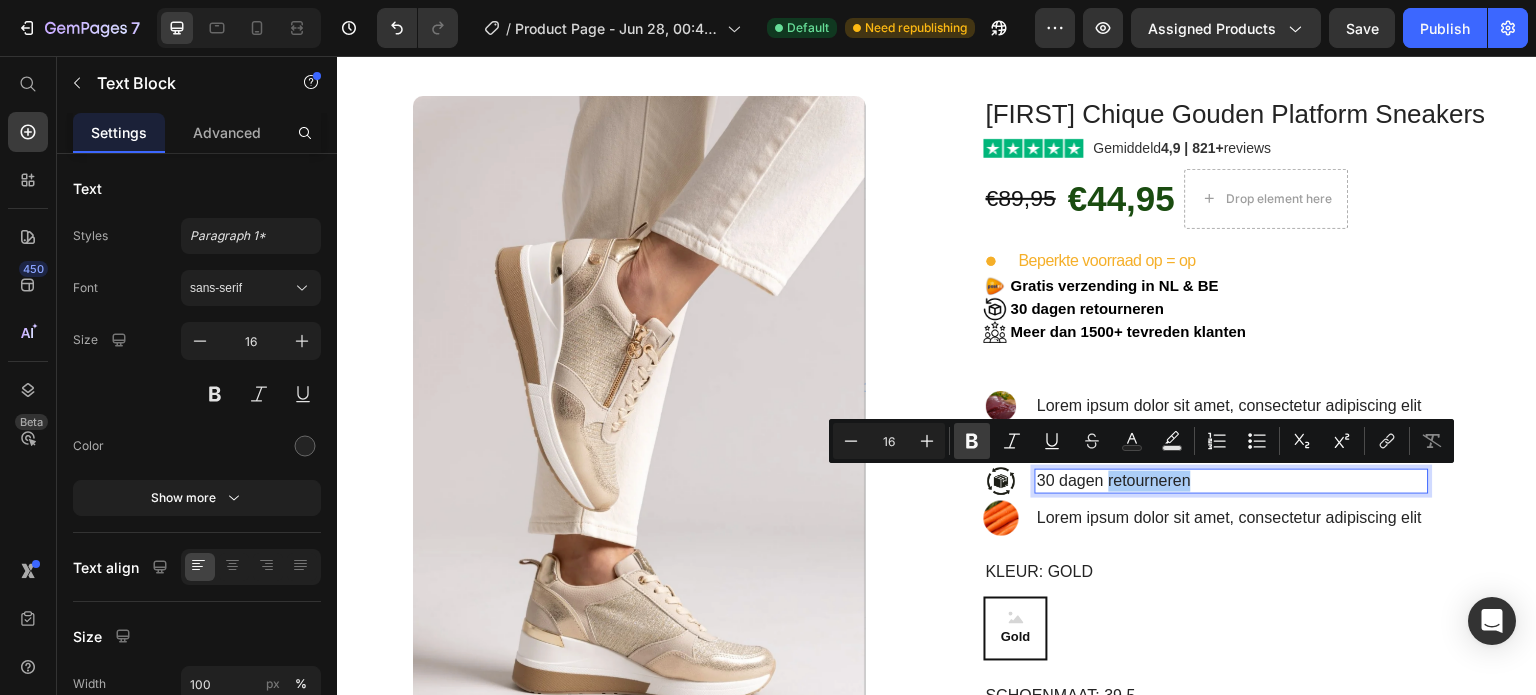 click 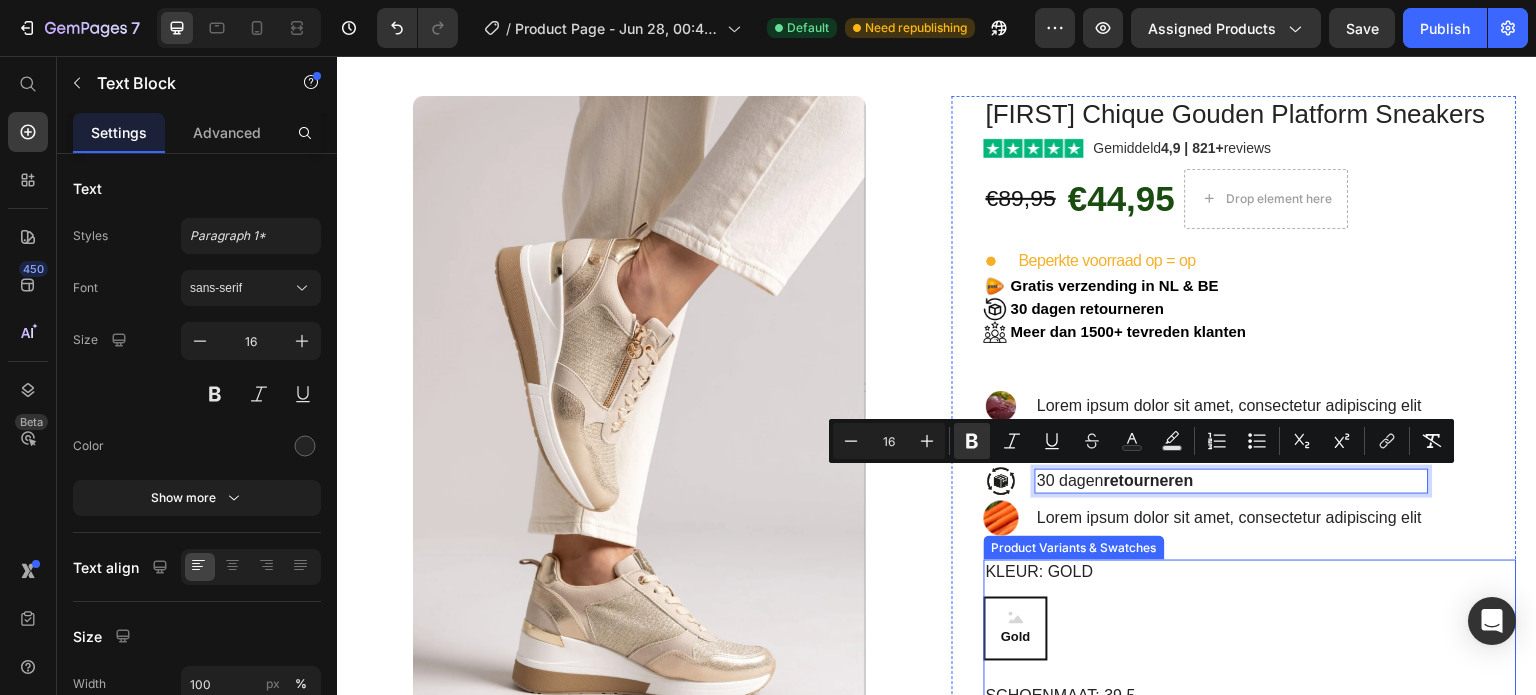 click on "Kleur: Gold Gold Gold Gold" at bounding box center (1250, 610) 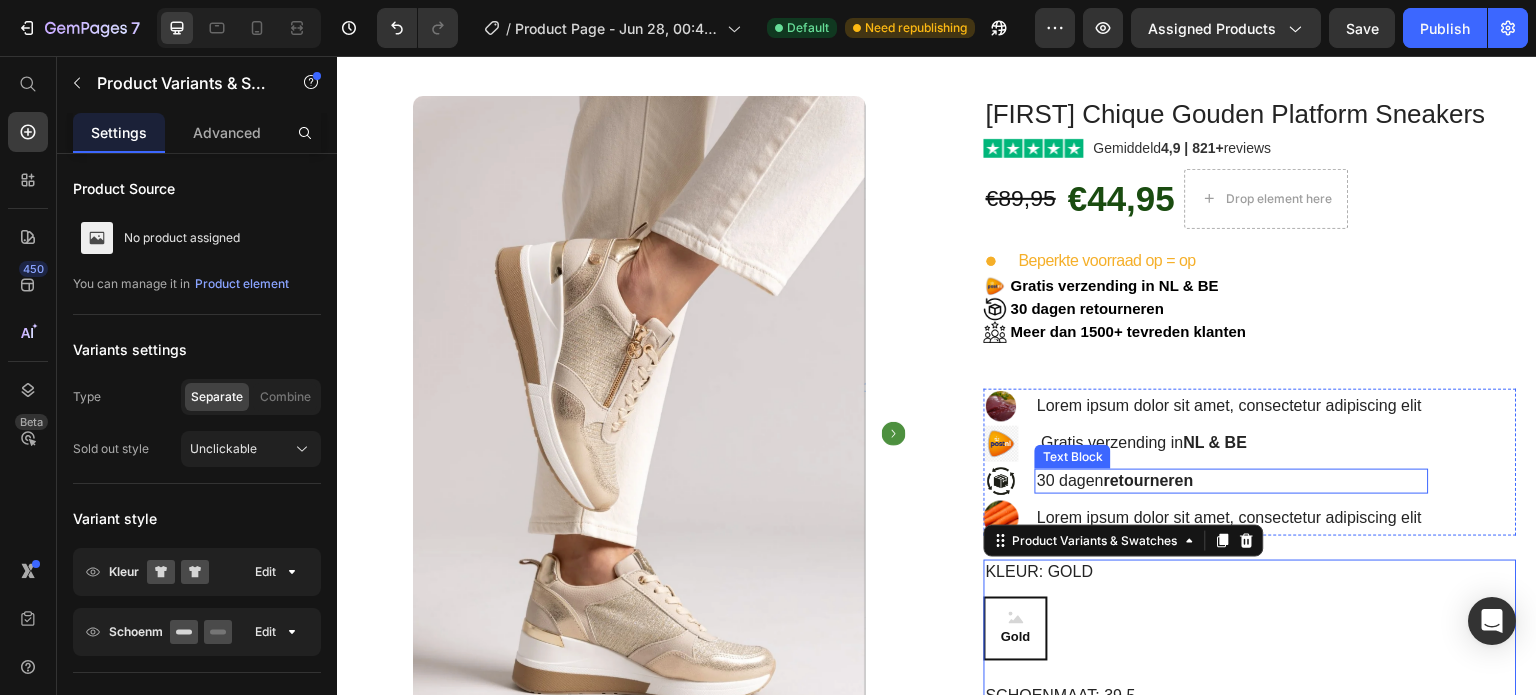 click on "retourneren" at bounding box center (1149, 480) 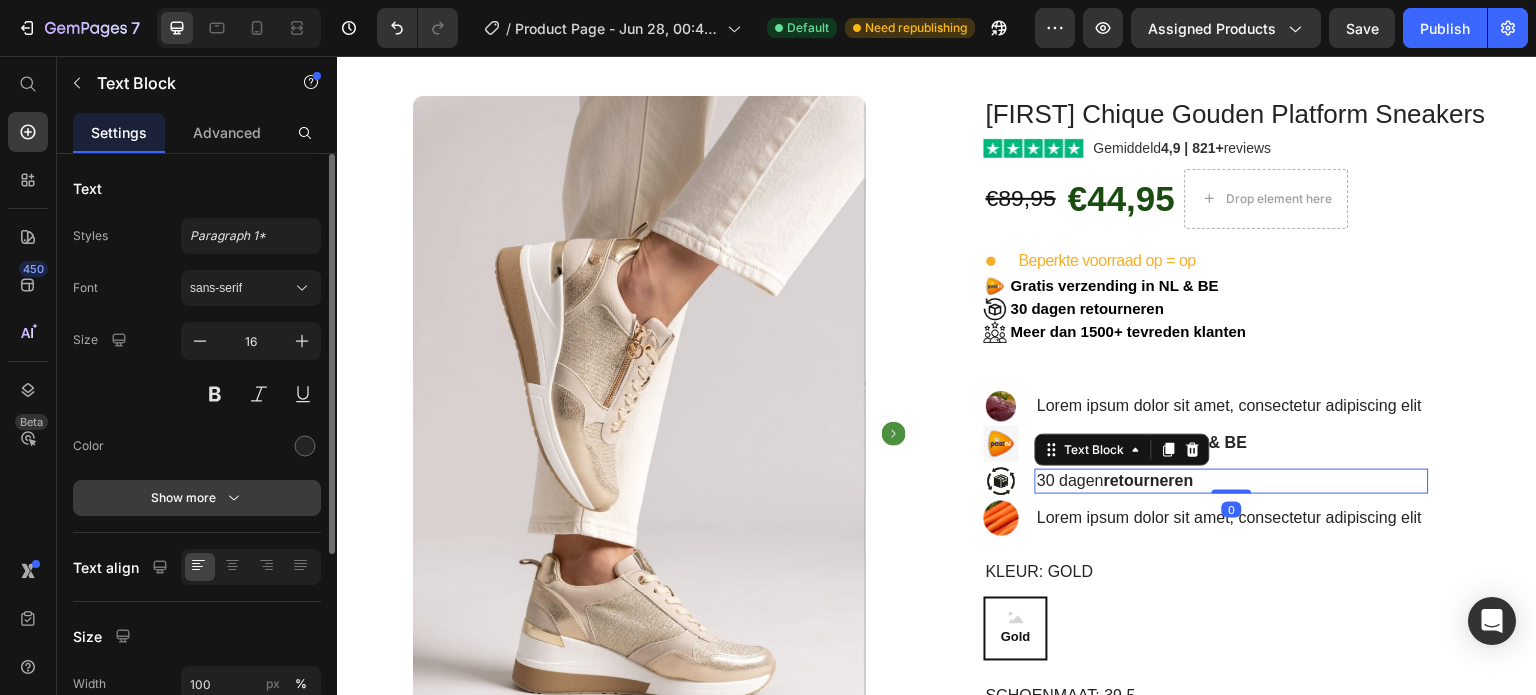 click on "Show more" at bounding box center (197, 498) 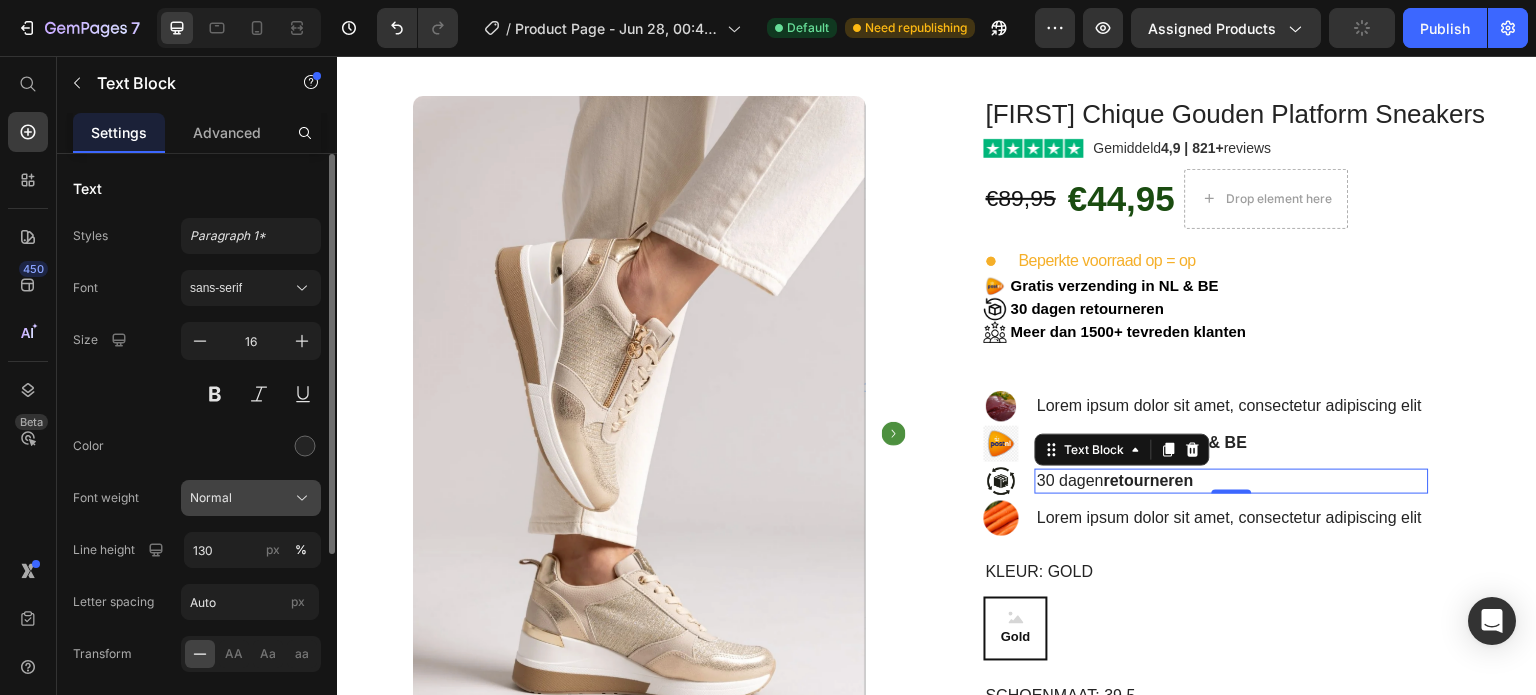 click on "Normal" at bounding box center (211, 498) 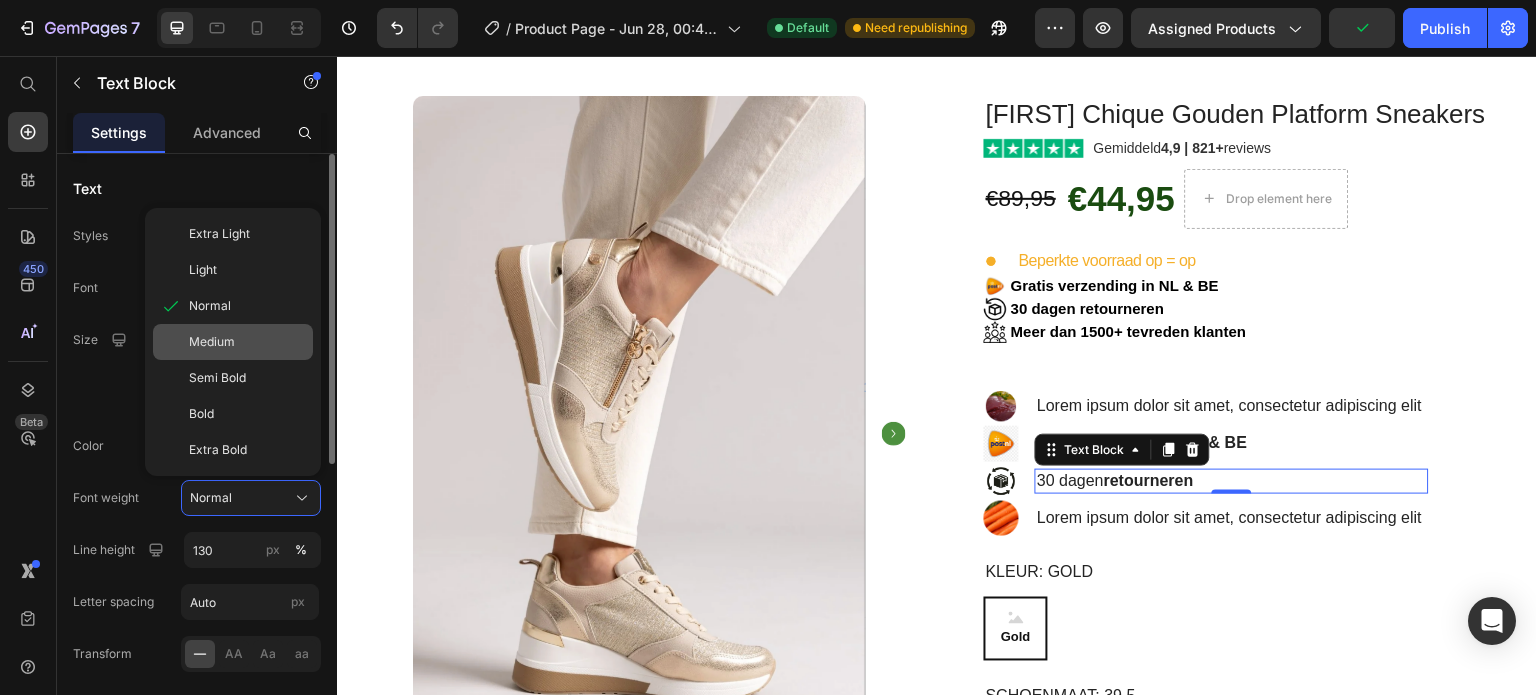 click on "Medium" at bounding box center [212, 342] 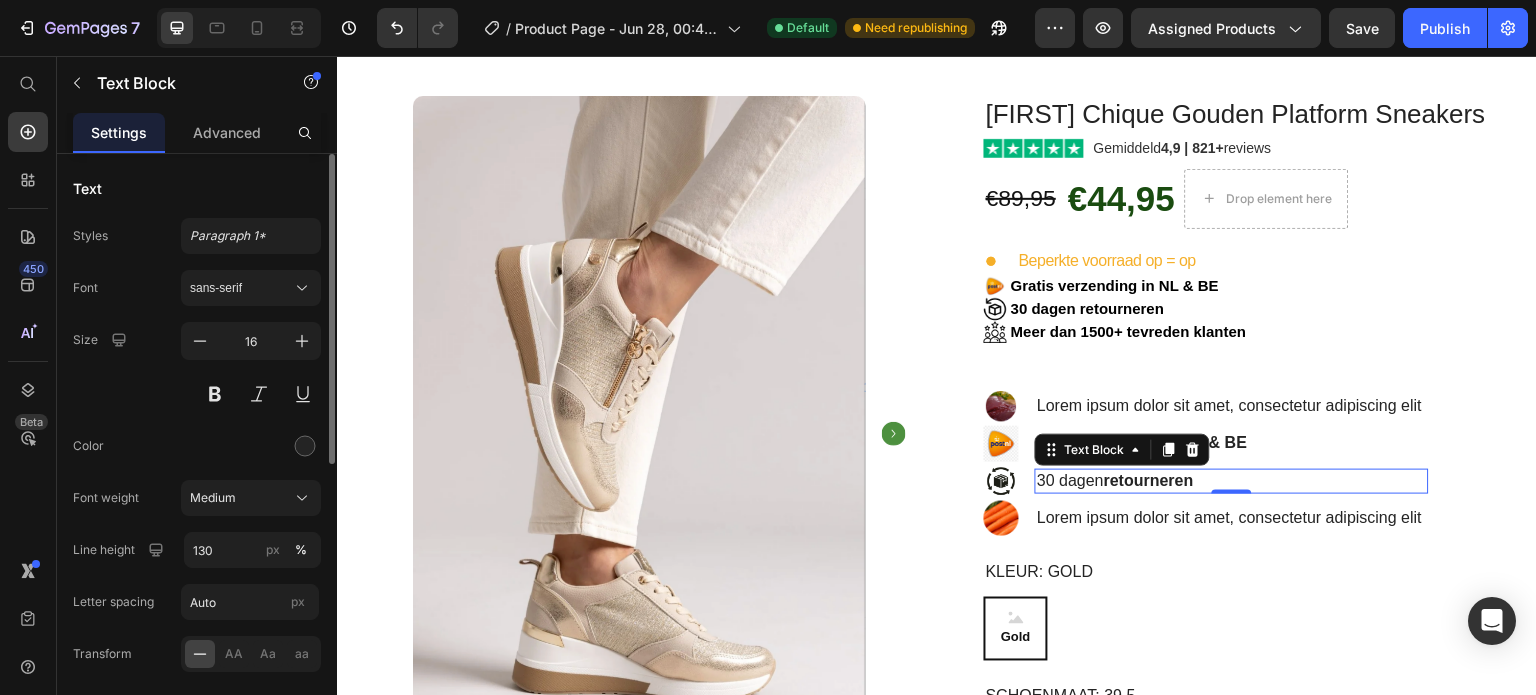 click on "Color" at bounding box center (197, 446) 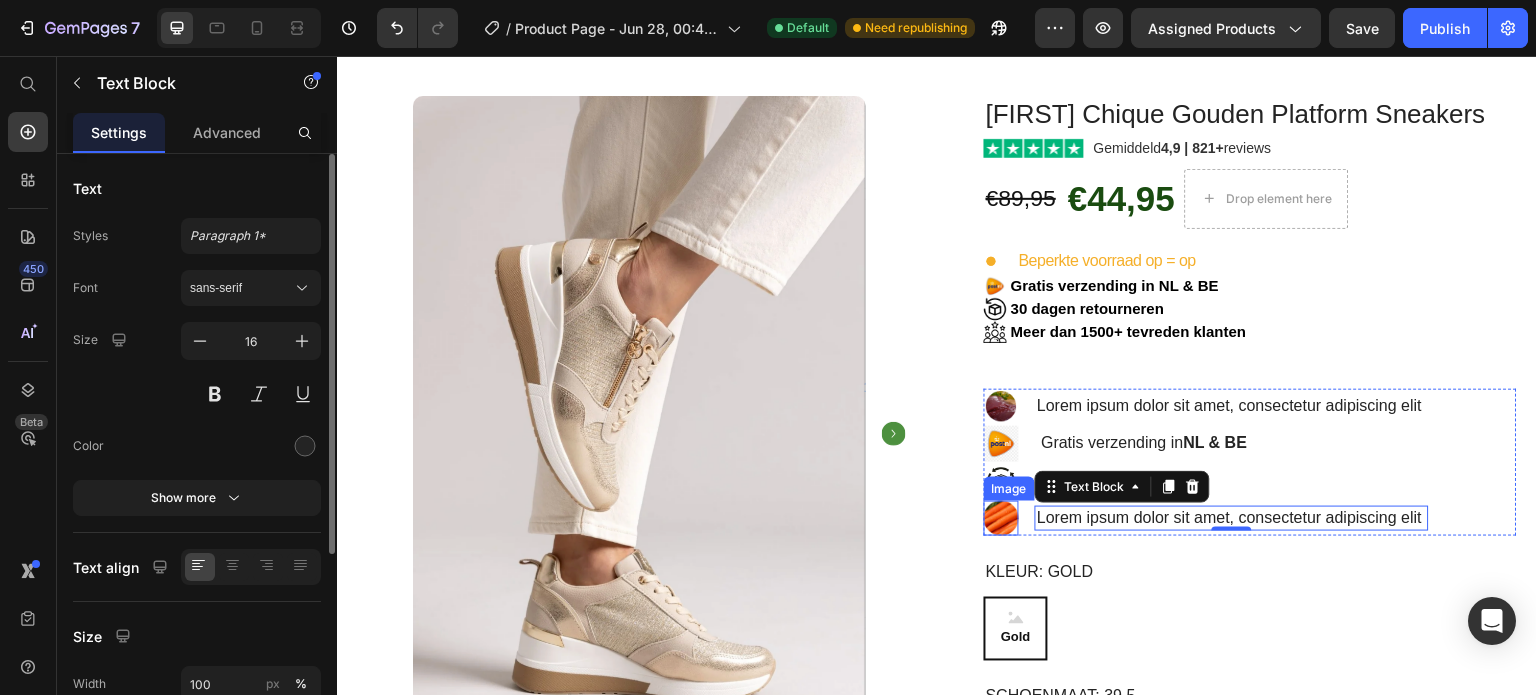 click on "Image" at bounding box center (1001, 518) 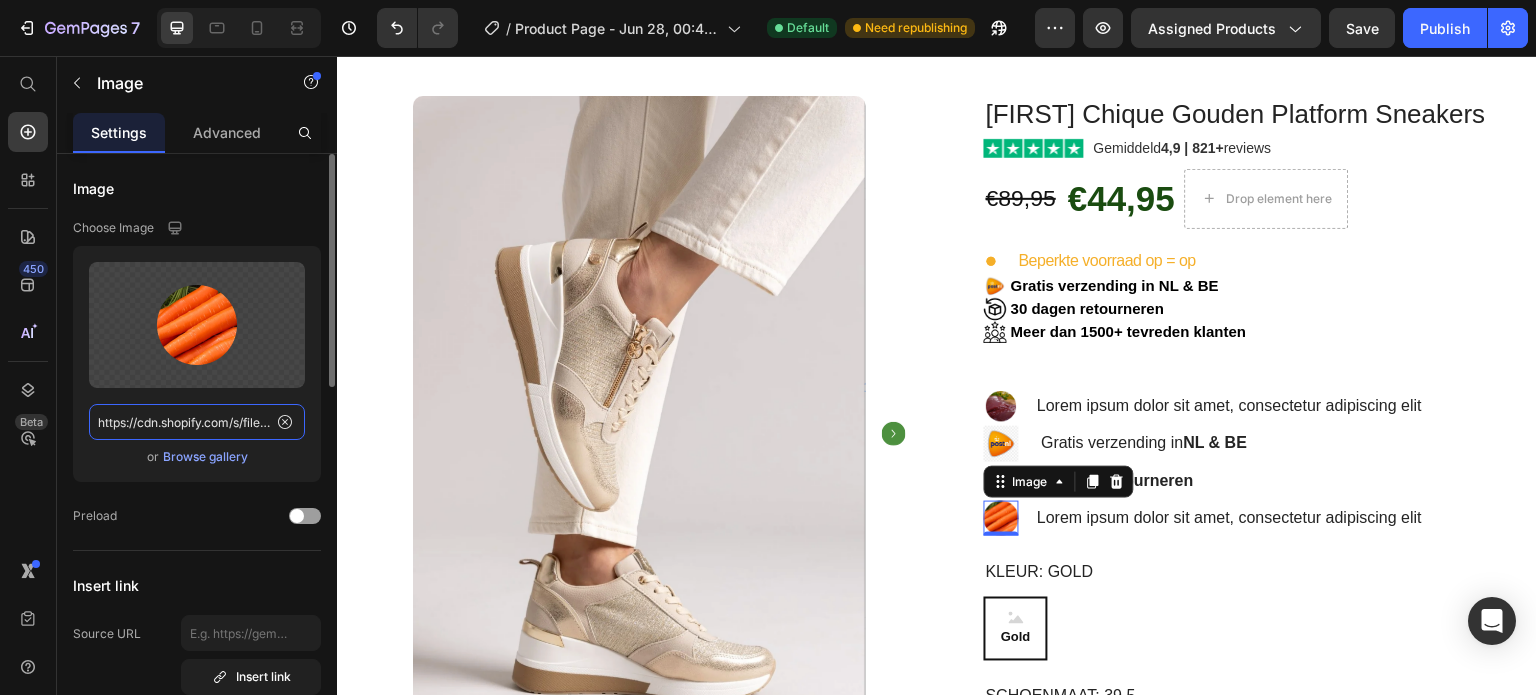 click on "https://cdn.shopify.com/s/files/1/2005/9307/files/gempages_432750572815254551-b20372b2-556f-424a-9607-1b762868c3db.png?v=1718182242" 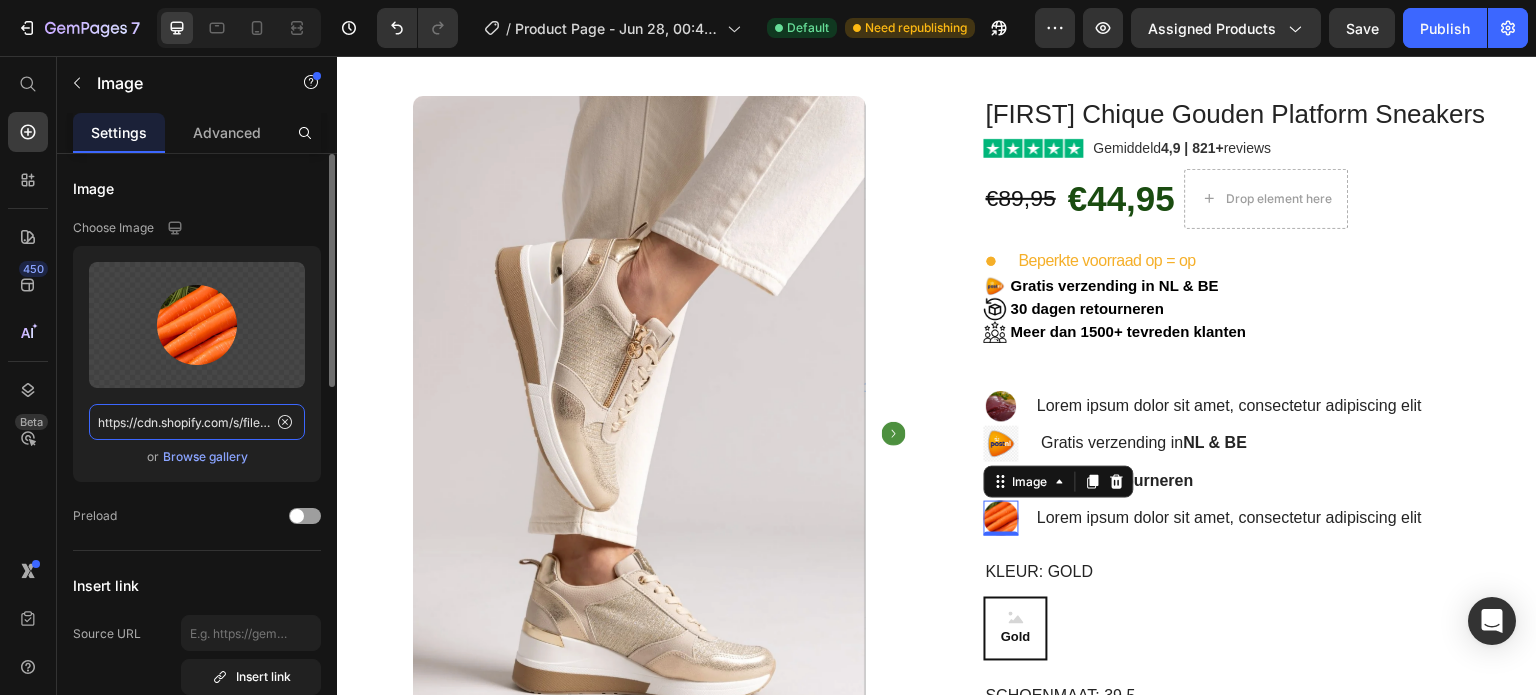 paste on "img.freepik.com/premium-vector/customer-satisfaction-icon-vector-illustration-feedback-icon-client-rating-vector-icon_654297-623.jpg" 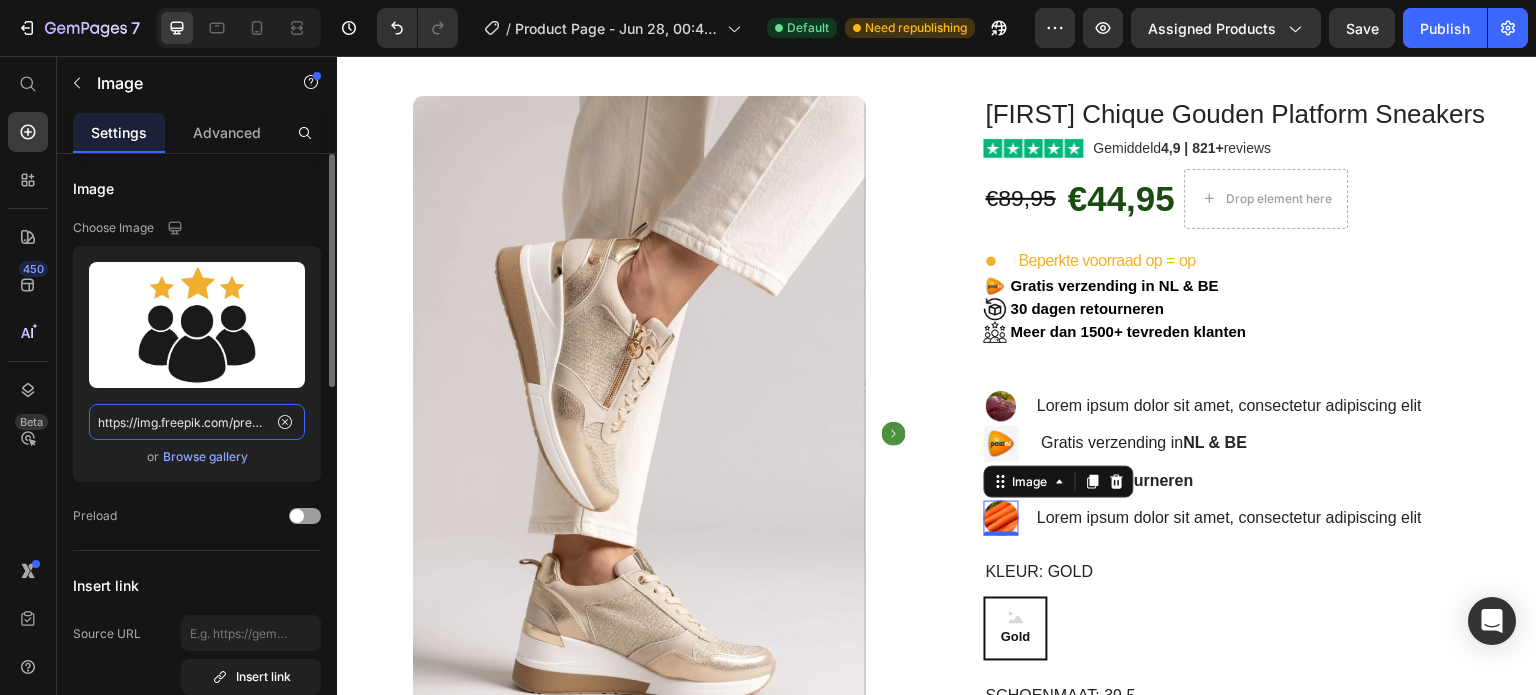 scroll, scrollTop: 0, scrollLeft: 644, axis: horizontal 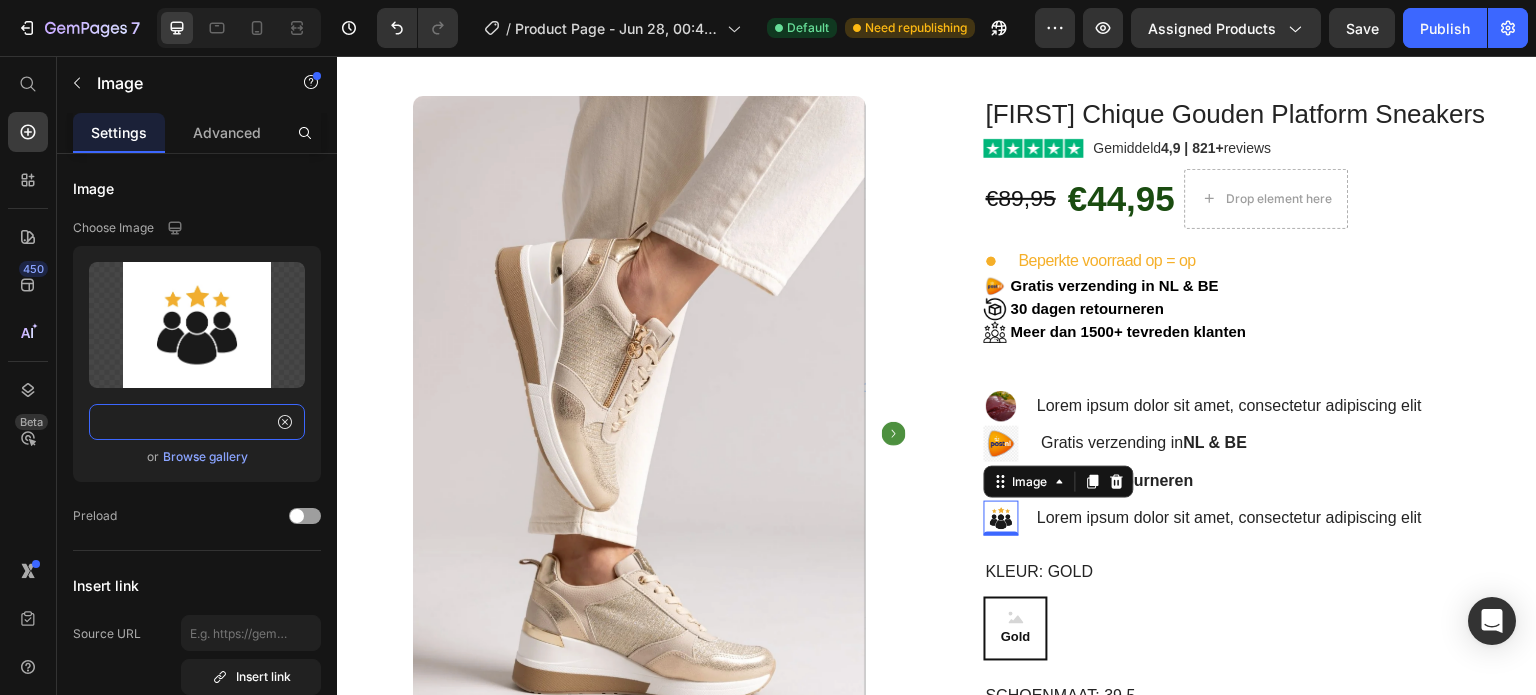 type on "https://img.freepik.com/premium-vector/customer-satisfaction-icon-vector-illustration-feedback-icon-client-rating-vector-icon_654297-623.jpg" 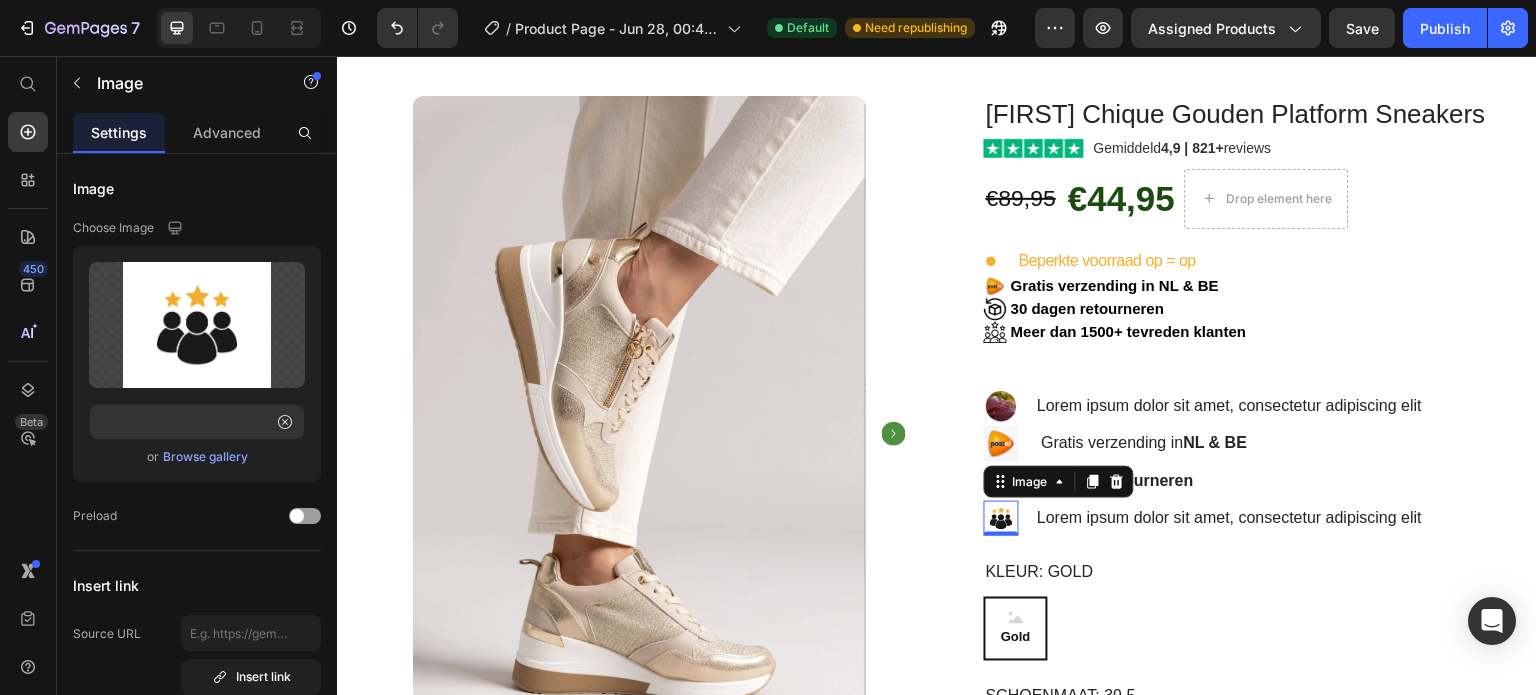 scroll, scrollTop: 0, scrollLeft: 0, axis: both 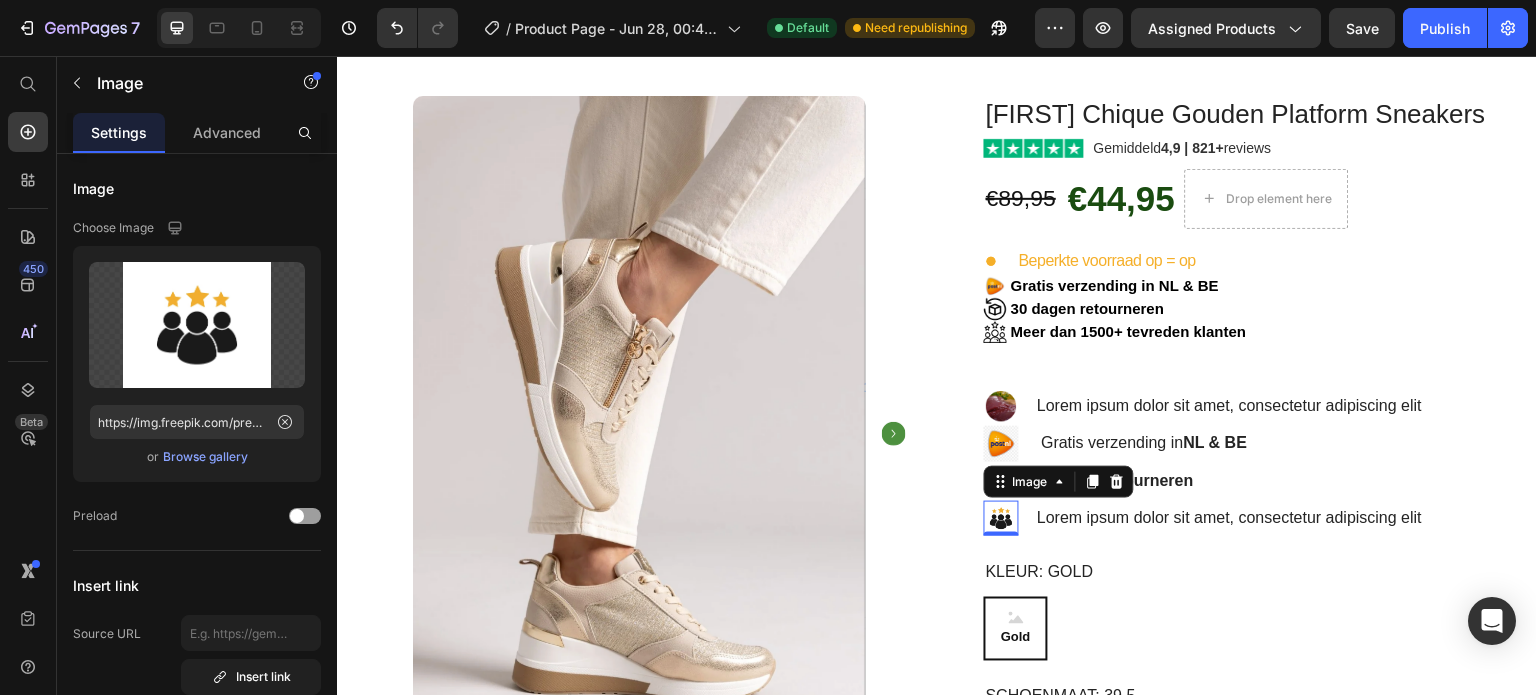 click on "450 Beta" at bounding box center (28, 307) 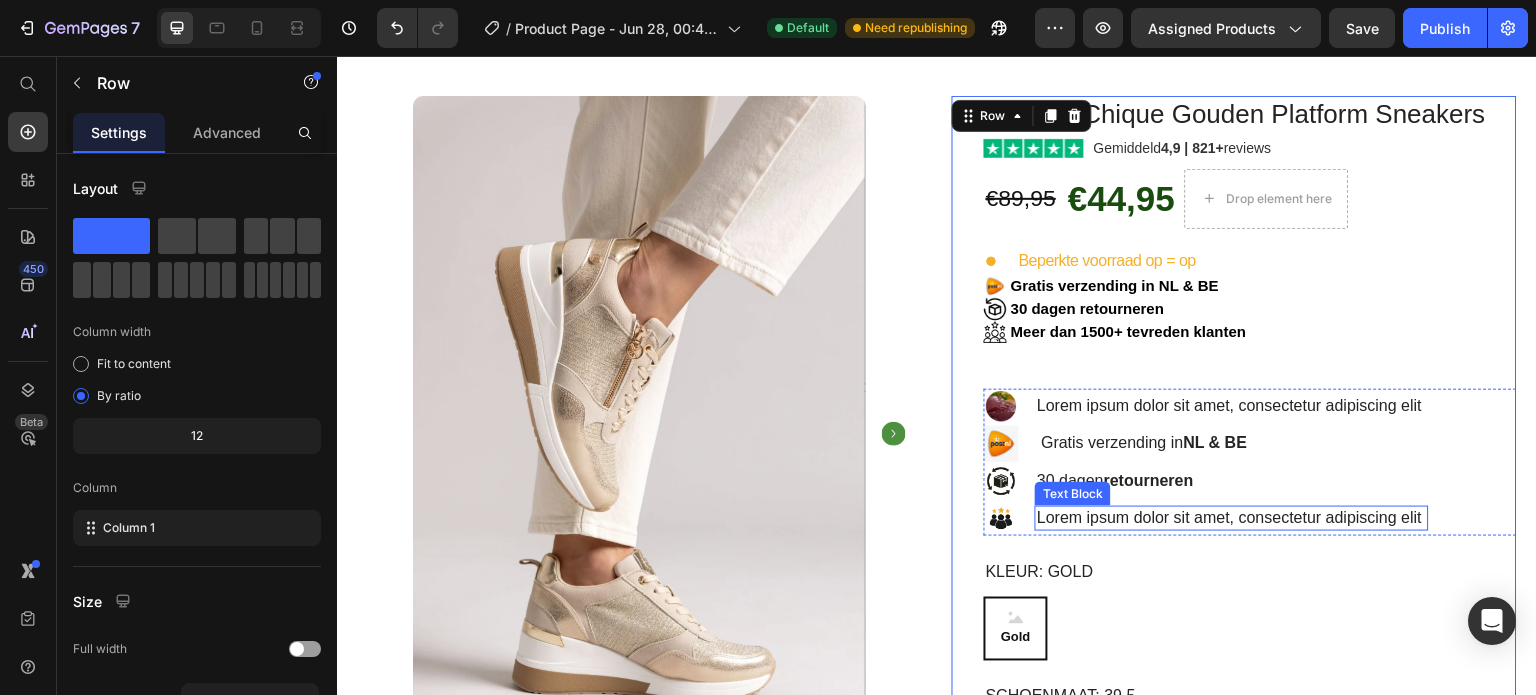 click on "Lorem ipsum dolor sit amet, consectetur adipiscing elit" at bounding box center [1232, 518] 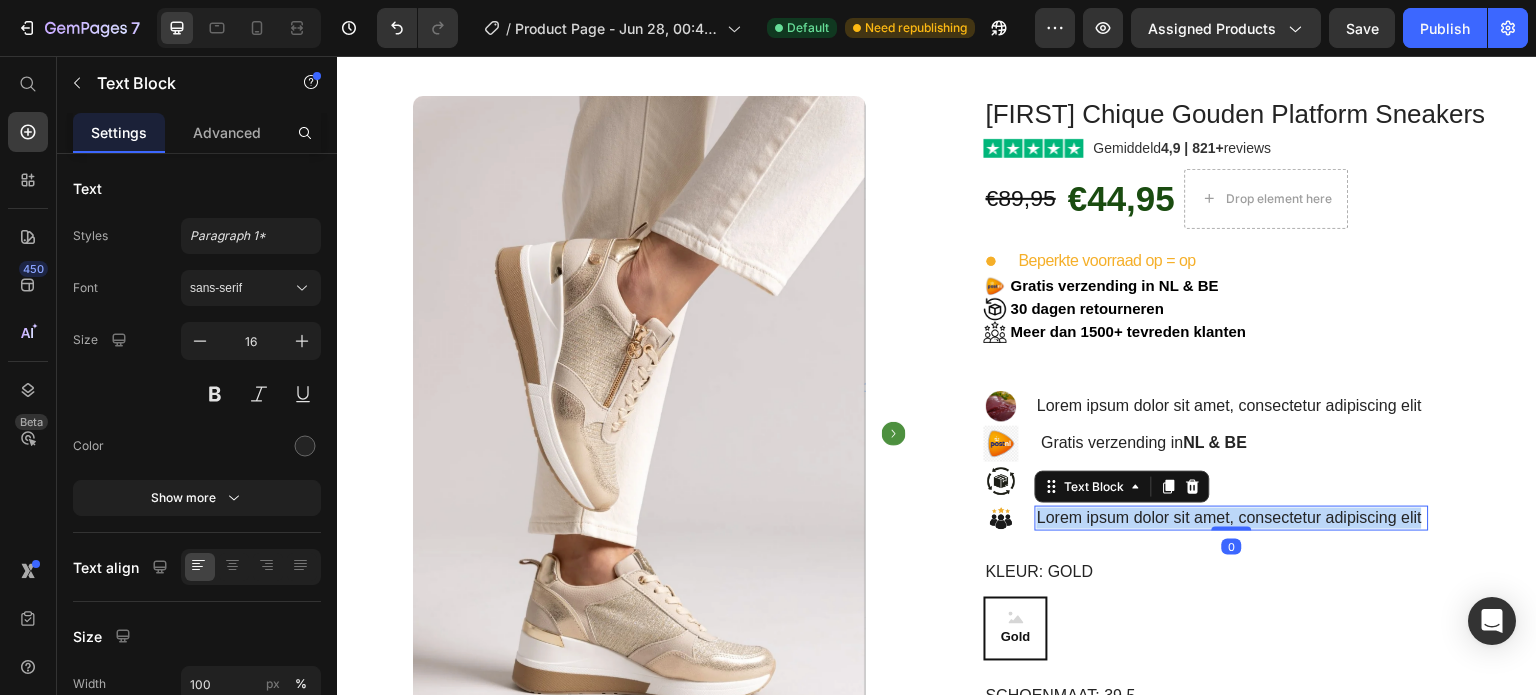 click on "Lorem ipsum dolor sit amet, consectetur adipiscing elit" at bounding box center (1232, 518) 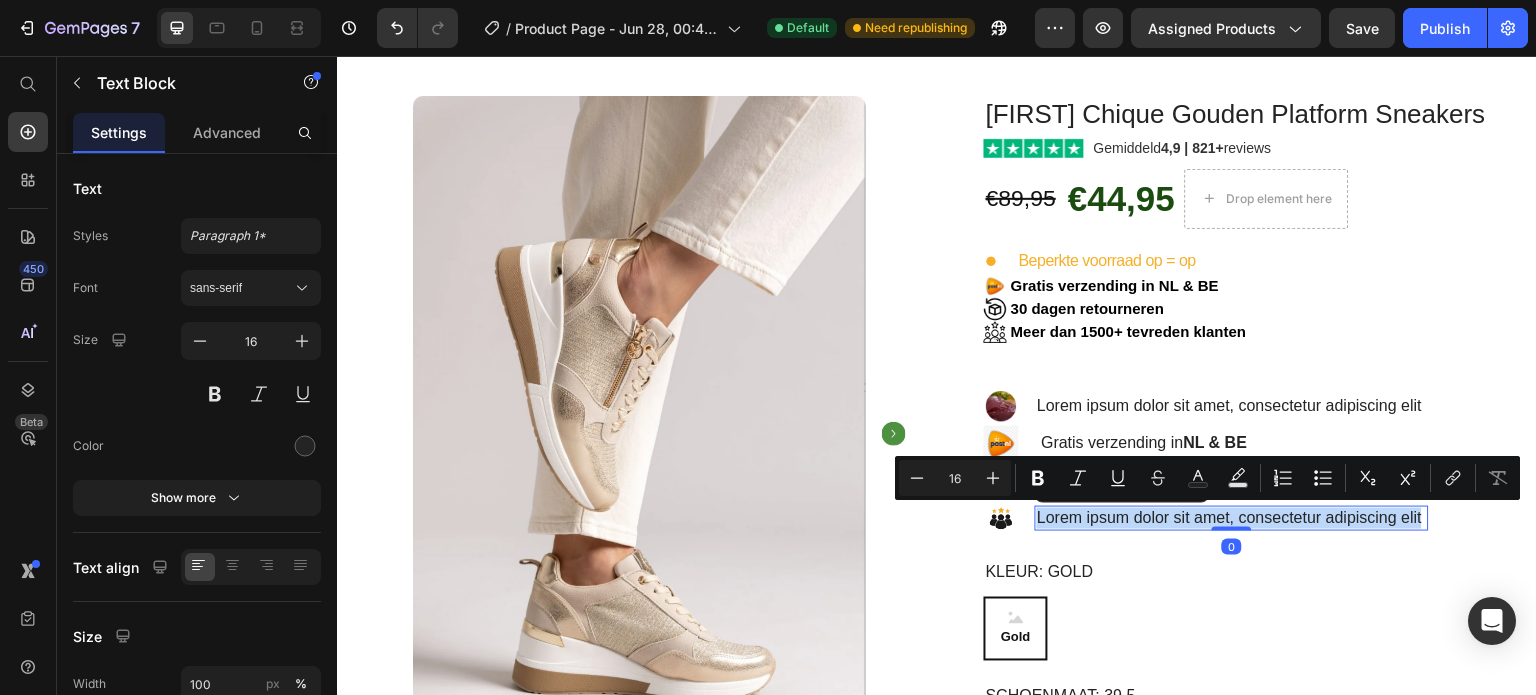 click on "Lorem ipsum dolor sit amet, consectetur adipiscing elit" at bounding box center [1232, 518] 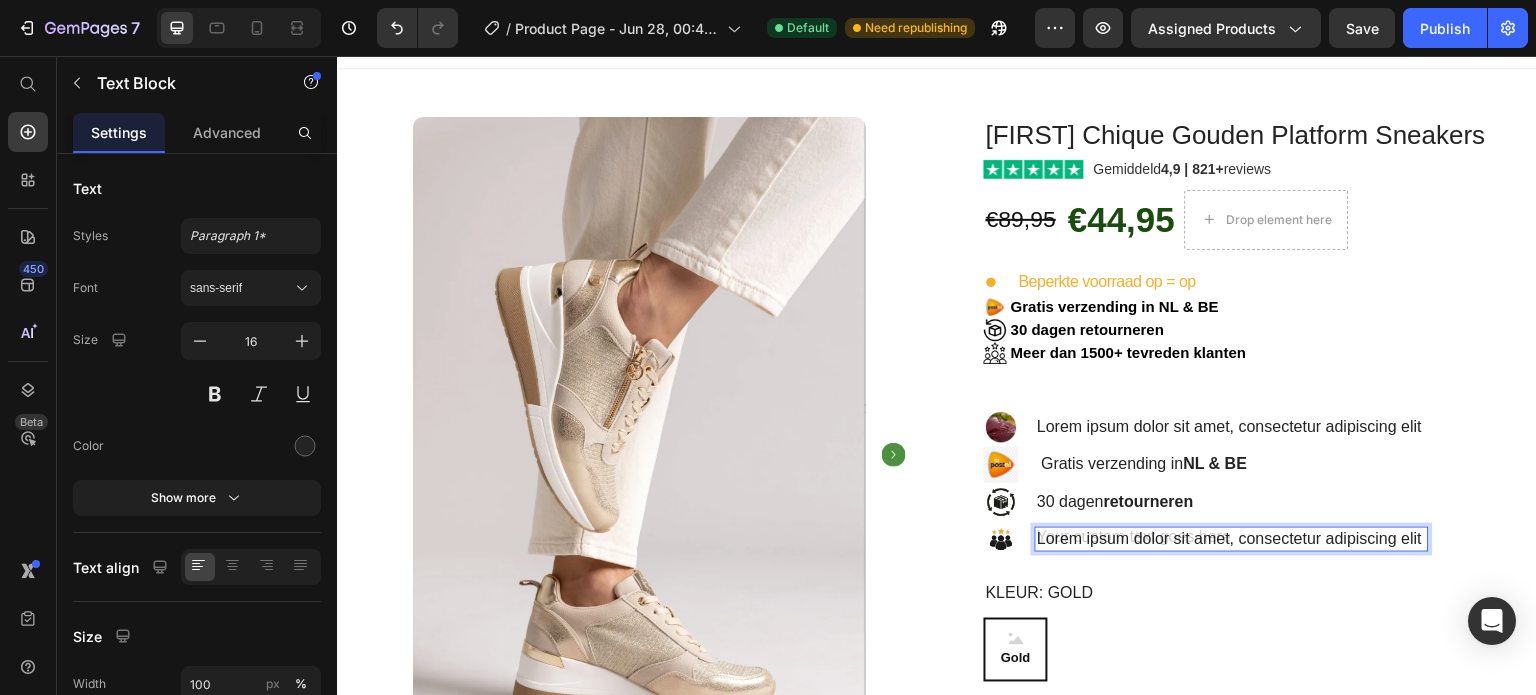 scroll, scrollTop: 33, scrollLeft: 0, axis: vertical 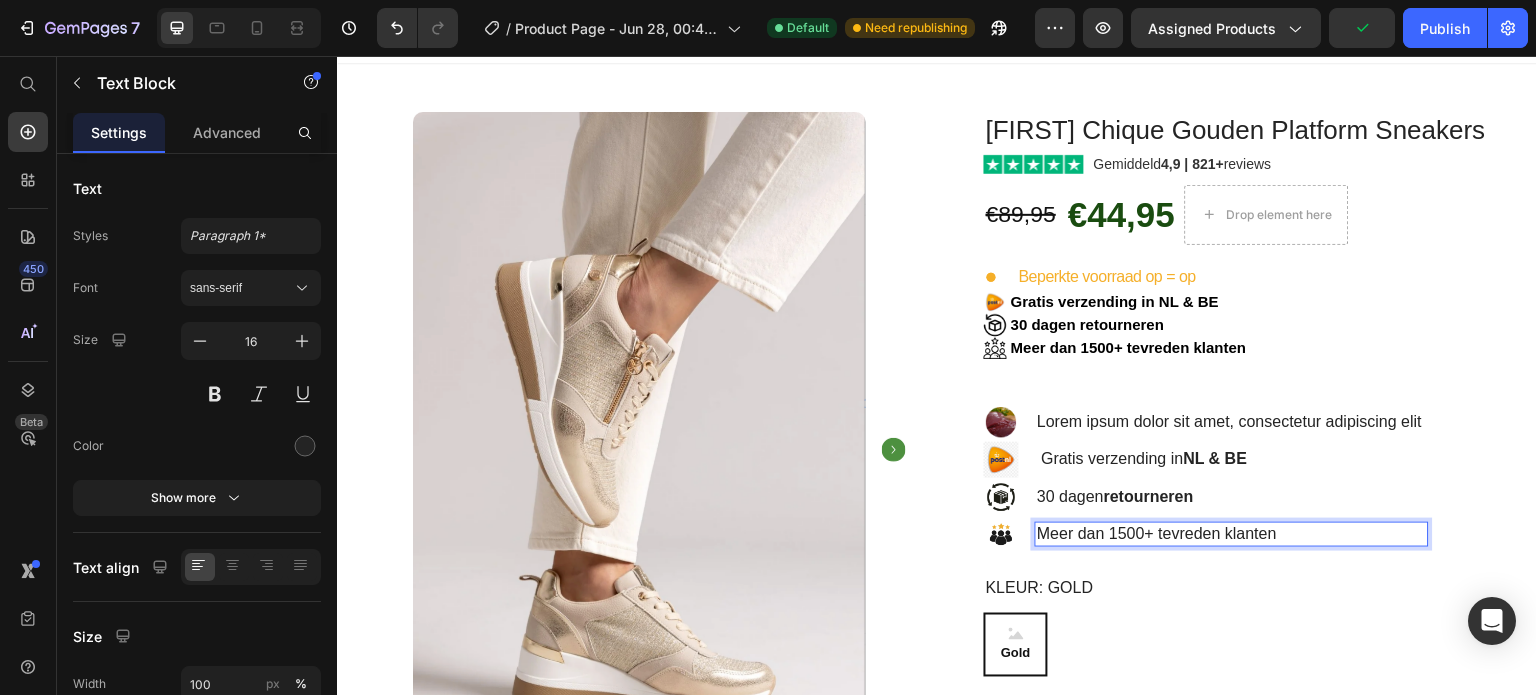 click on "Meer dan 1500+ tevreden klanten" at bounding box center [1232, 534] 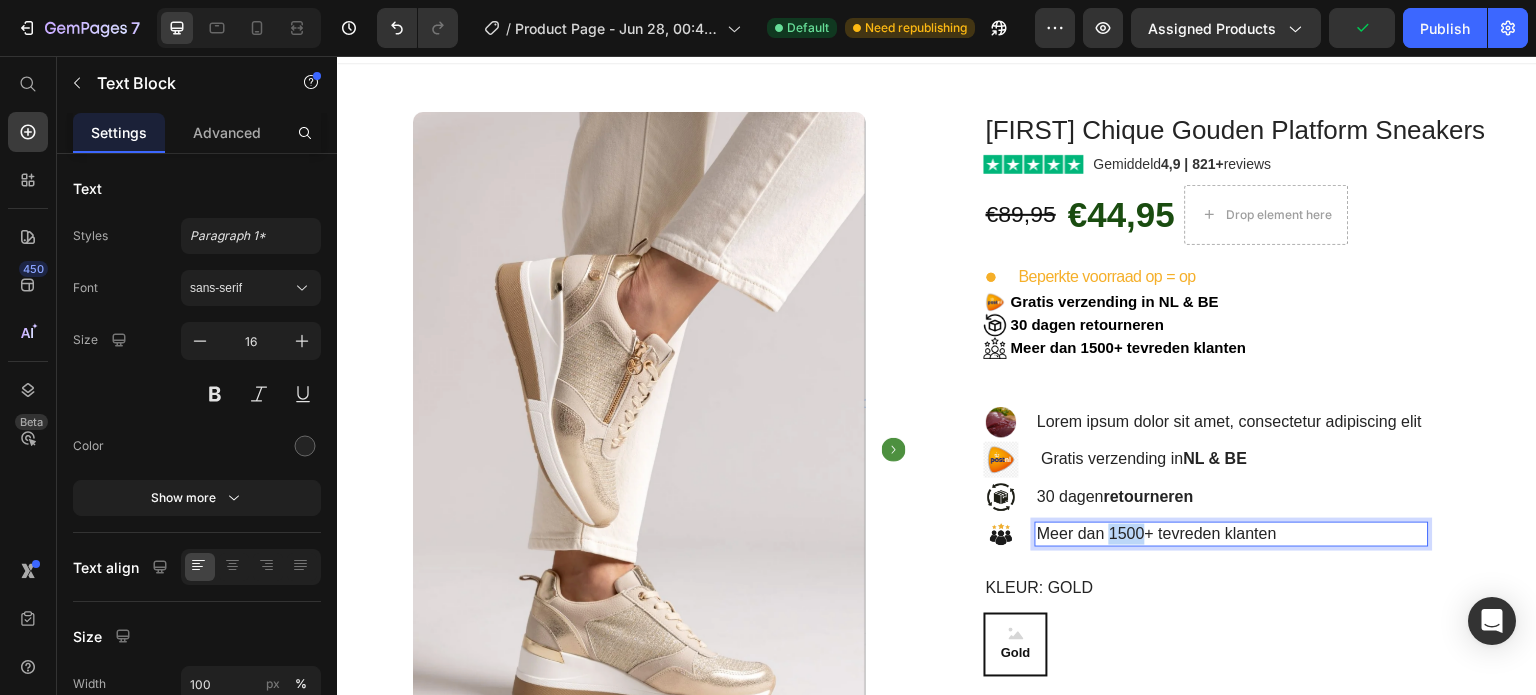 click on "Meer dan 1500+ tevreden klanten" at bounding box center (1232, 534) 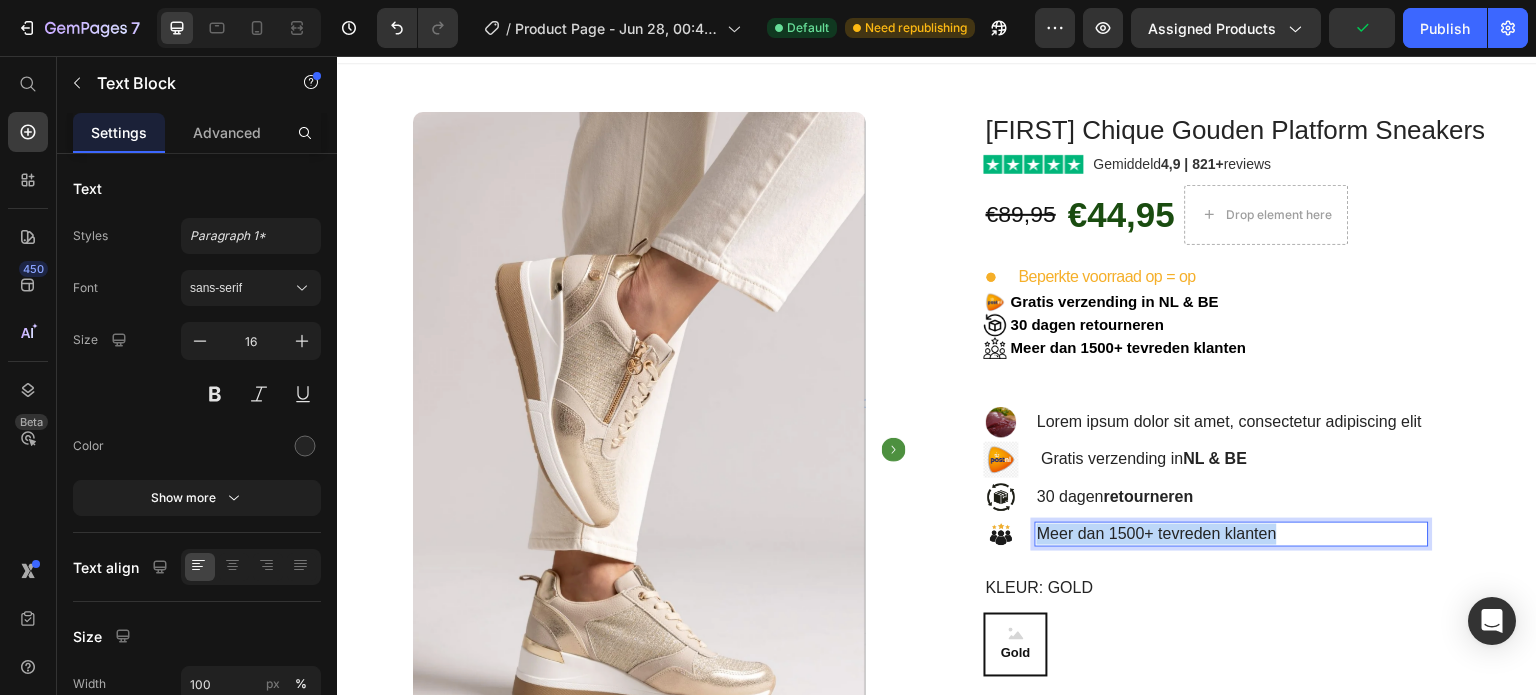 click on "Meer dan 1500+ tevreden klanten" at bounding box center [1232, 534] 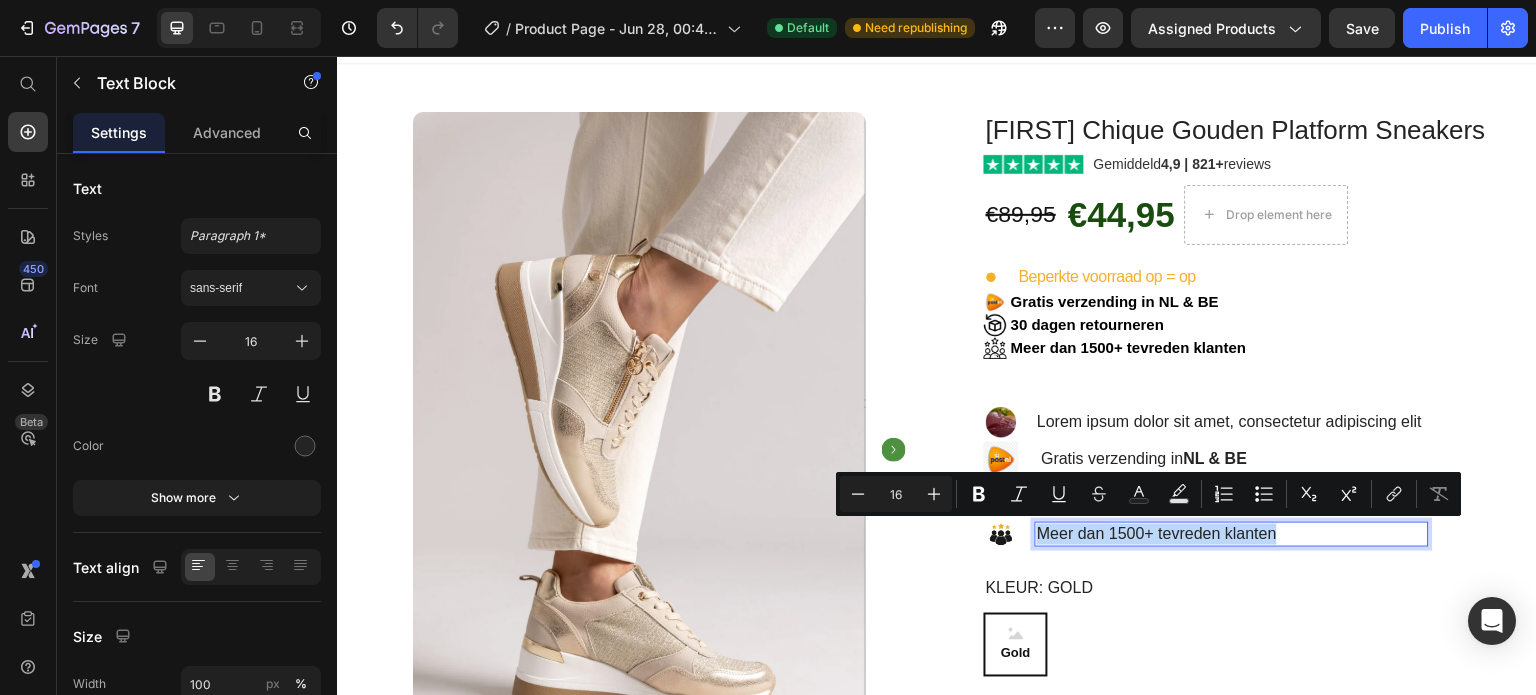 click on "Meer dan 1500+ tevreden klanten" at bounding box center [1232, 534] 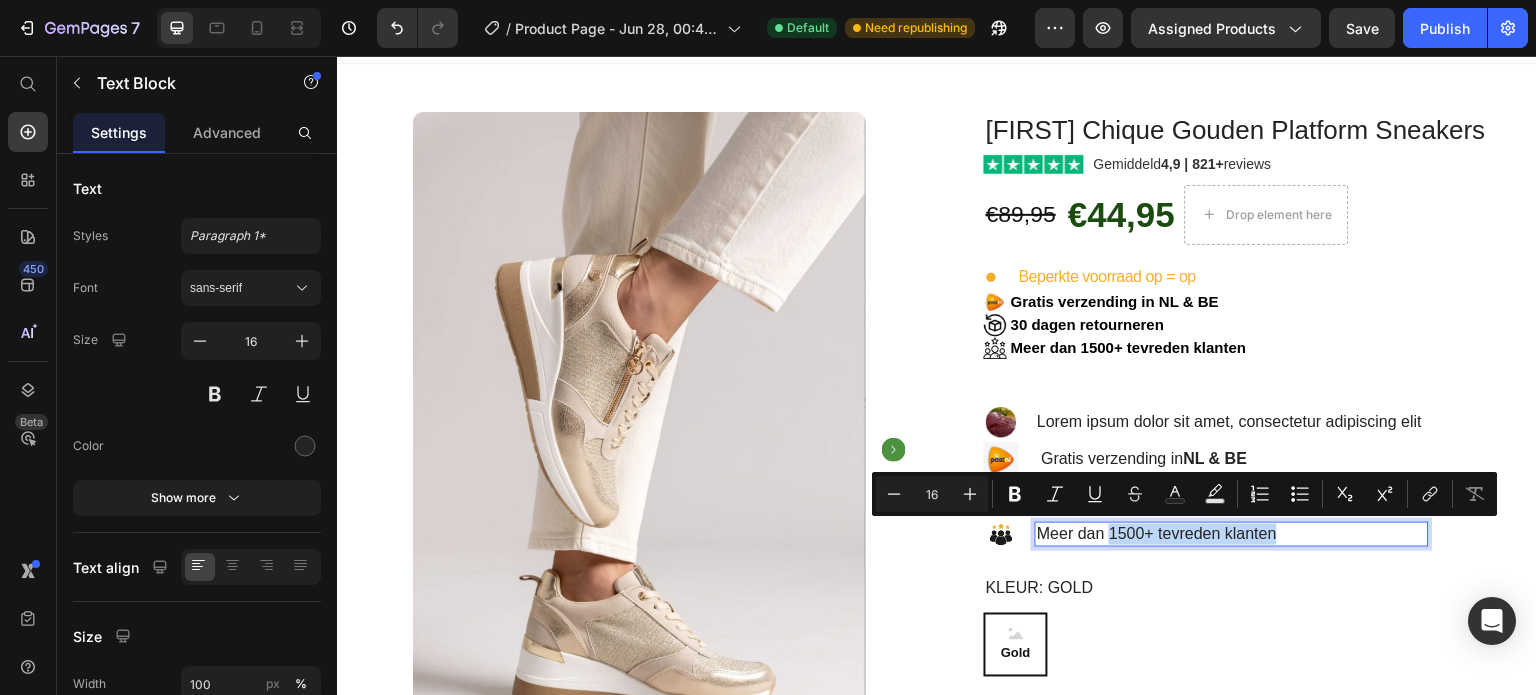 drag, startPoint x: 1103, startPoint y: 532, endPoint x: 1294, endPoint y: 528, distance: 191.04189 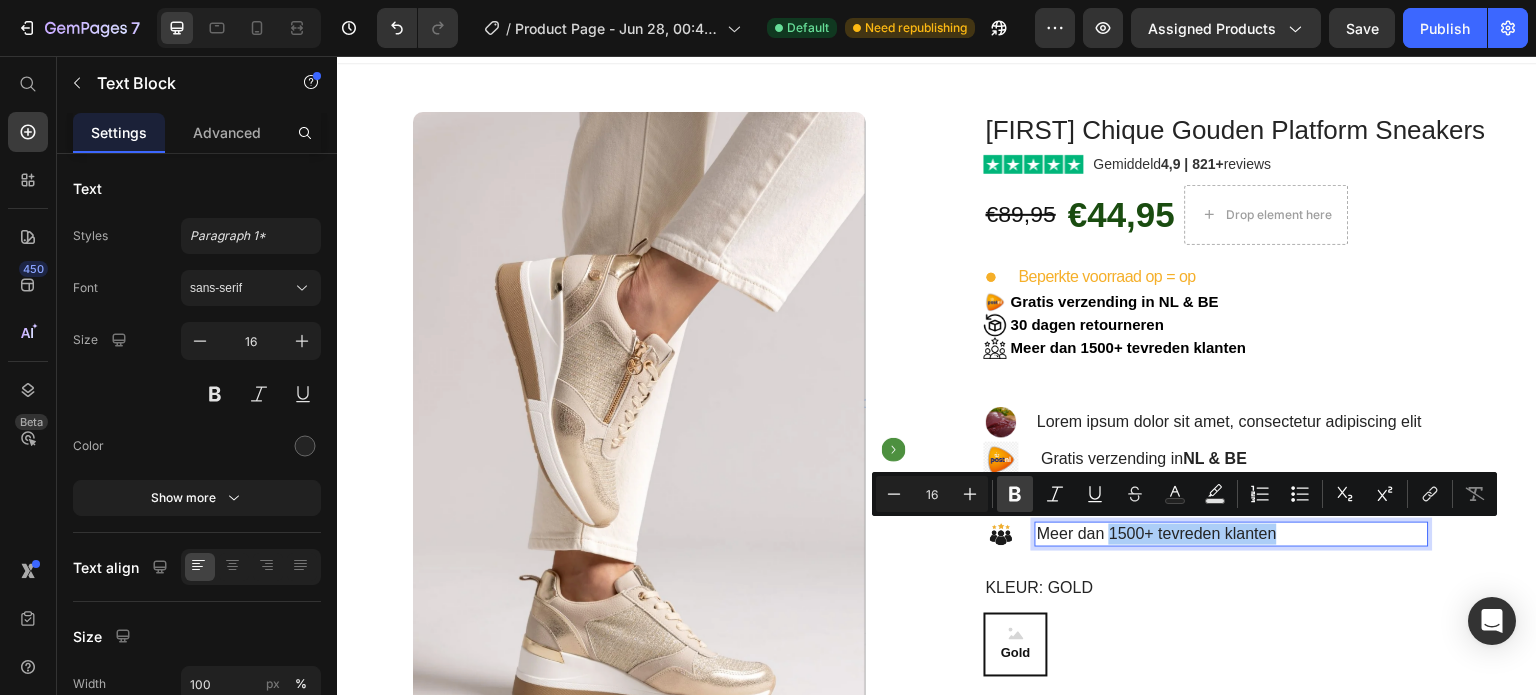 click 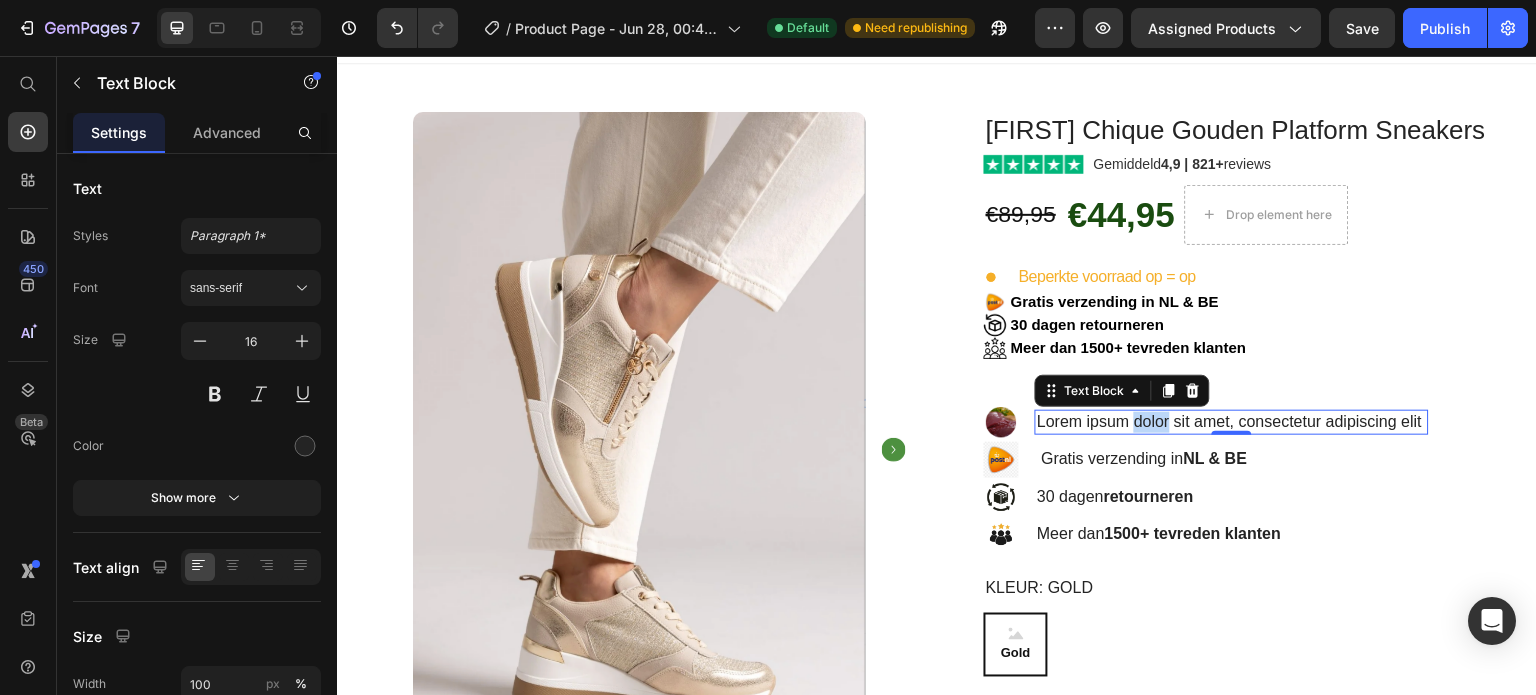 click on "Lorem ipsum dolor sit amet, consectetur adipiscing elit" at bounding box center [1232, 422] 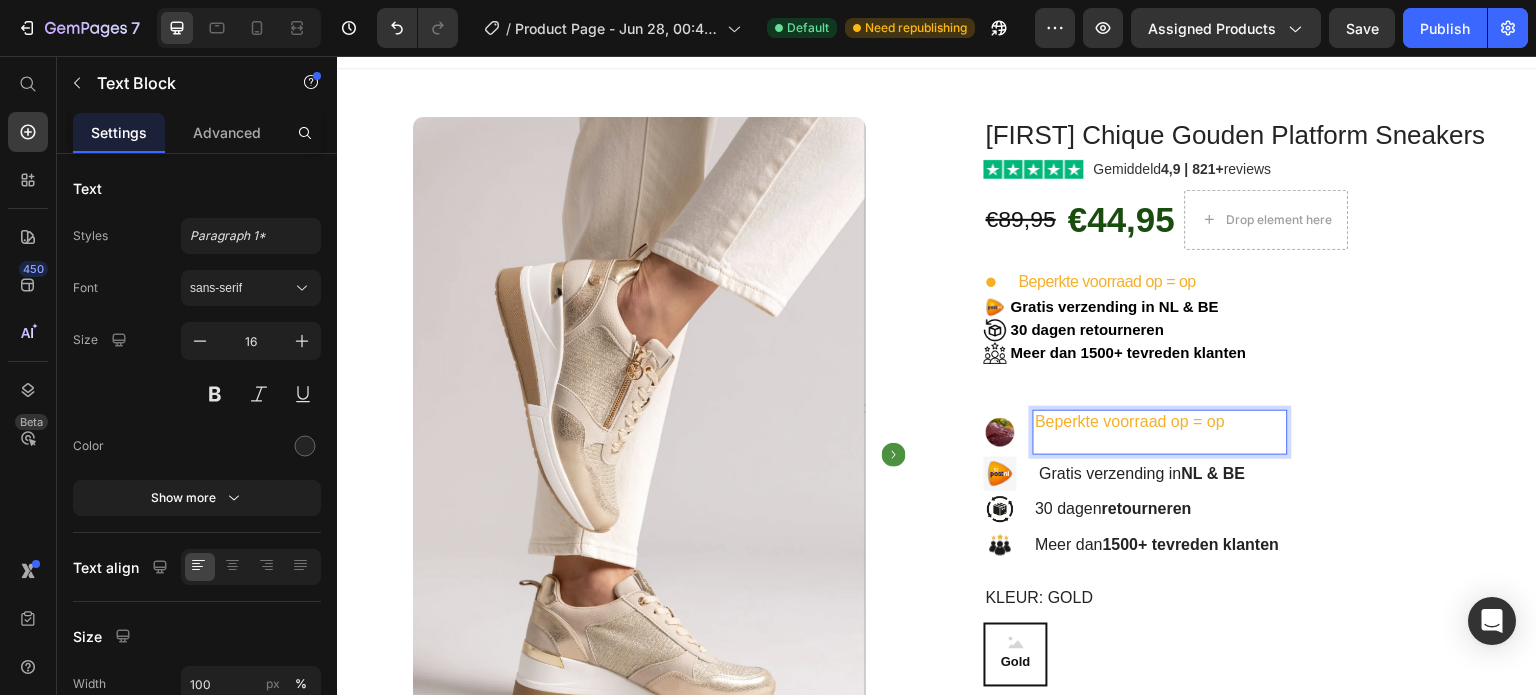 scroll, scrollTop: 32, scrollLeft: 0, axis: vertical 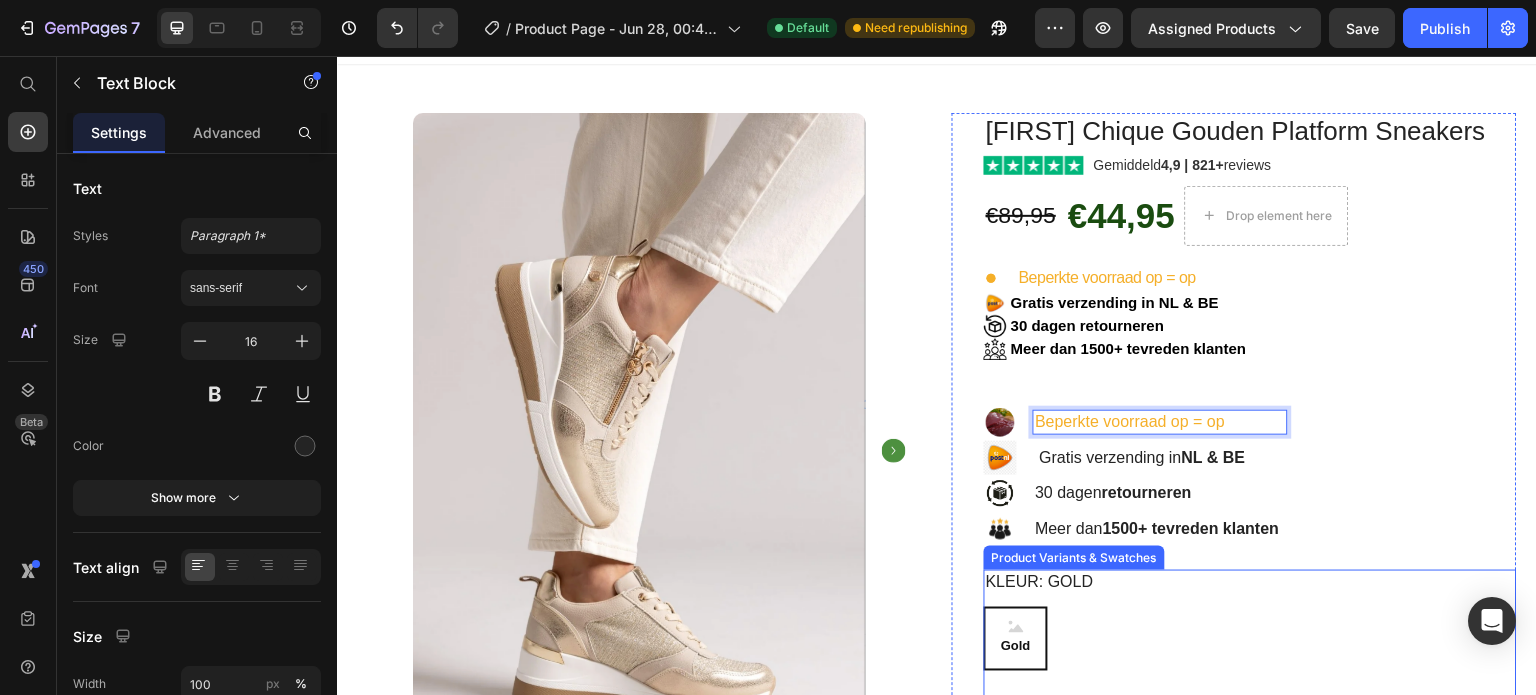 click on "Kleur: Gold Gold Gold Gold" at bounding box center (1250, 620) 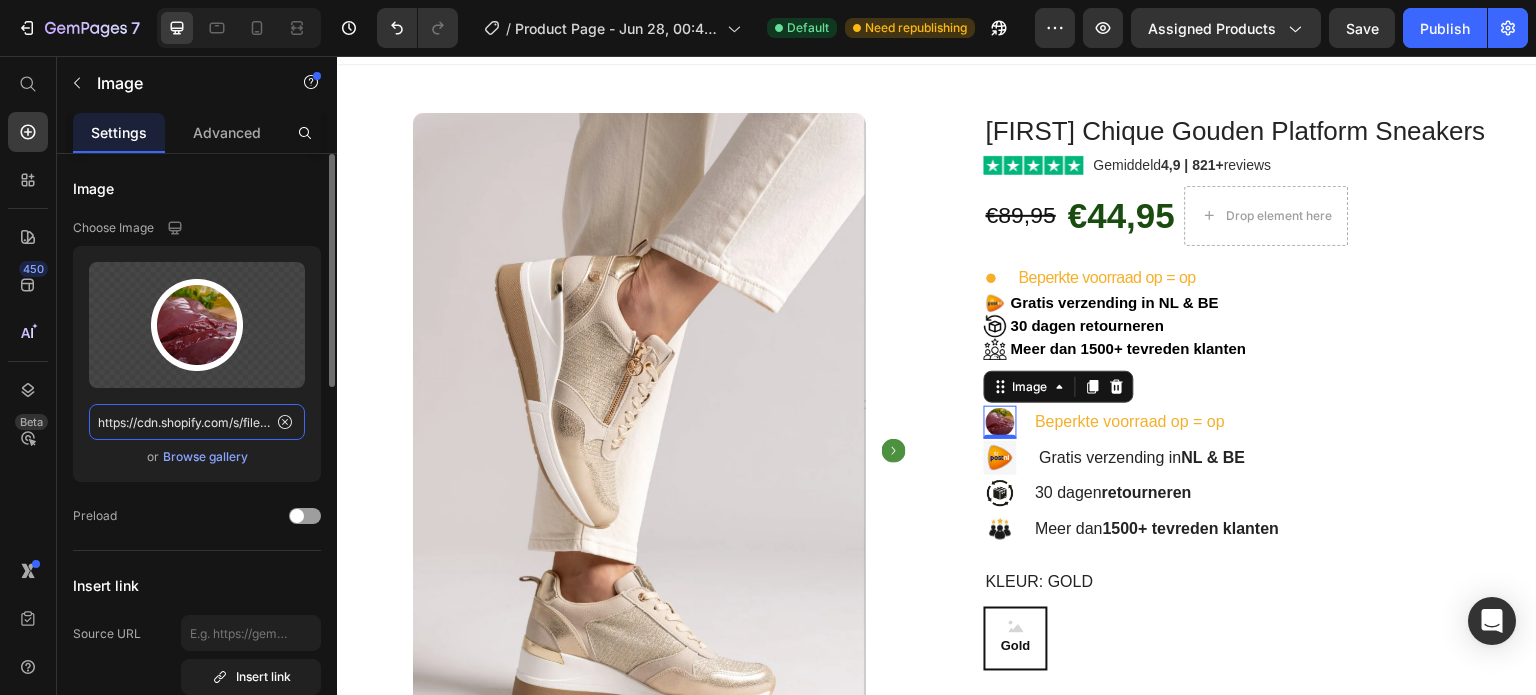 click on "https://cdn.shopify.com/s/files/1/2005/9307/files/gempages_432750572815254551-b7ae19b8-66bb-4228-870e-2e80ab2a7004.png?v=1718182187" 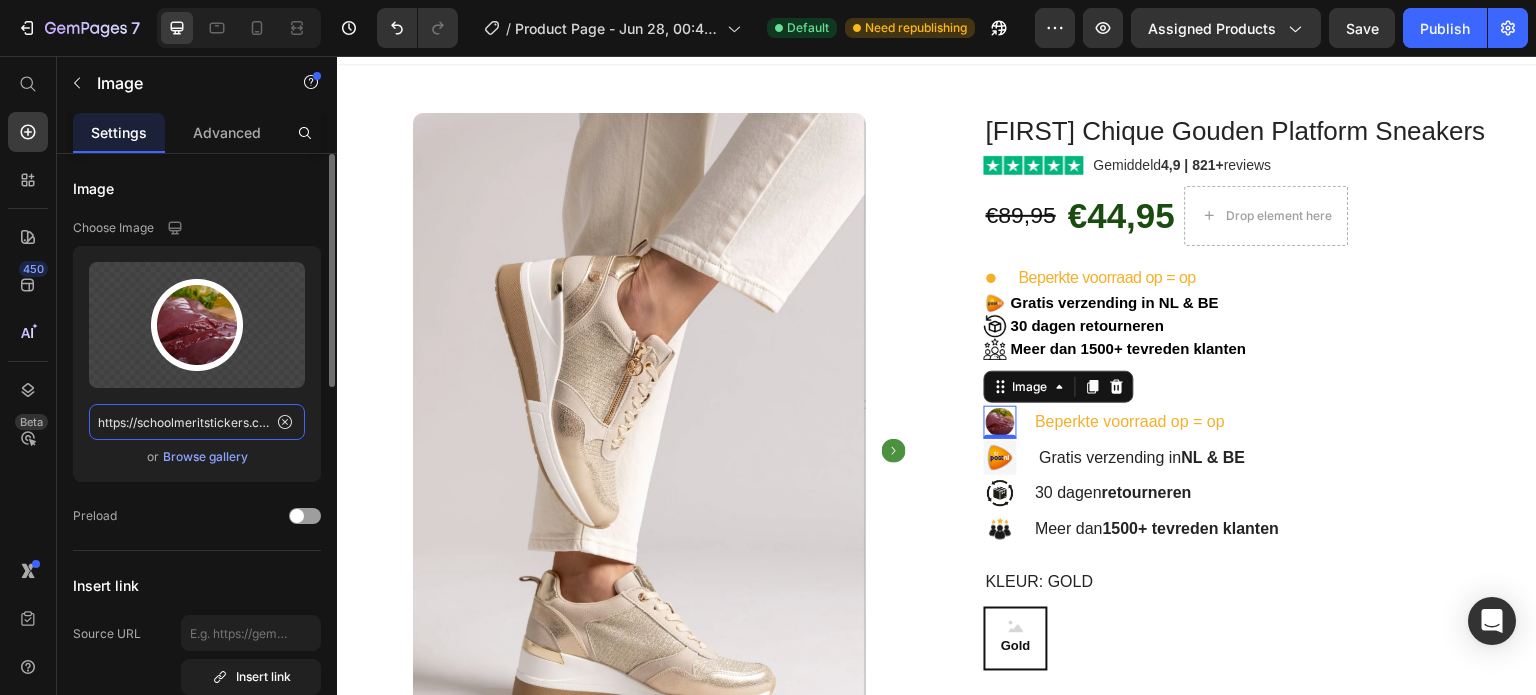 scroll, scrollTop: 0, scrollLeft: 323, axis: horizontal 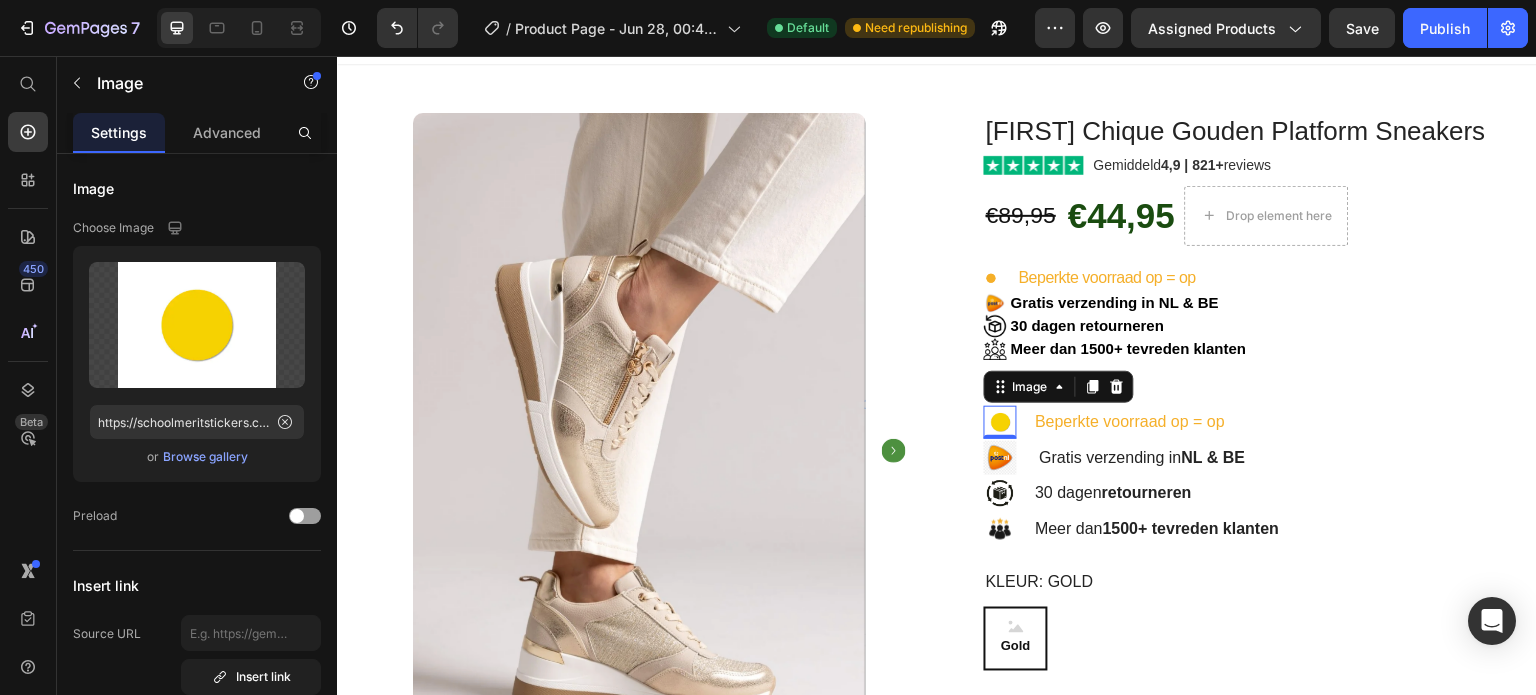 click on "450 Beta" at bounding box center [28, 307] 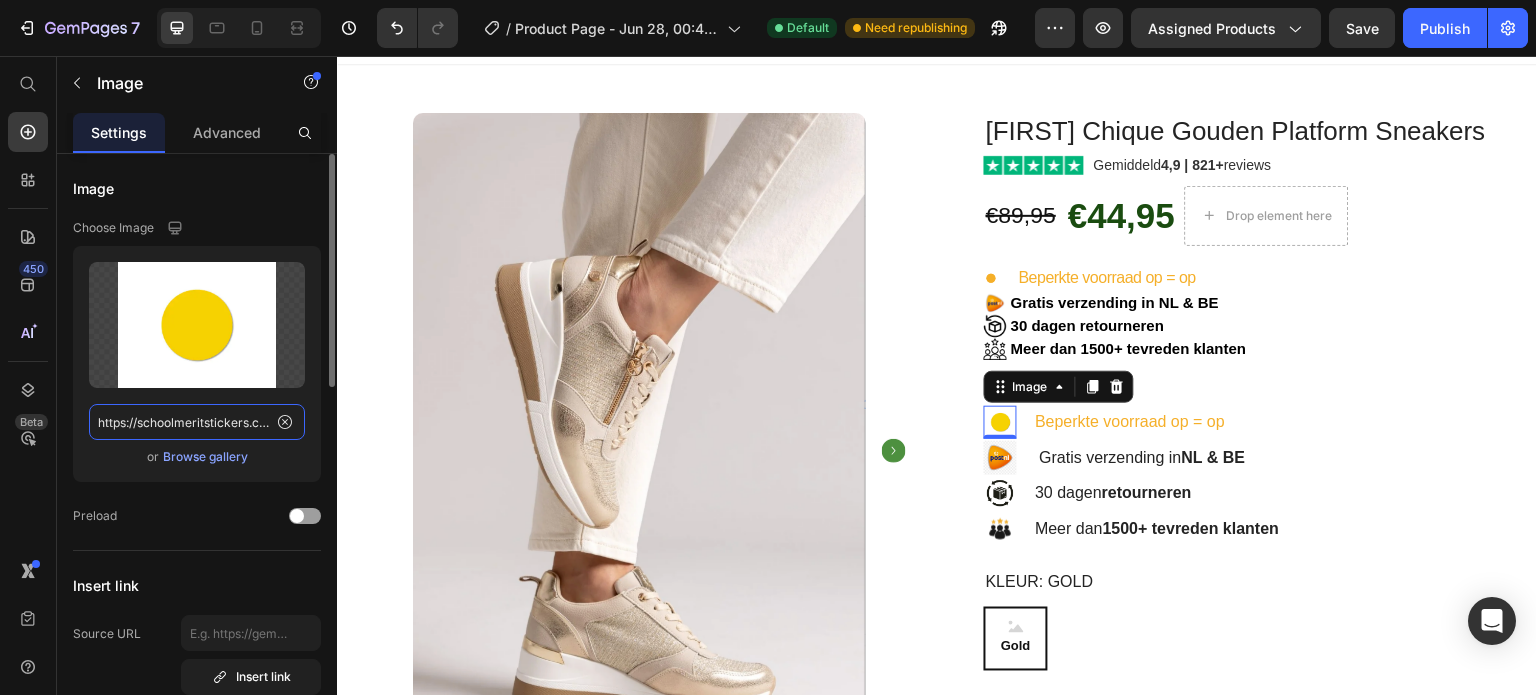 click on "https://schoolmeritstickers.com/wp-content/uploads/2022/04/1367-500x400.jpg.webp" 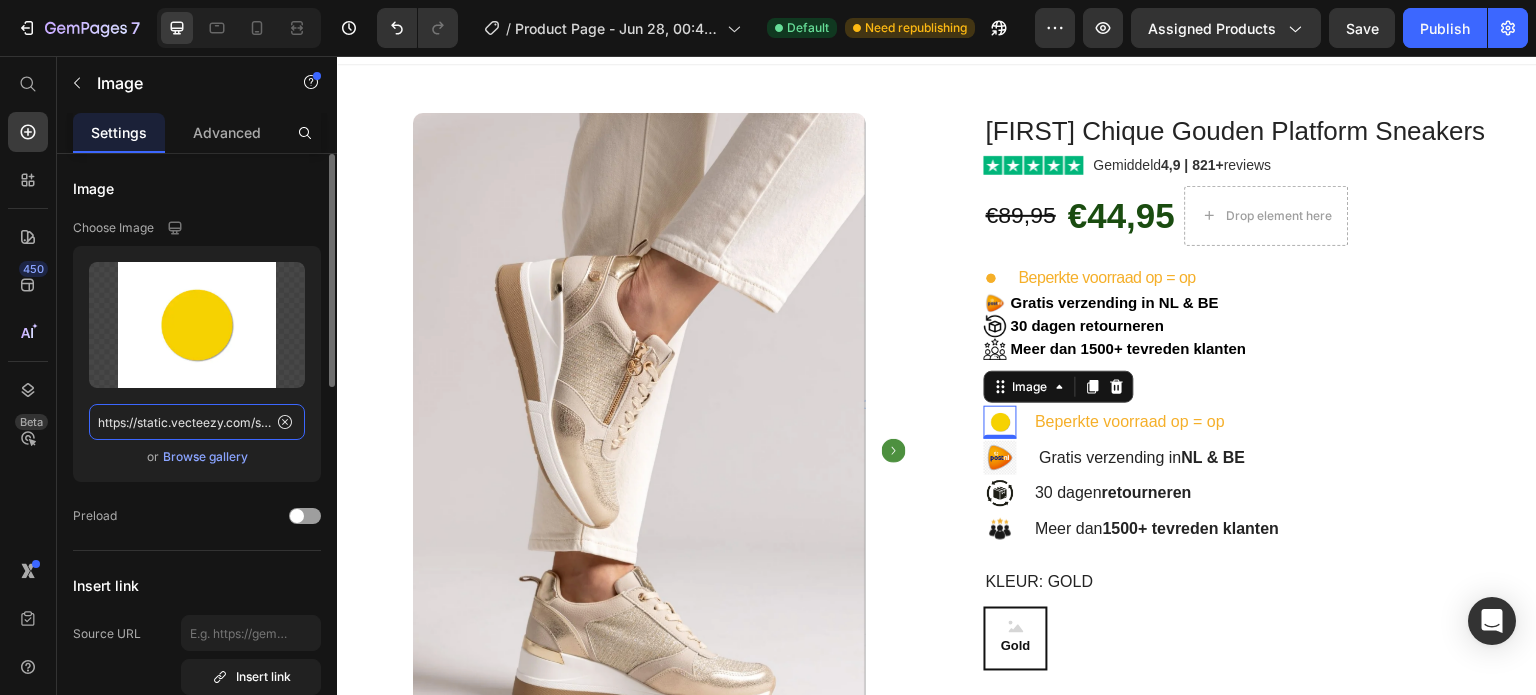 scroll, scrollTop: 0, scrollLeft: 468, axis: horizontal 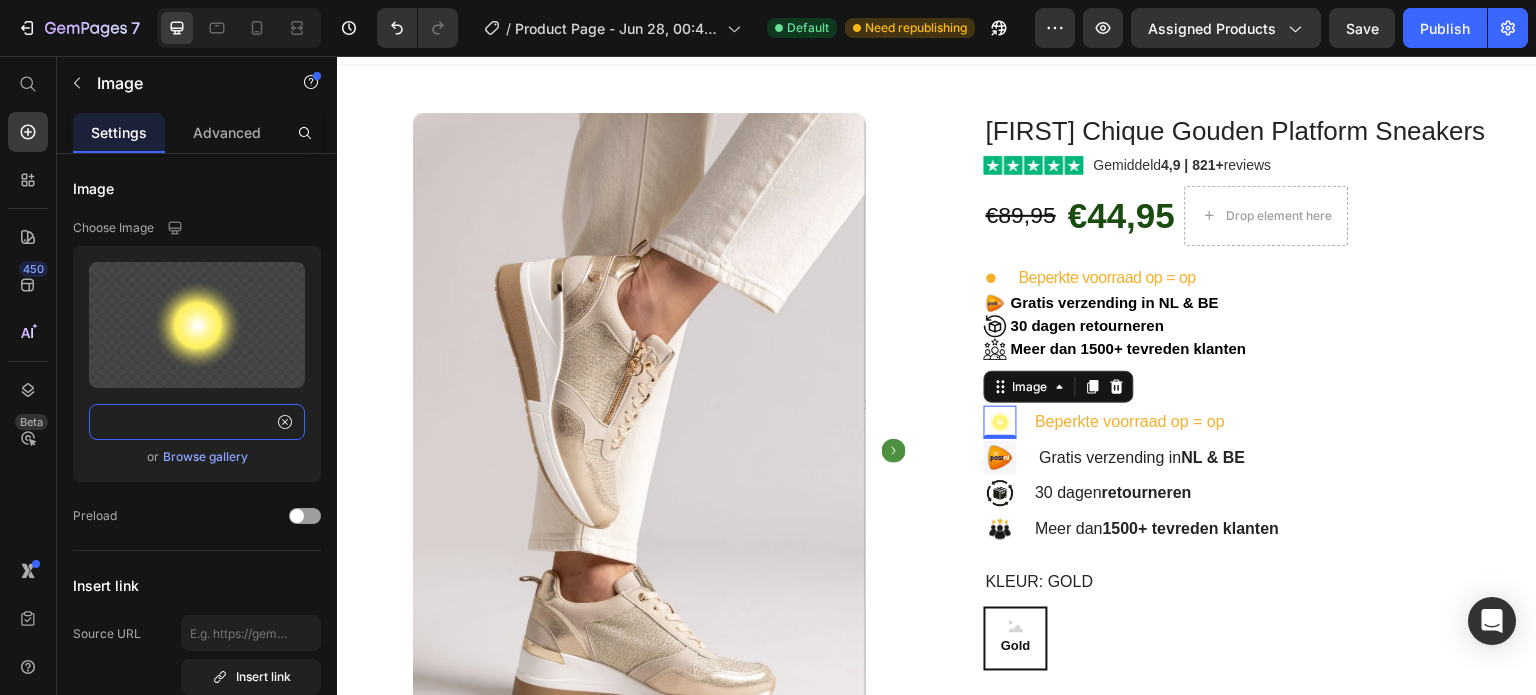 type on "https://static.vecteezy.com/system/resources/thumbnails/019/016/668/small_2x/sun-light-rays-gradient-png.png" 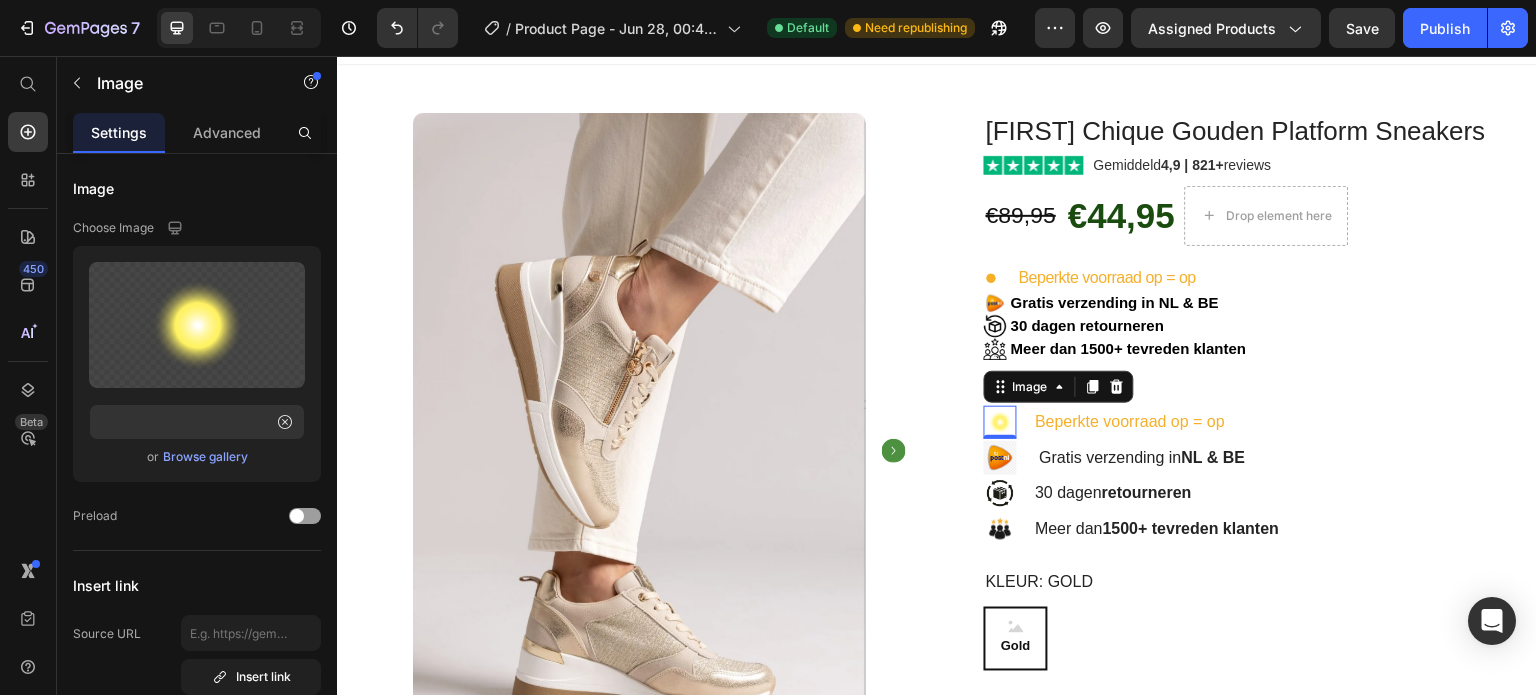 scroll, scrollTop: 0, scrollLeft: 0, axis: both 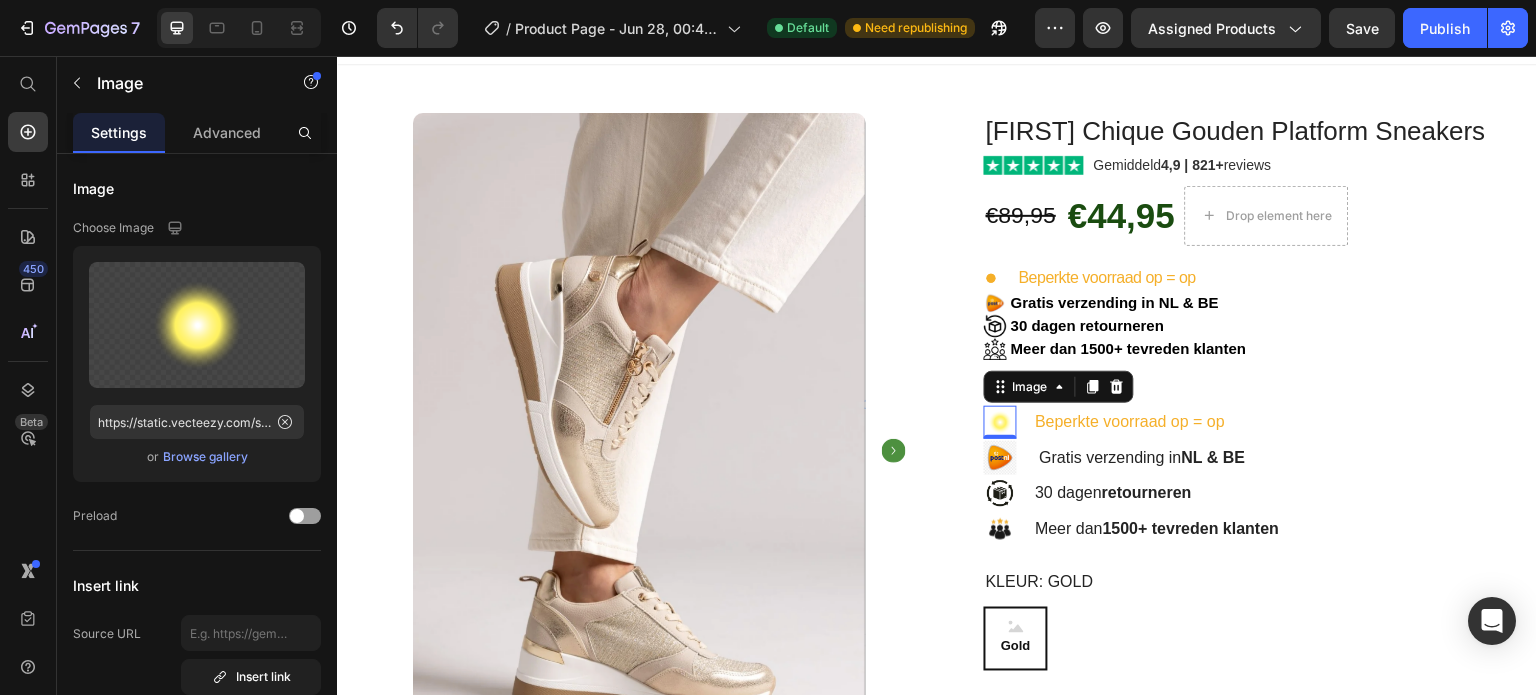 click on "450 Beta" at bounding box center (28, 375) 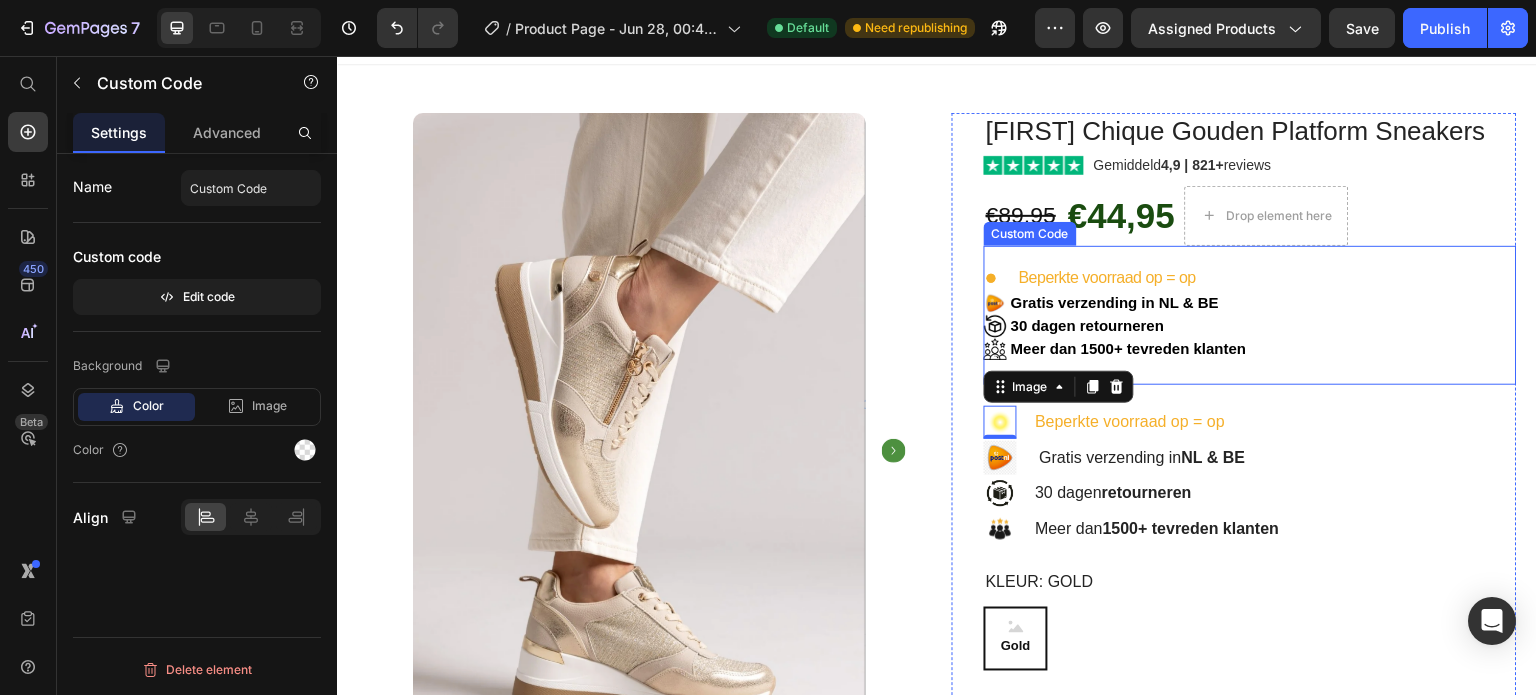 click on "Beperkte voorraad op = op" at bounding box center [1250, 278] 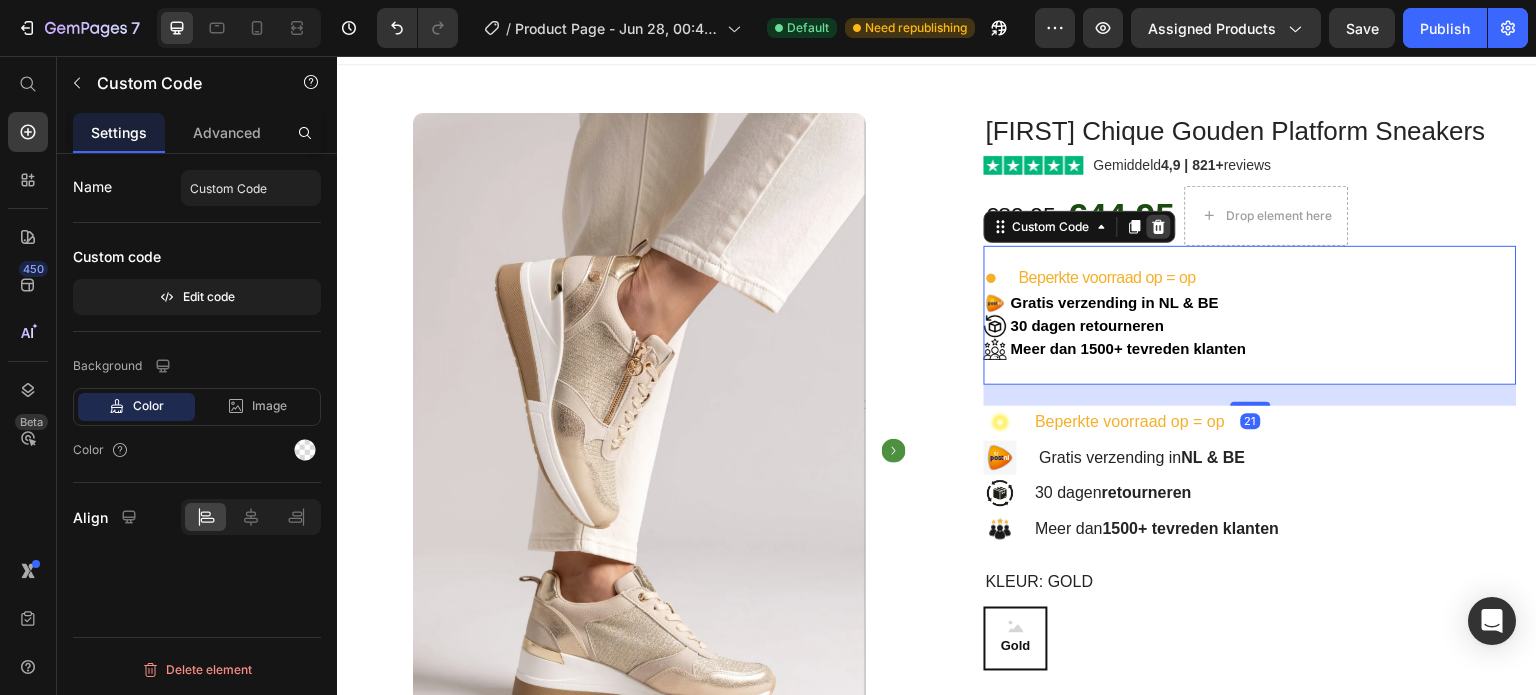 click 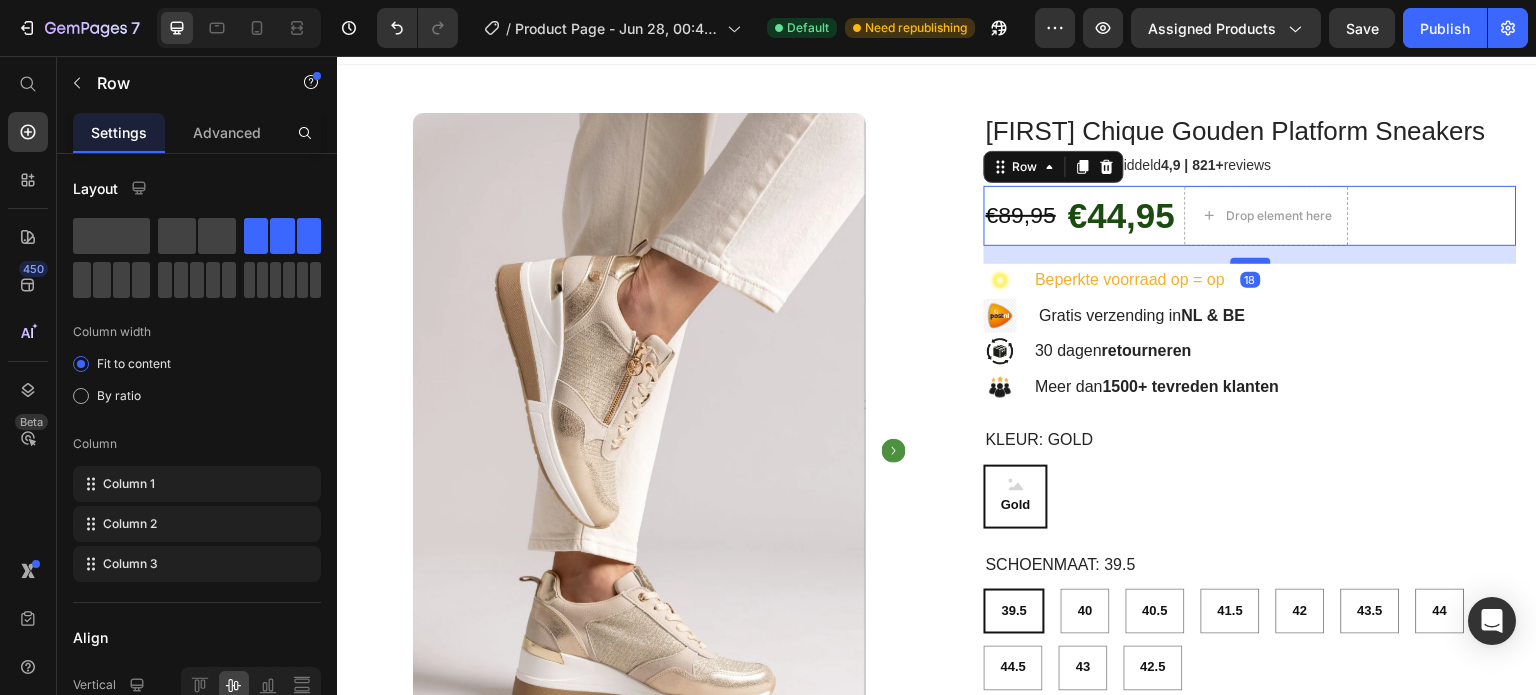 drag, startPoint x: 1236, startPoint y: 243, endPoint x: 1234, endPoint y: 260, distance: 17.117243 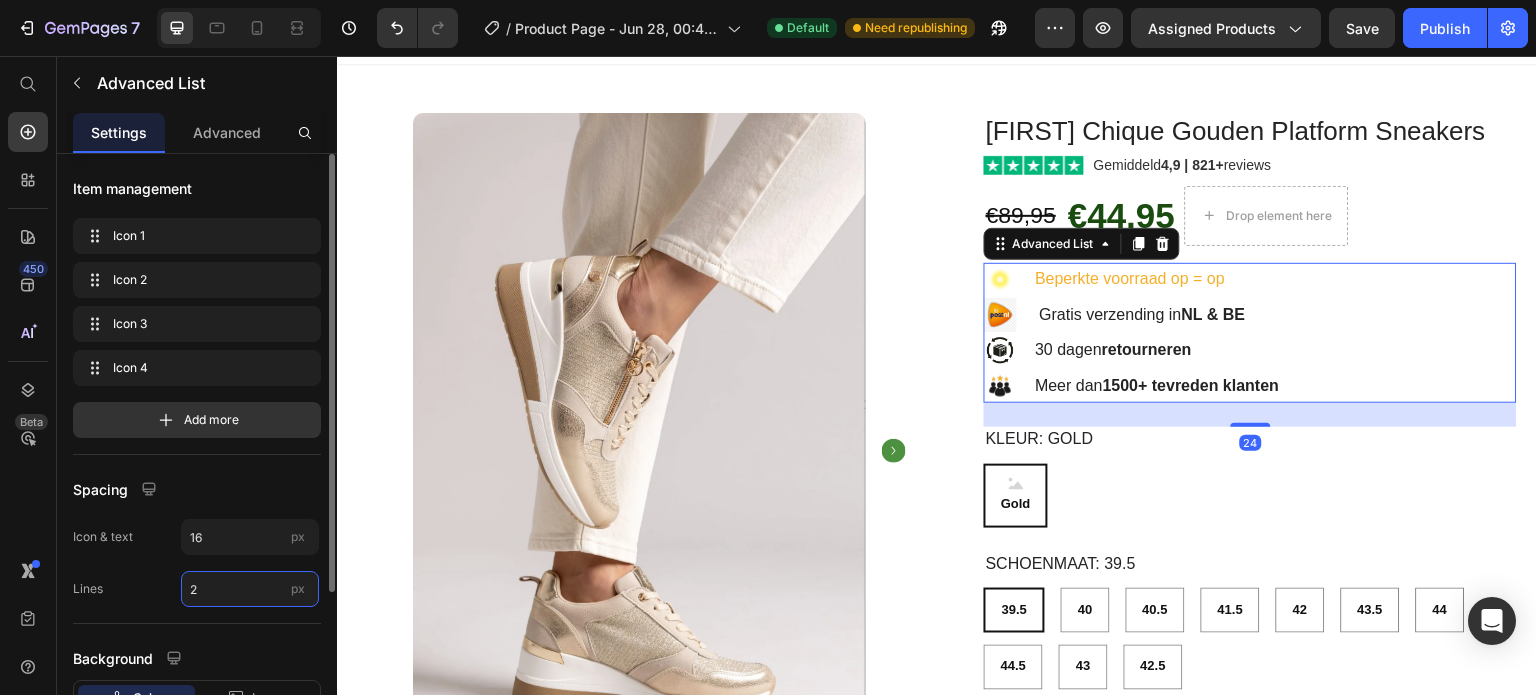 click on "2" at bounding box center [250, 589] 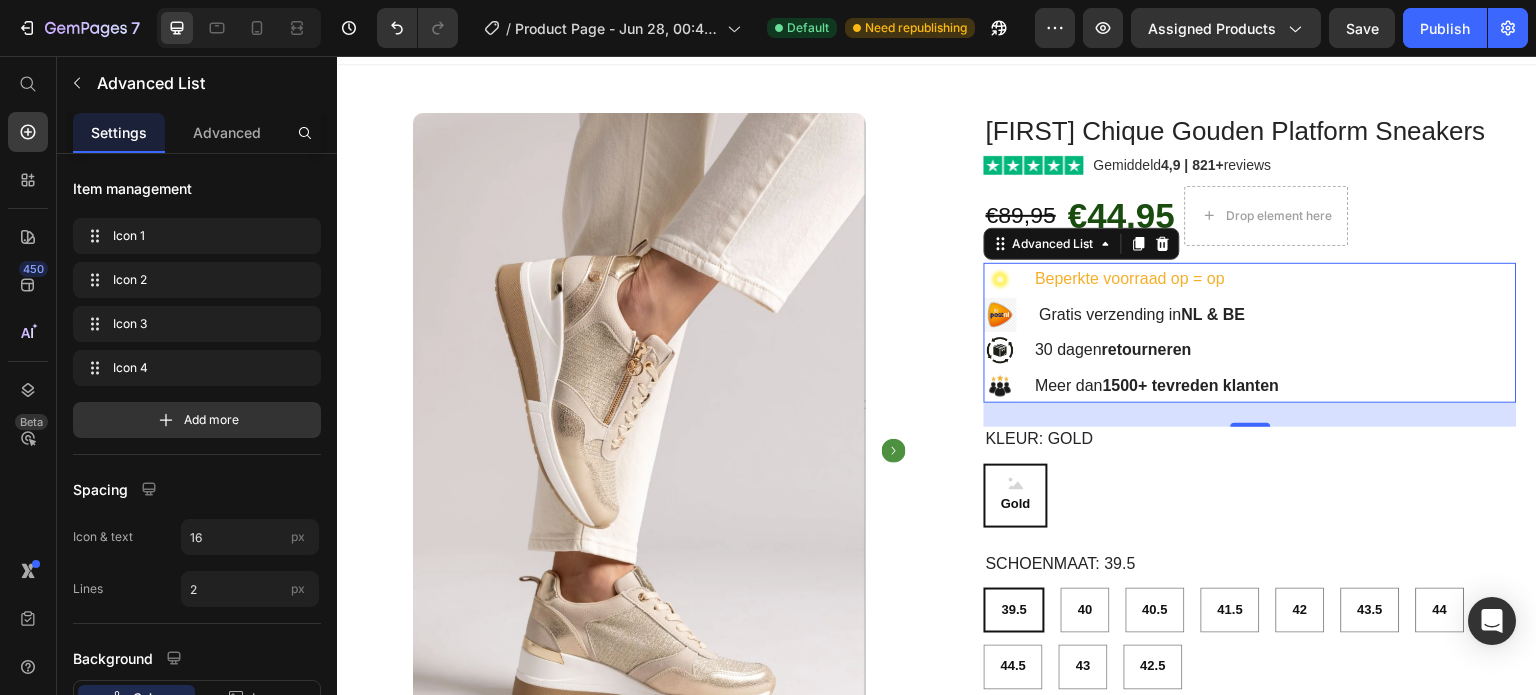 click on "450 Beta" at bounding box center (28, 307) 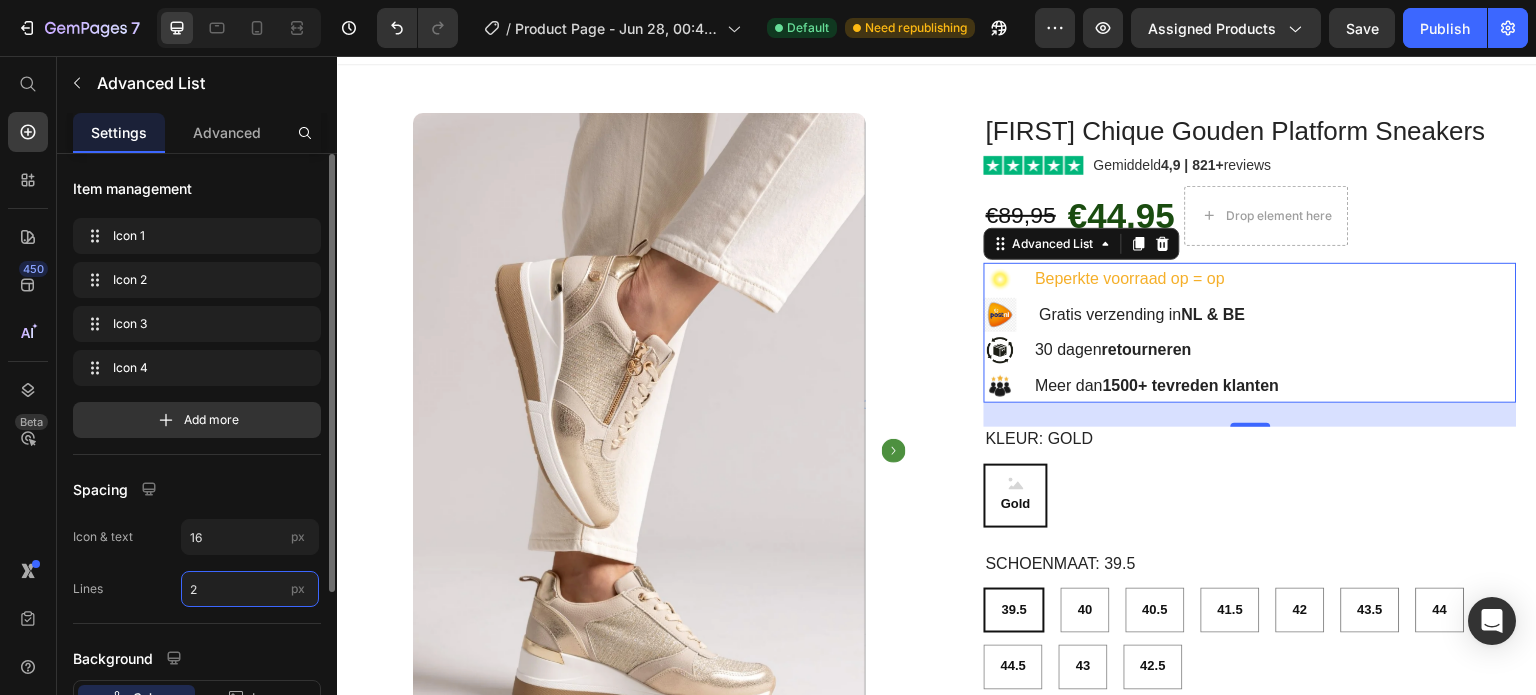 click on "2" at bounding box center [250, 589] 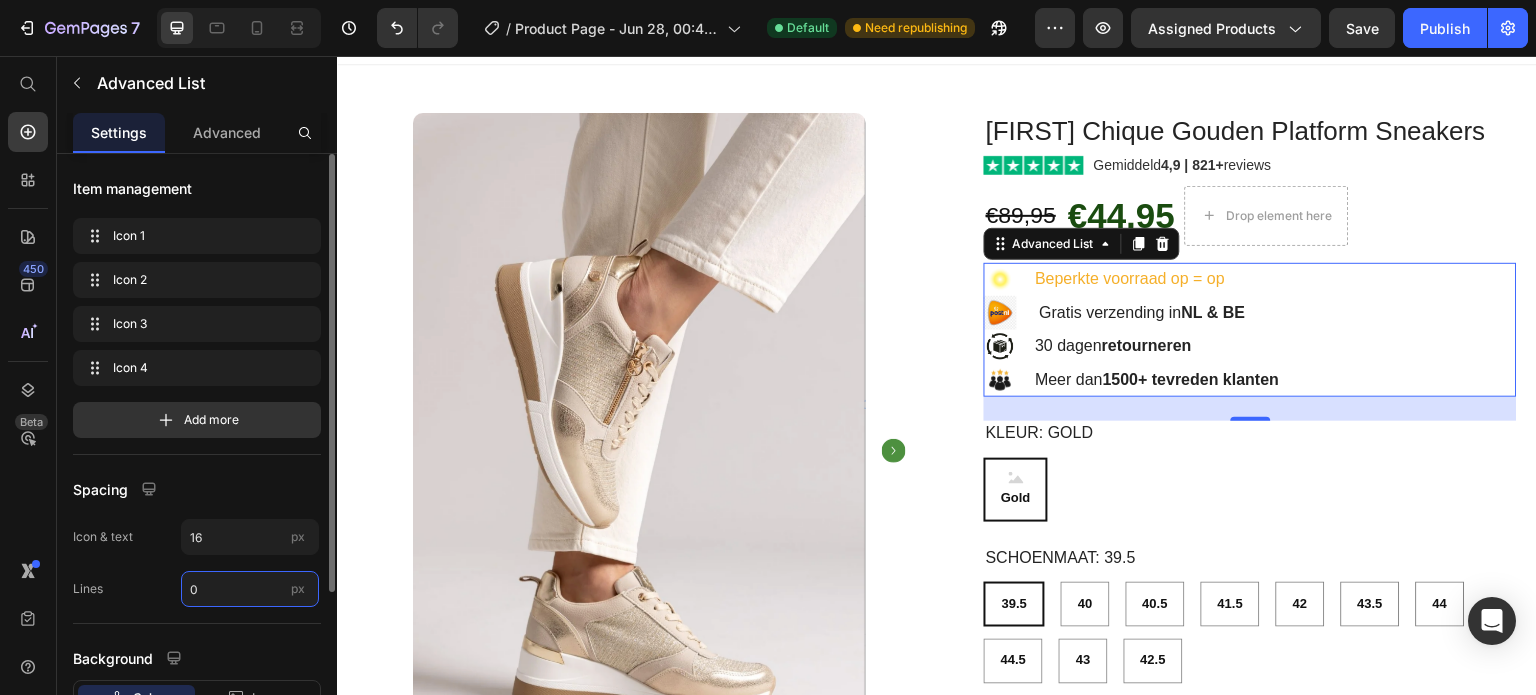 type on "0" 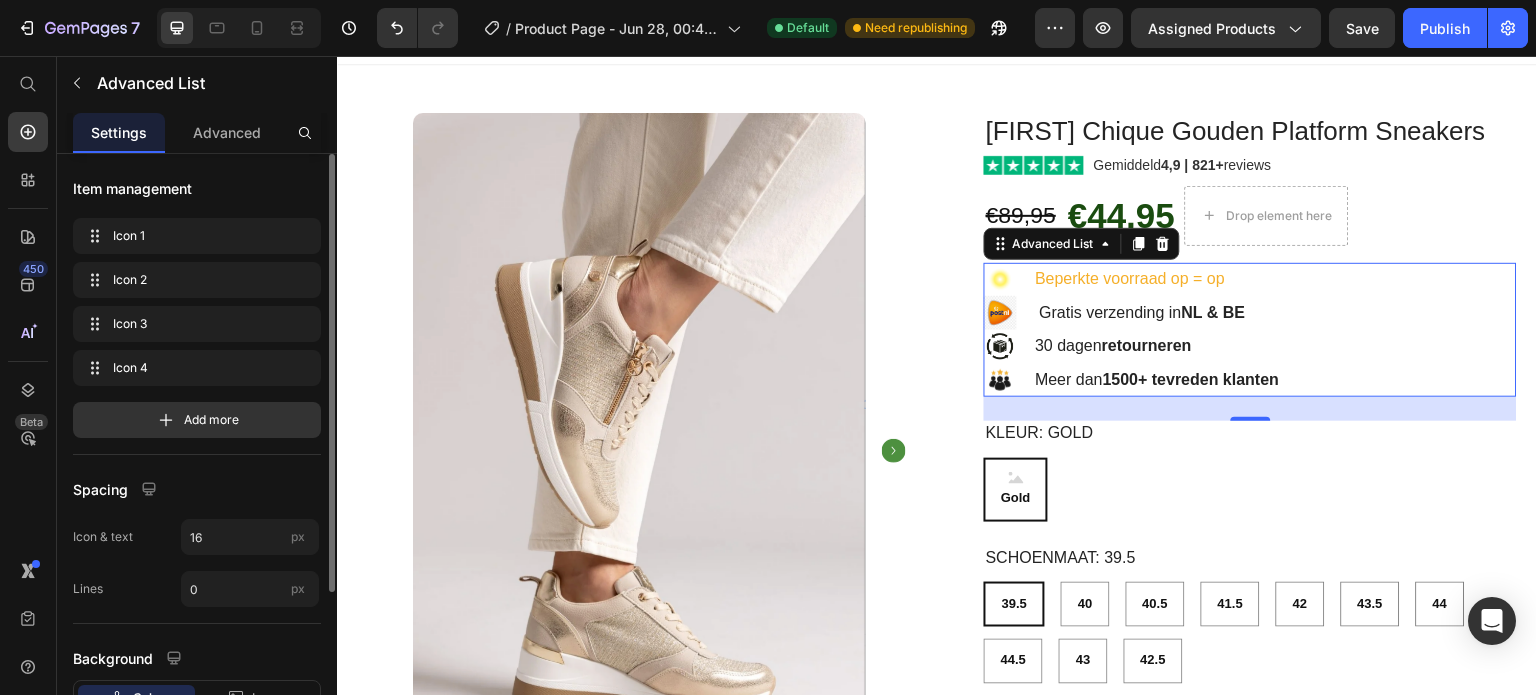 click on "Spacing" at bounding box center [197, 489] 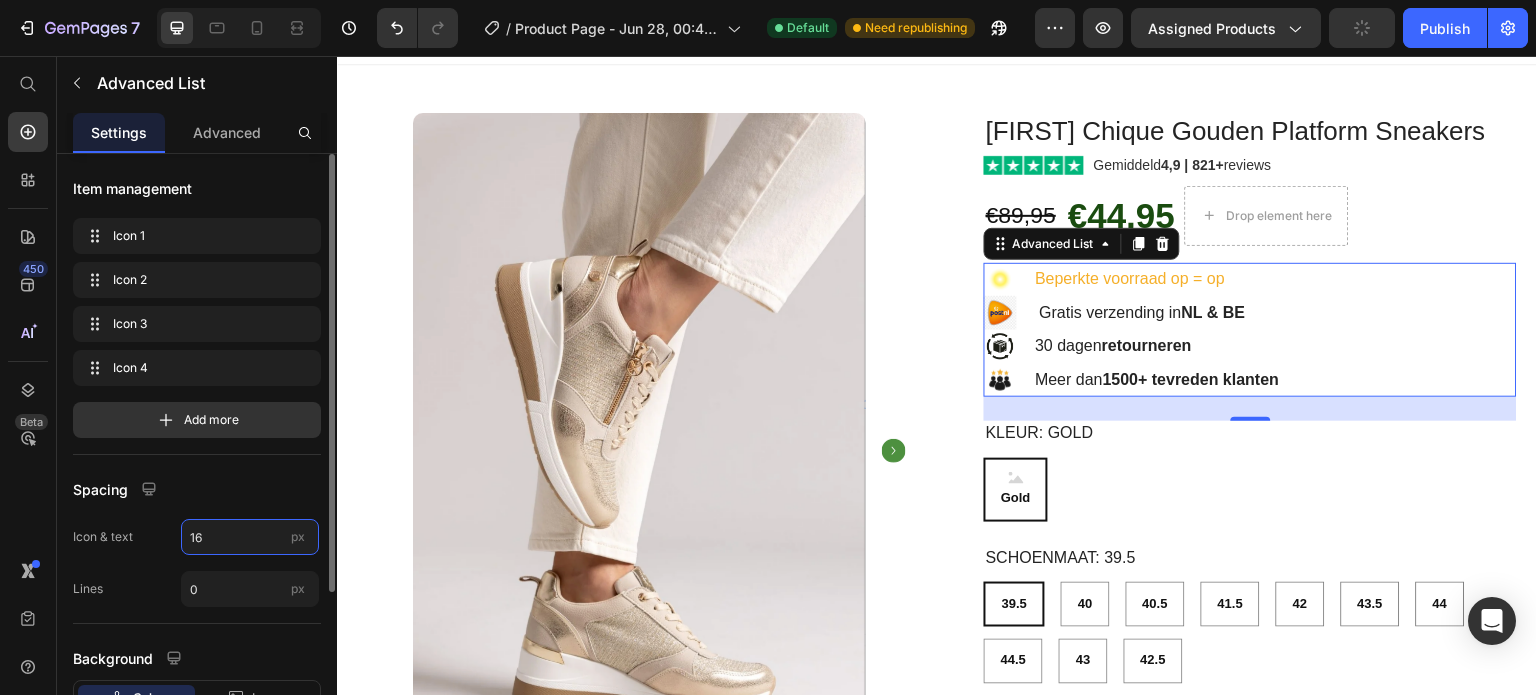 click on "16" at bounding box center (250, 537) 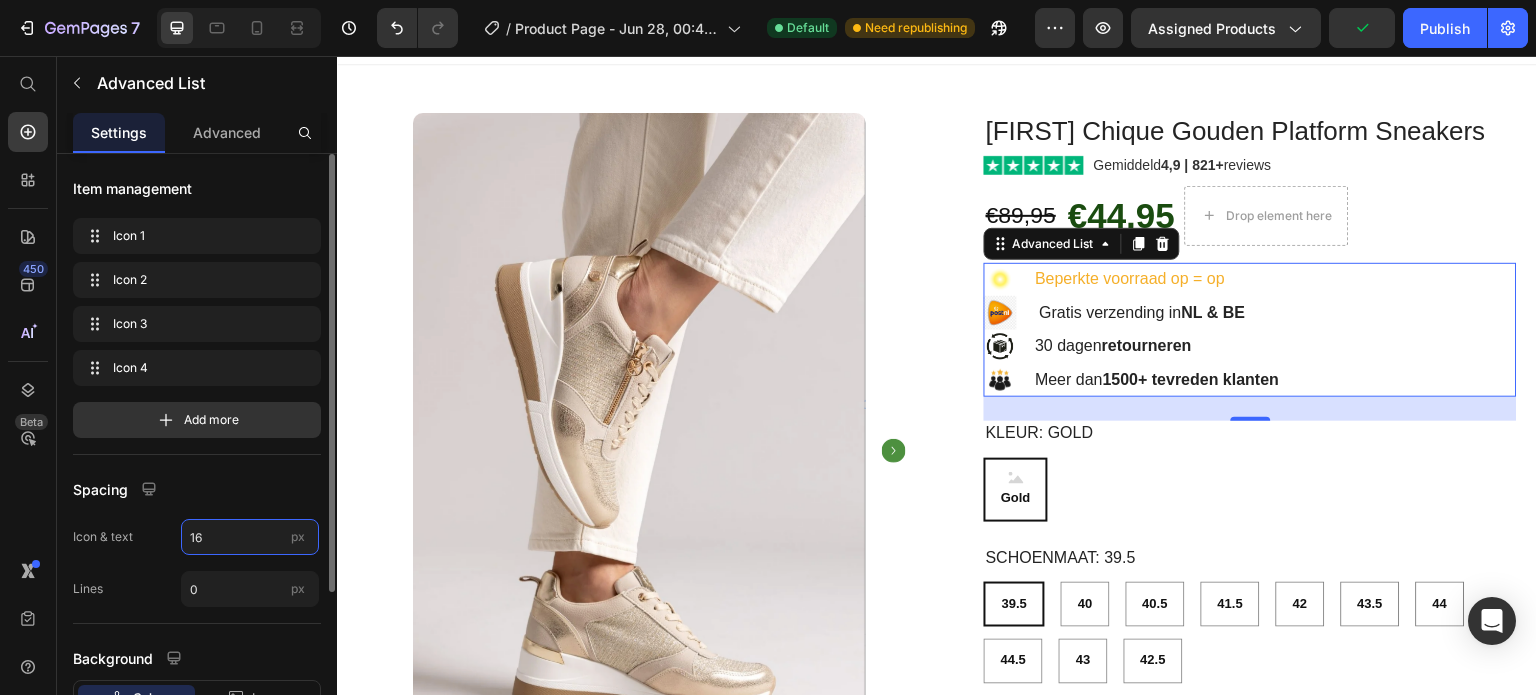 click on "16" at bounding box center [250, 537] 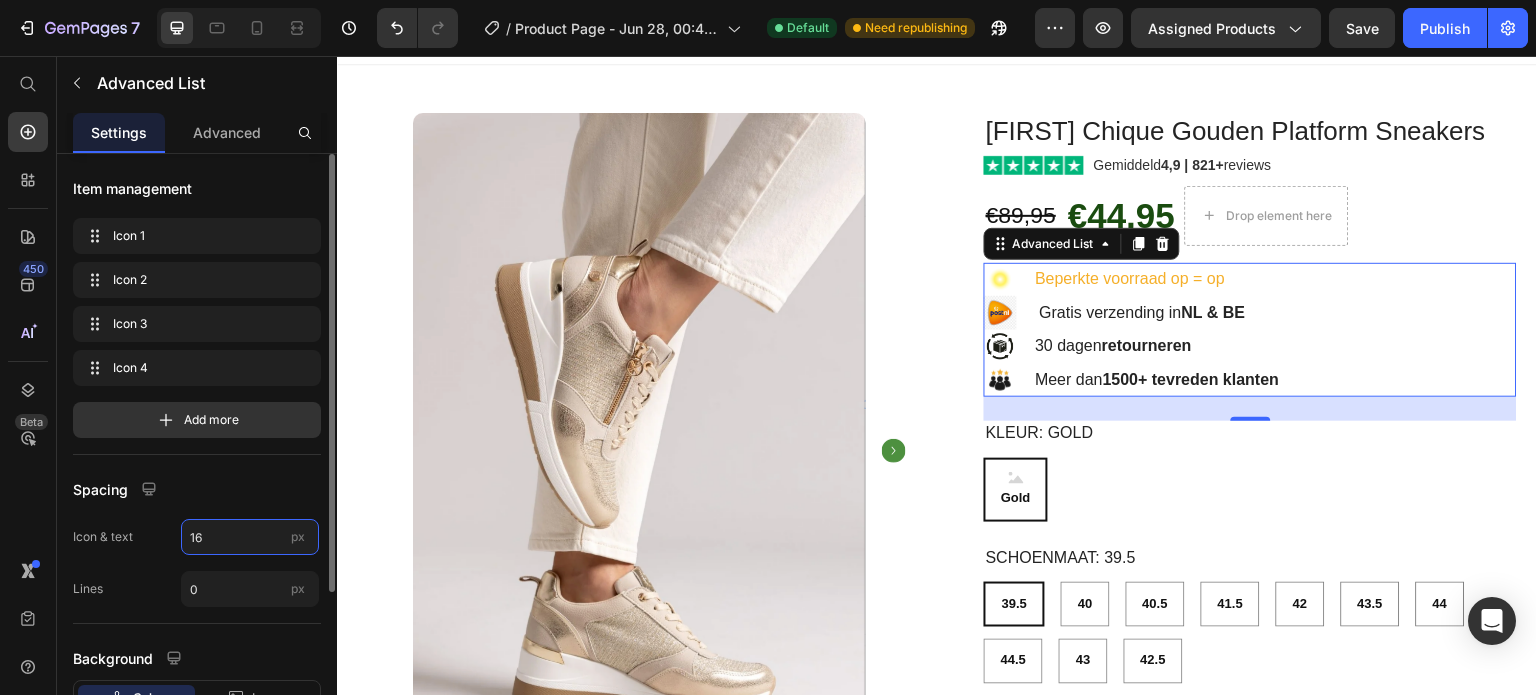 type on "8" 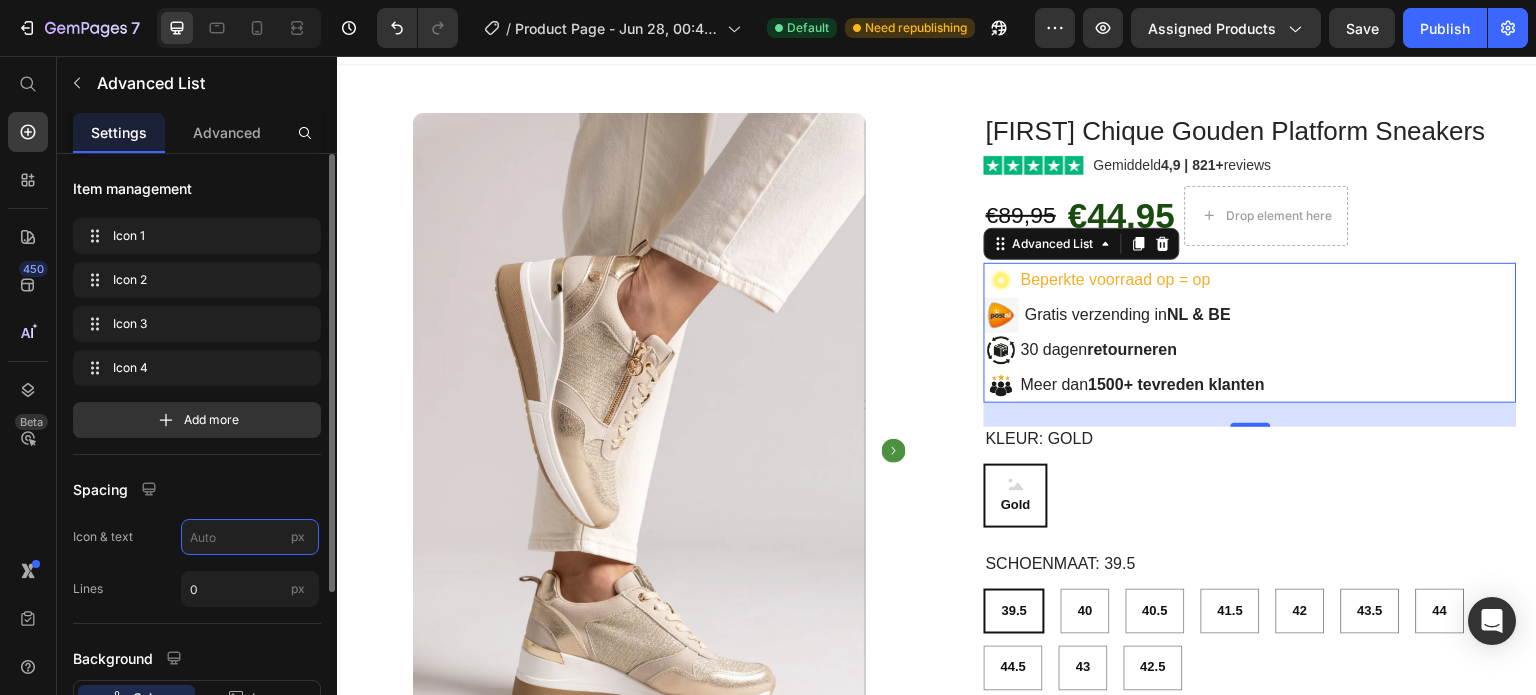 type on "5" 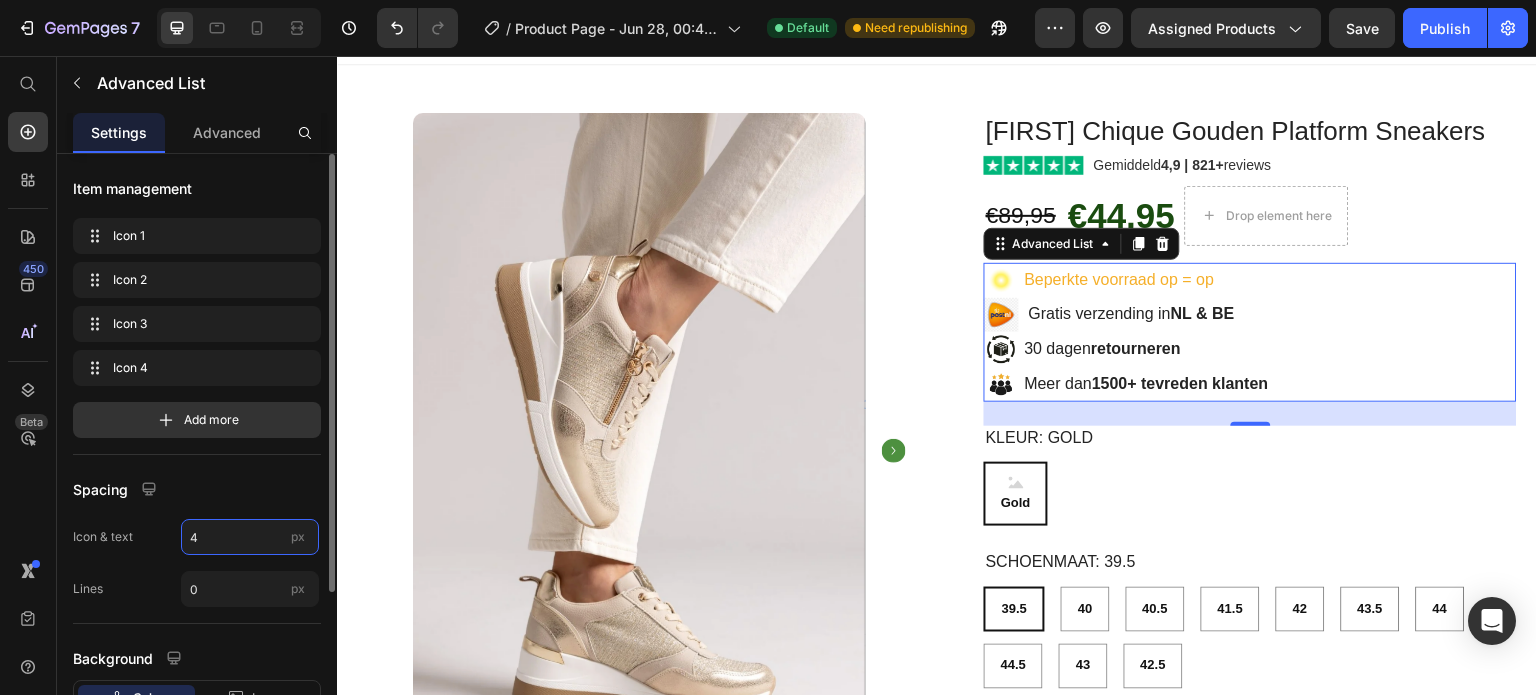 type on "4" 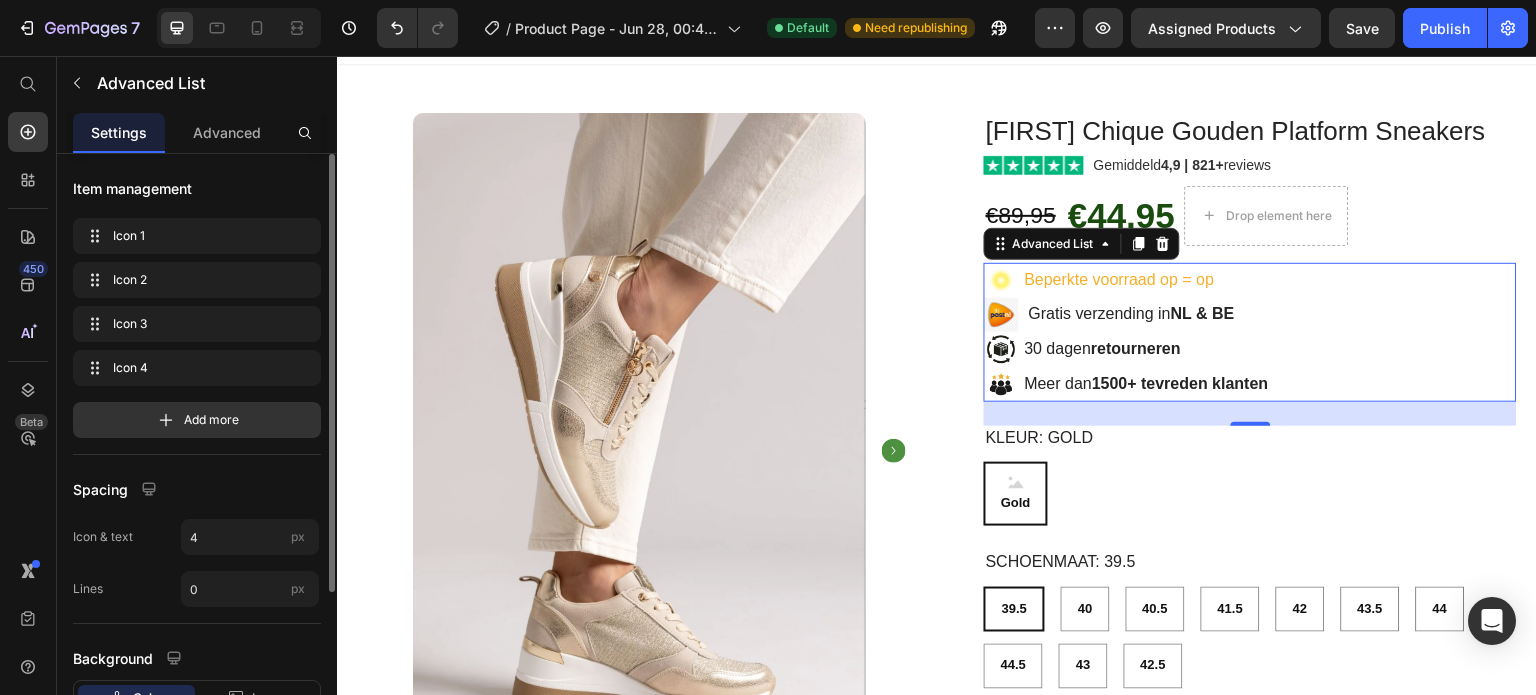 click on "Spacing Icon & text 4 px Lines 0 px" 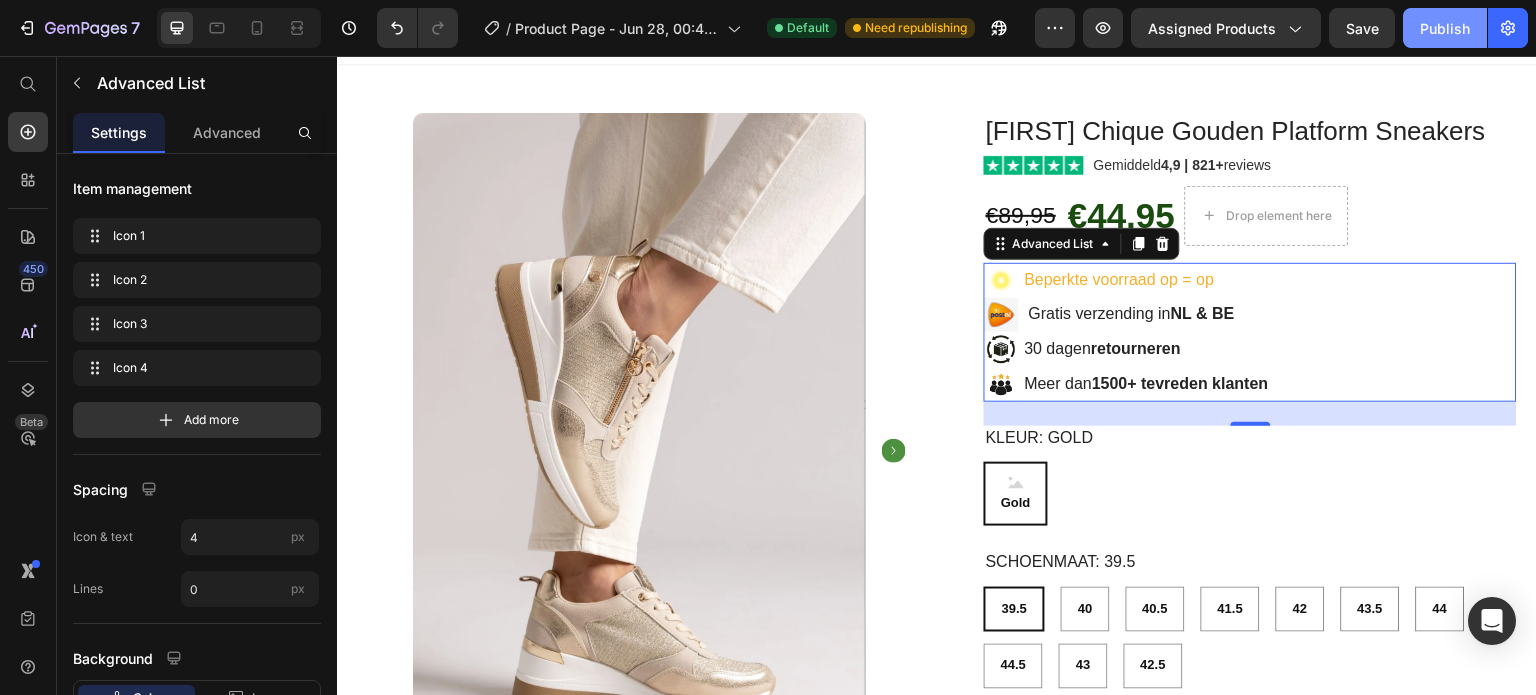 click on "Publish" at bounding box center [1445, 28] 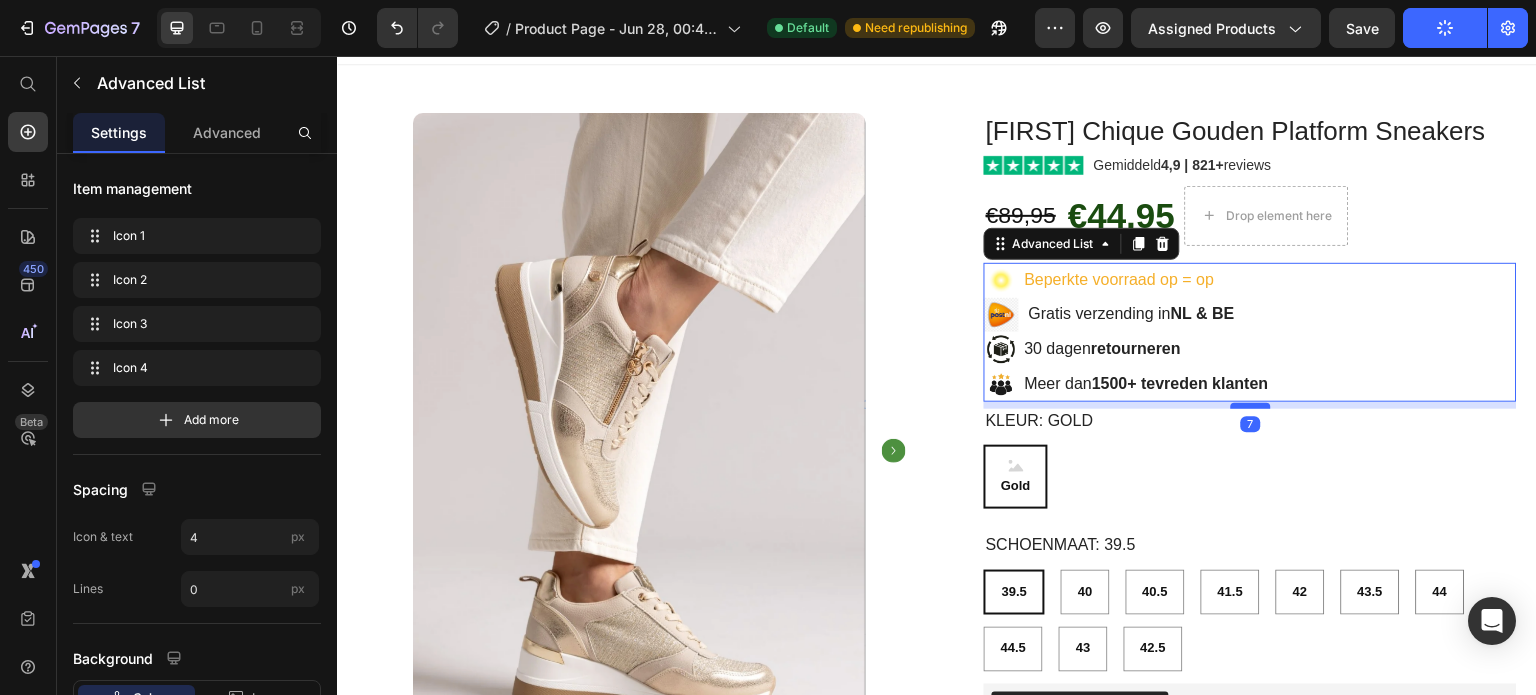 drag, startPoint x: 1234, startPoint y: 421, endPoint x: 1234, endPoint y: 404, distance: 17 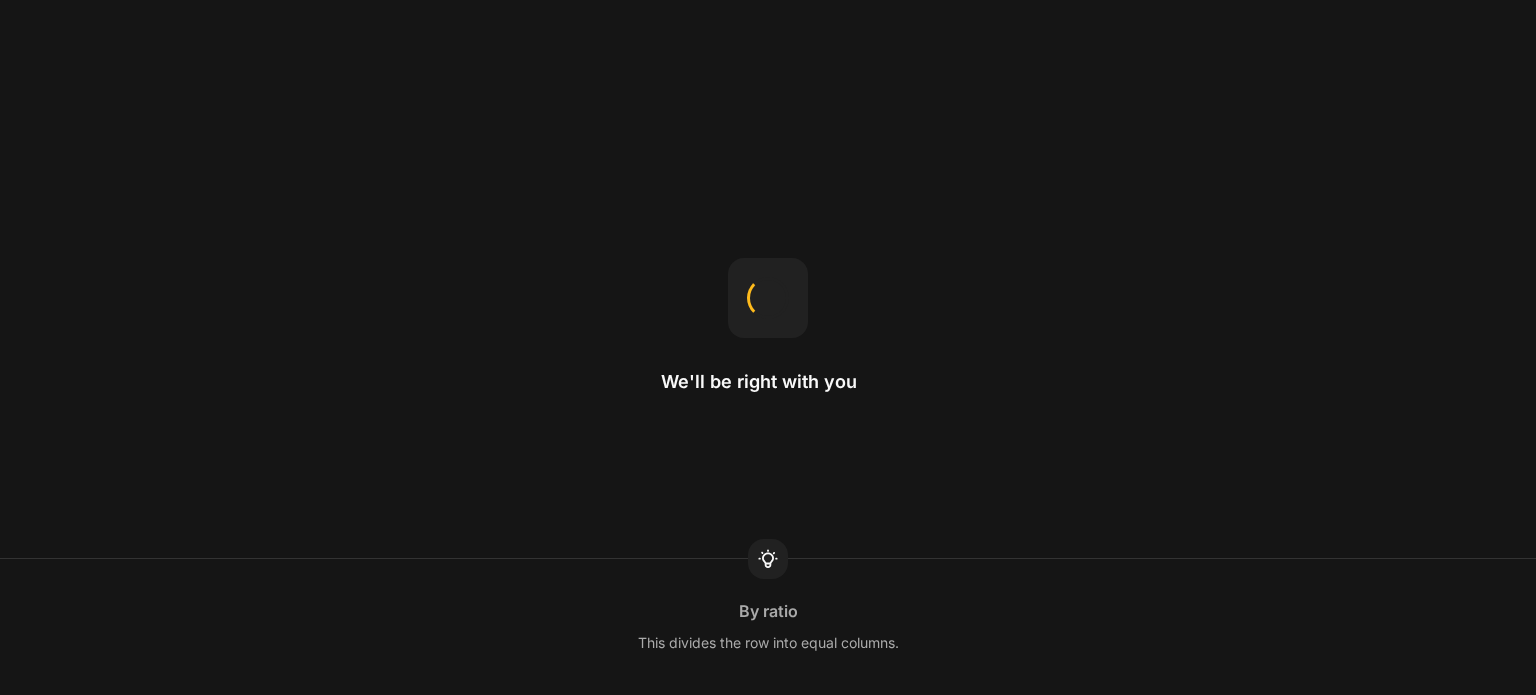 scroll, scrollTop: 0, scrollLeft: 0, axis: both 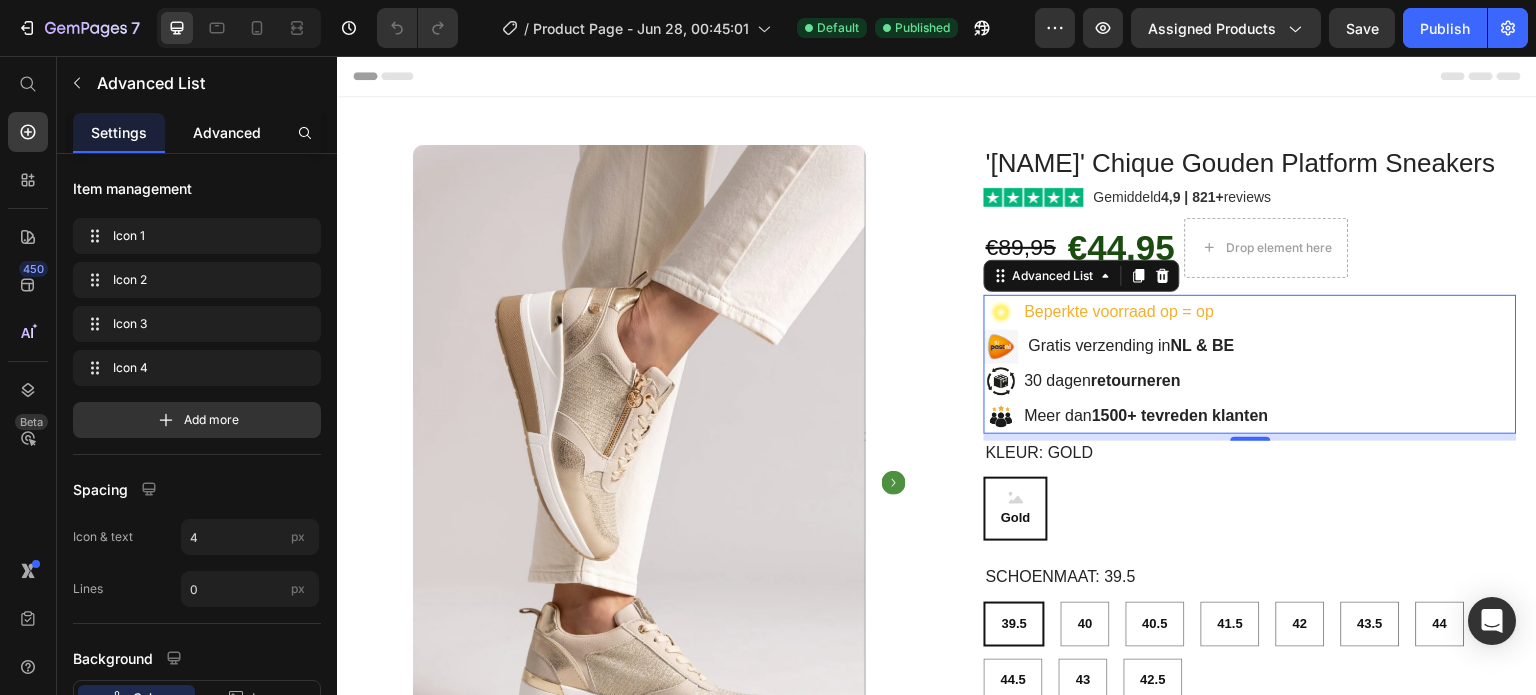 click on "Advanced" at bounding box center [227, 132] 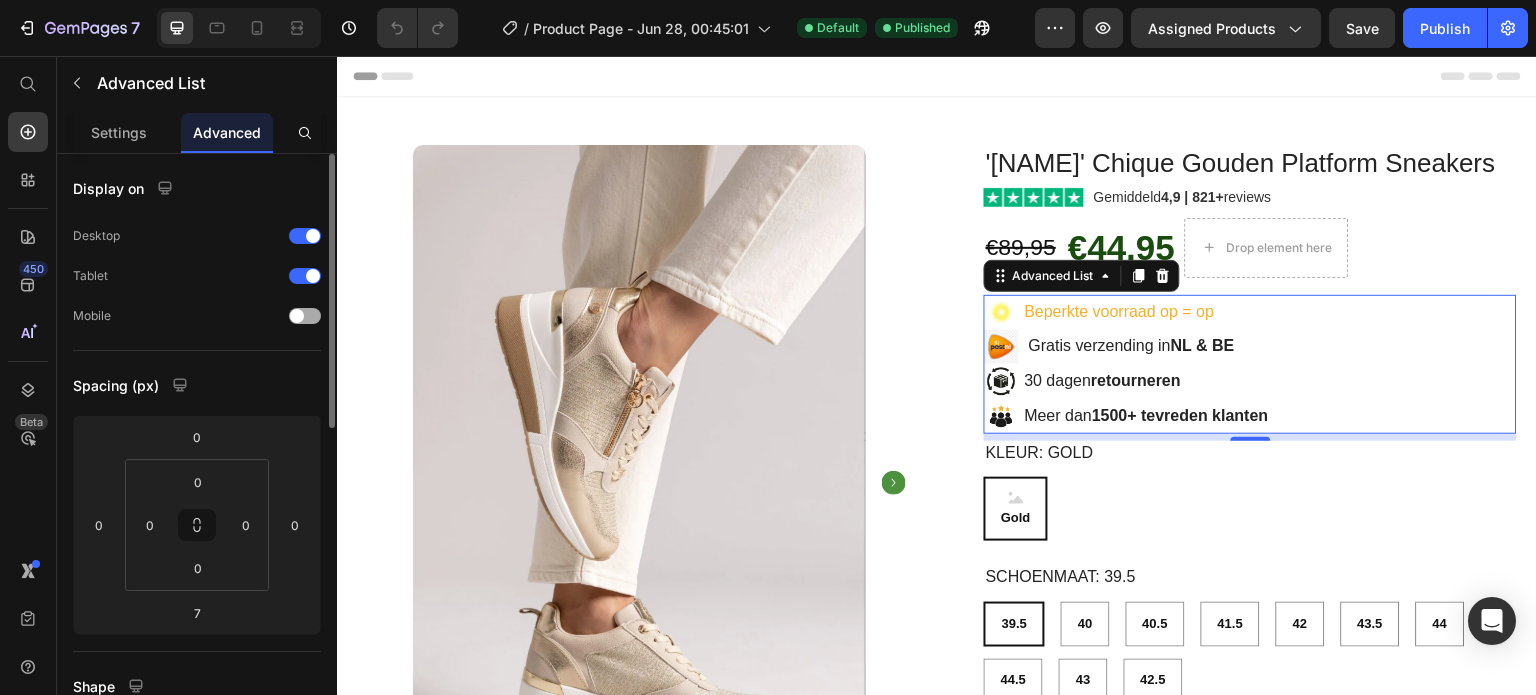 click at bounding box center (297, 316) 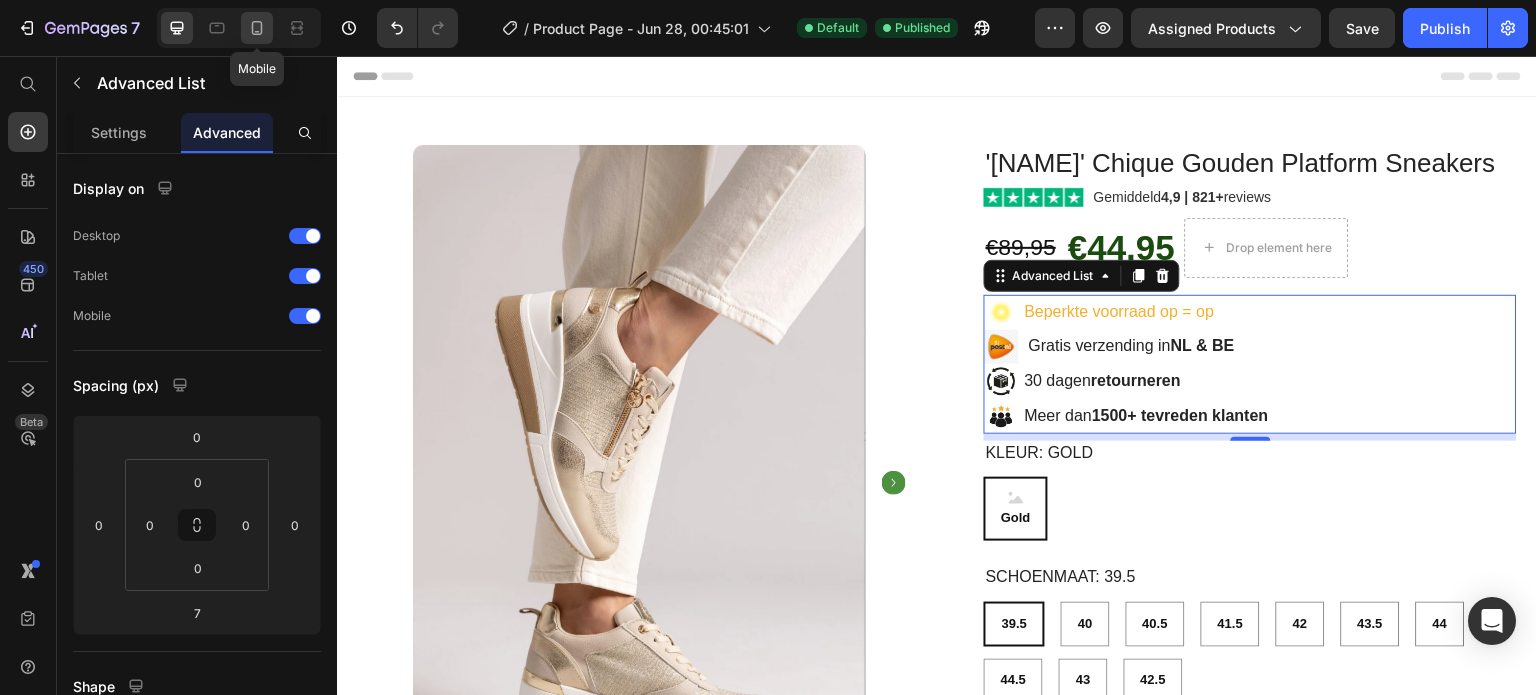 click 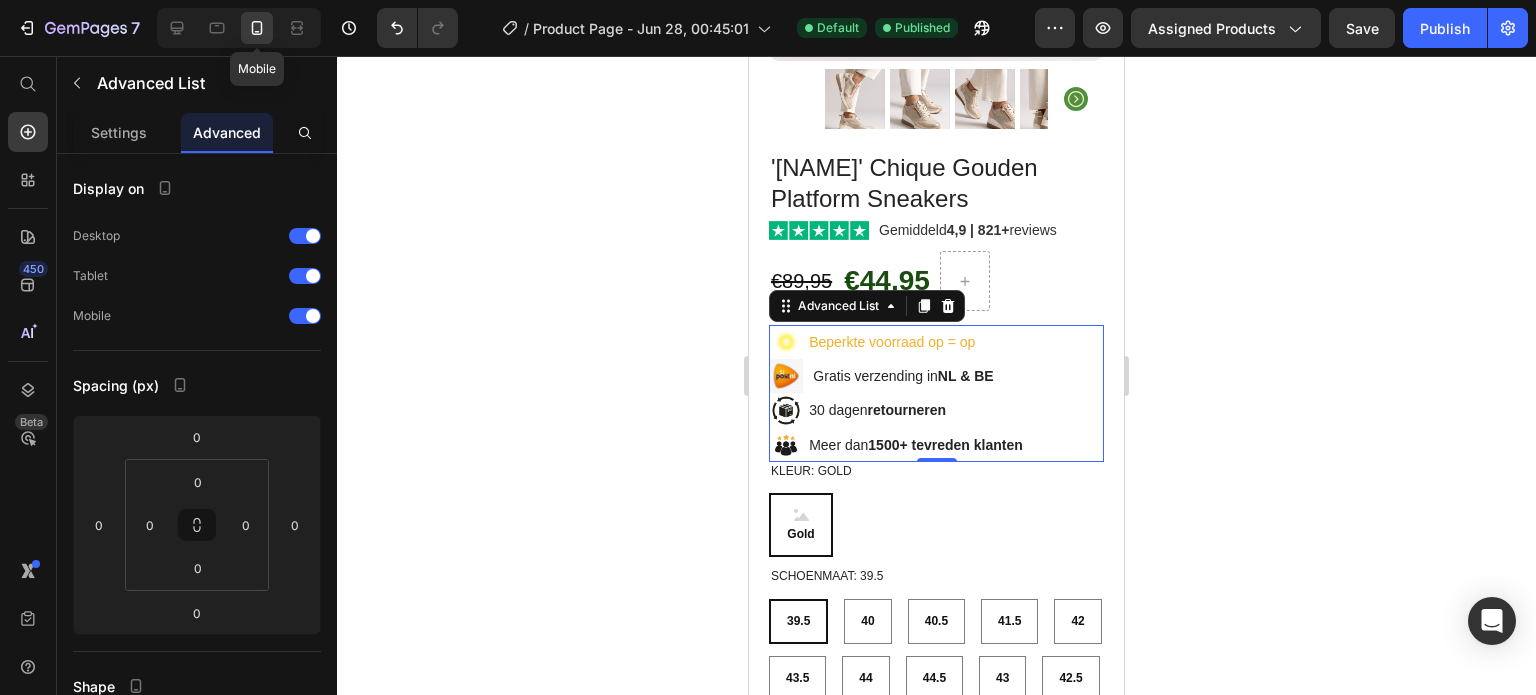 scroll, scrollTop: 733, scrollLeft: 0, axis: vertical 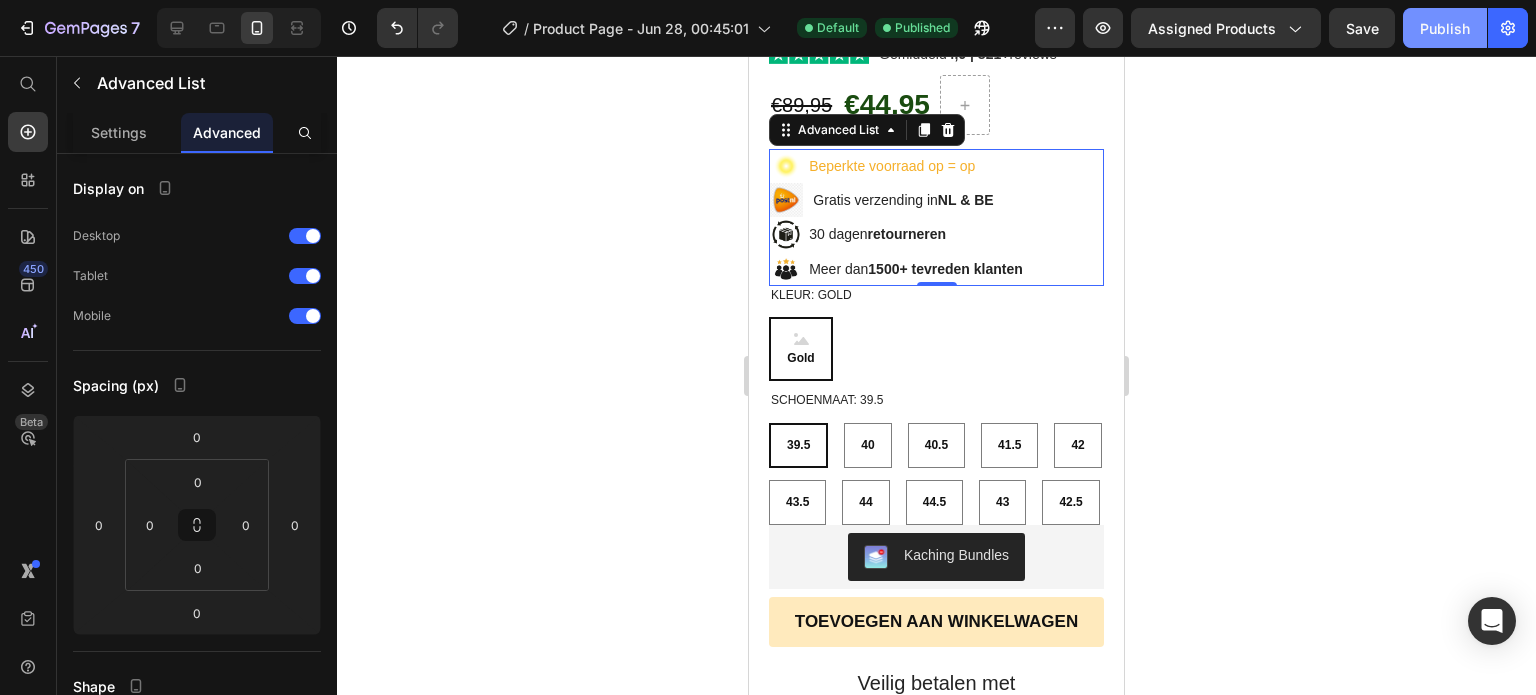 click on "Publish" at bounding box center (1445, 28) 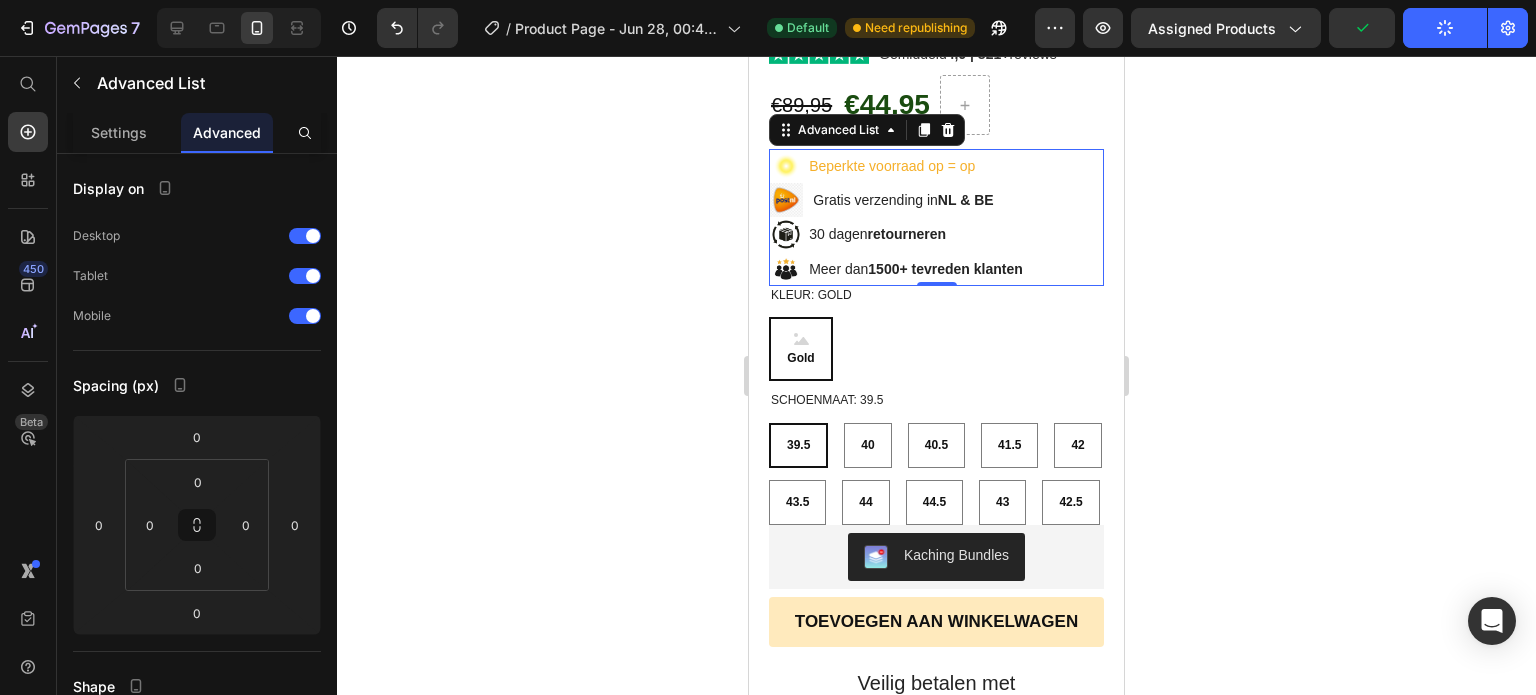 click 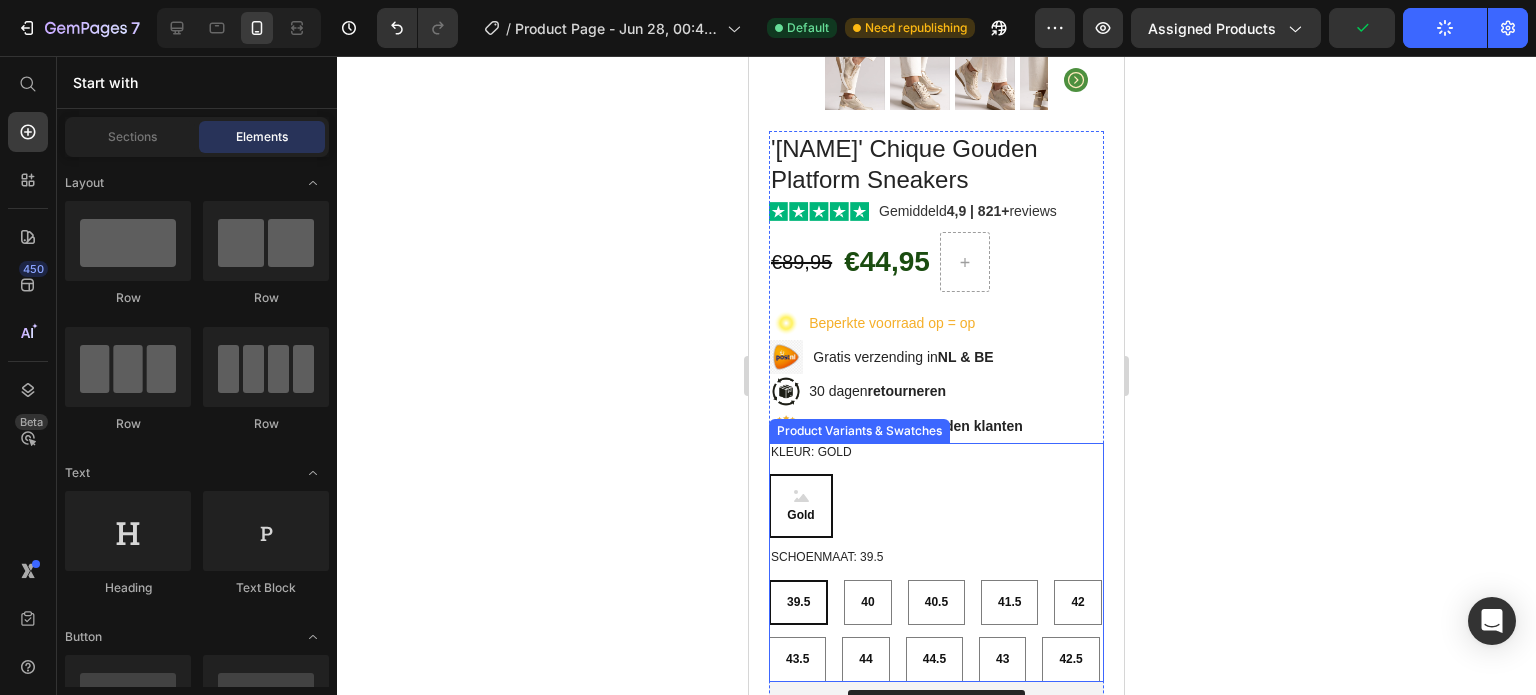 scroll, scrollTop: 572, scrollLeft: 0, axis: vertical 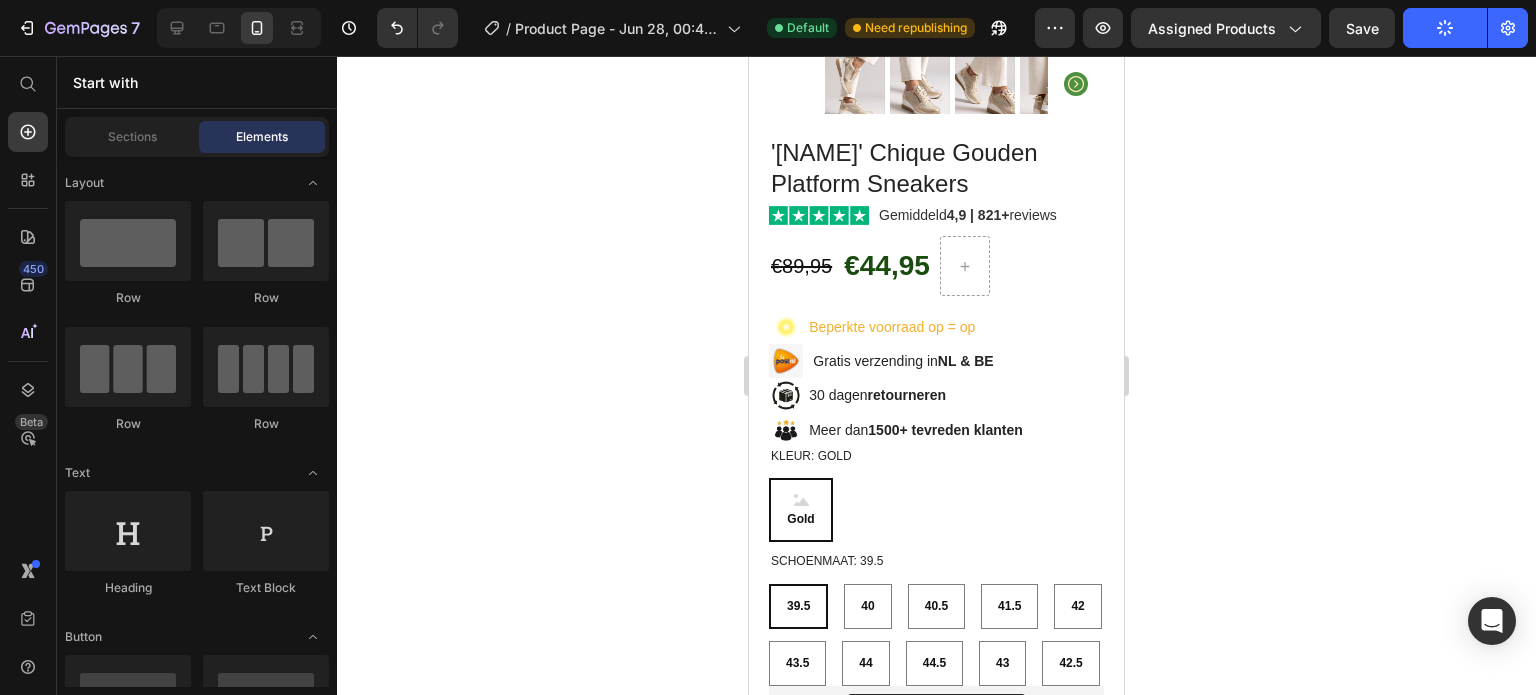click 